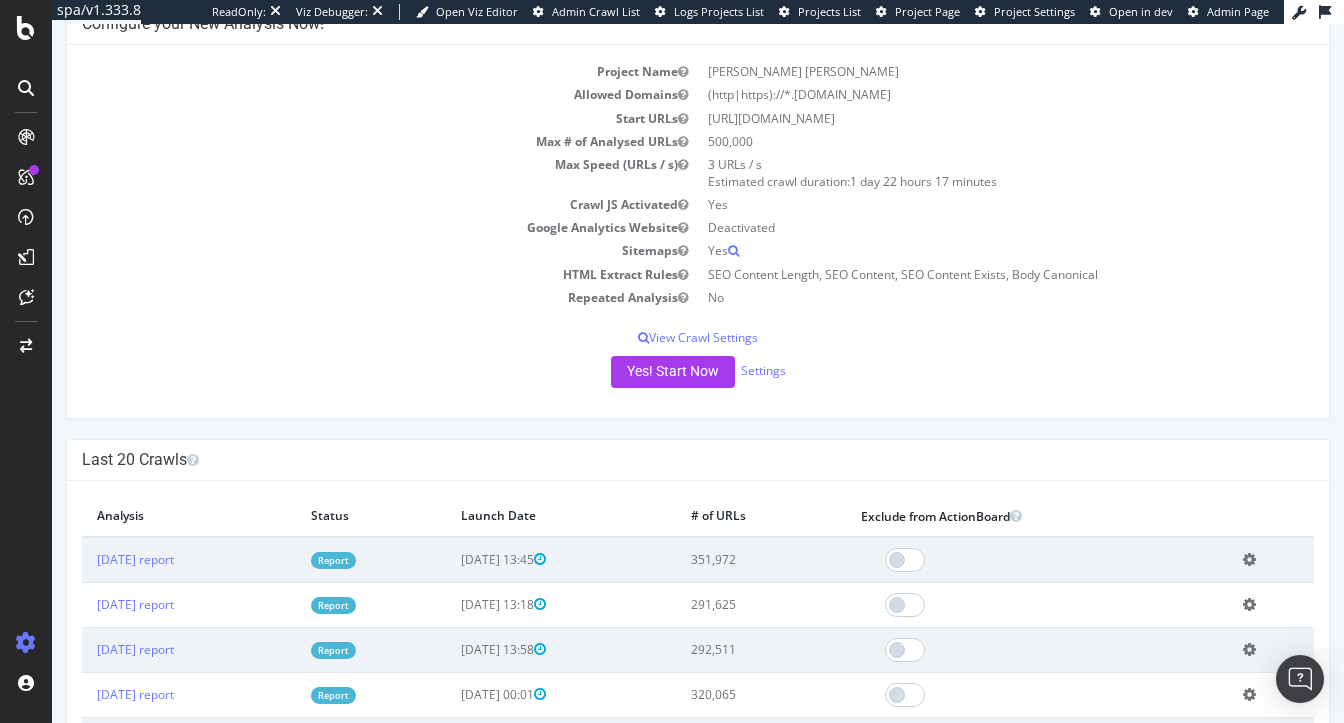 scroll, scrollTop: 149, scrollLeft: 0, axis: vertical 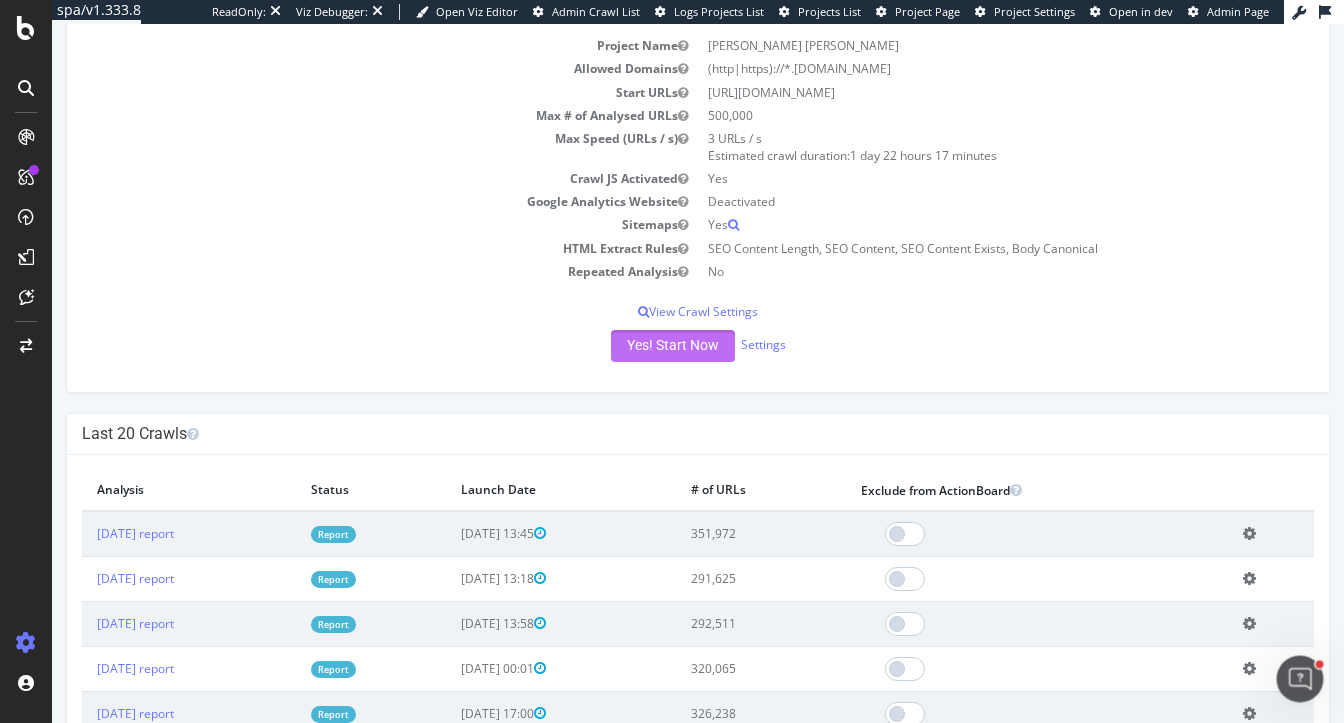 click on "Yes! Start Now" at bounding box center (673, 346) 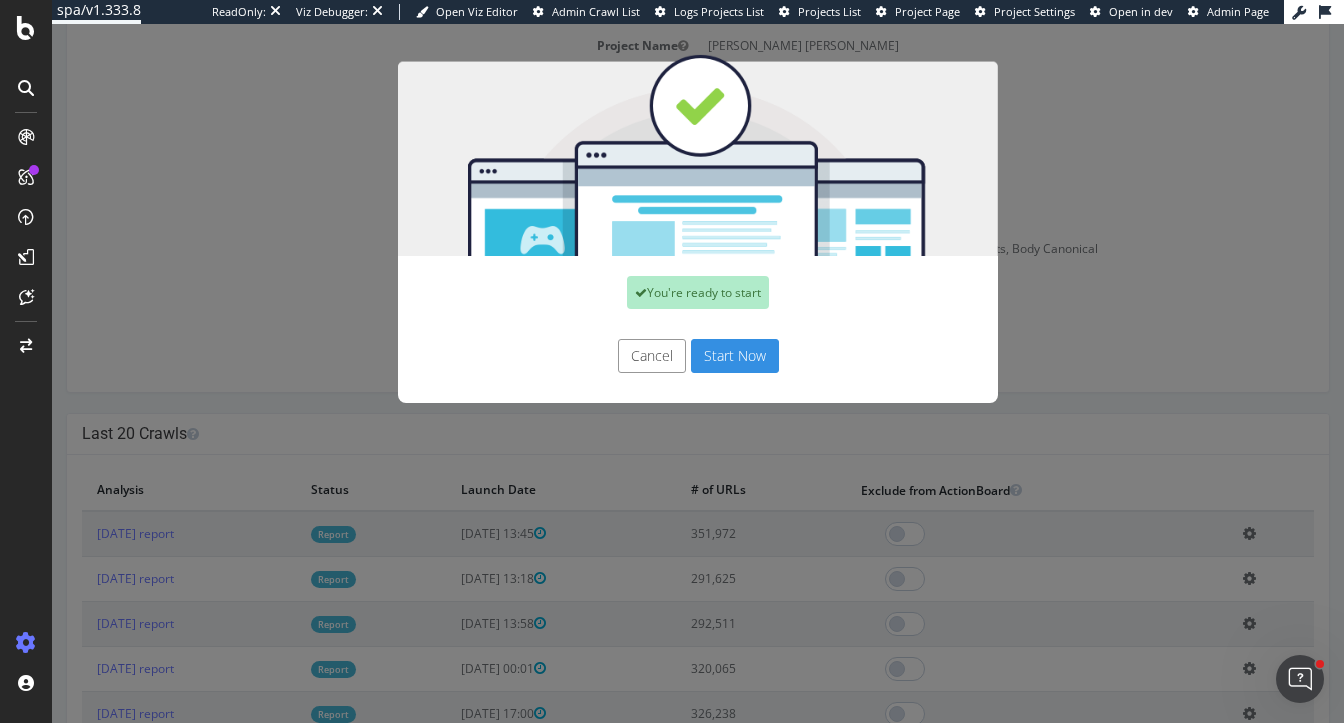 click on "Start Now" at bounding box center [735, 356] 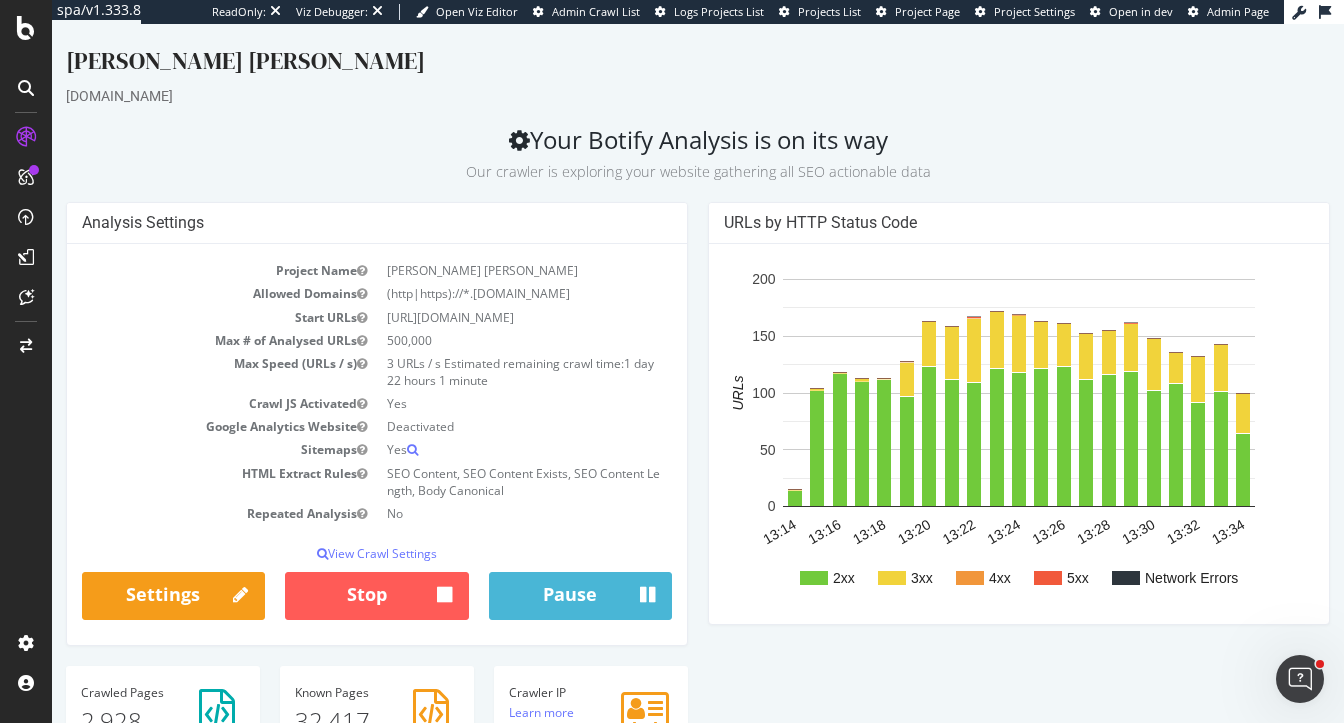 scroll, scrollTop: 0, scrollLeft: 0, axis: both 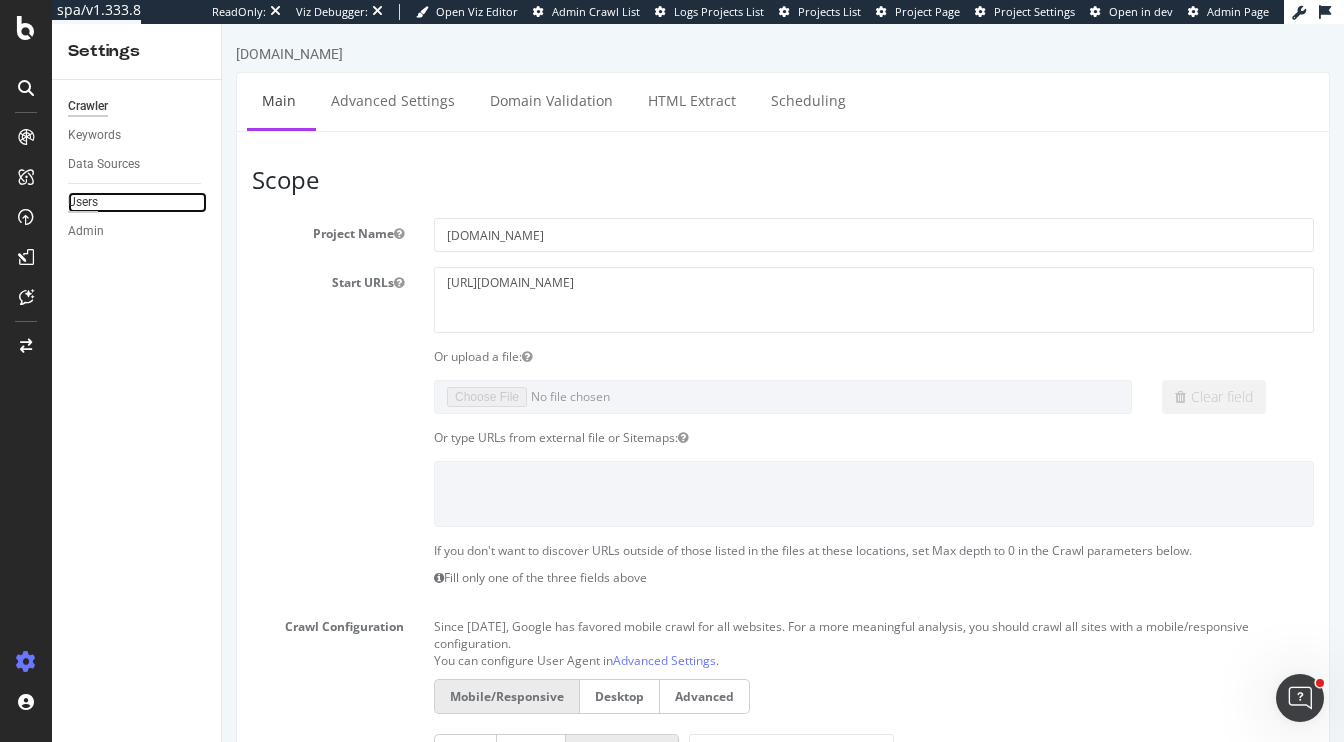 click on "Users" at bounding box center [83, 202] 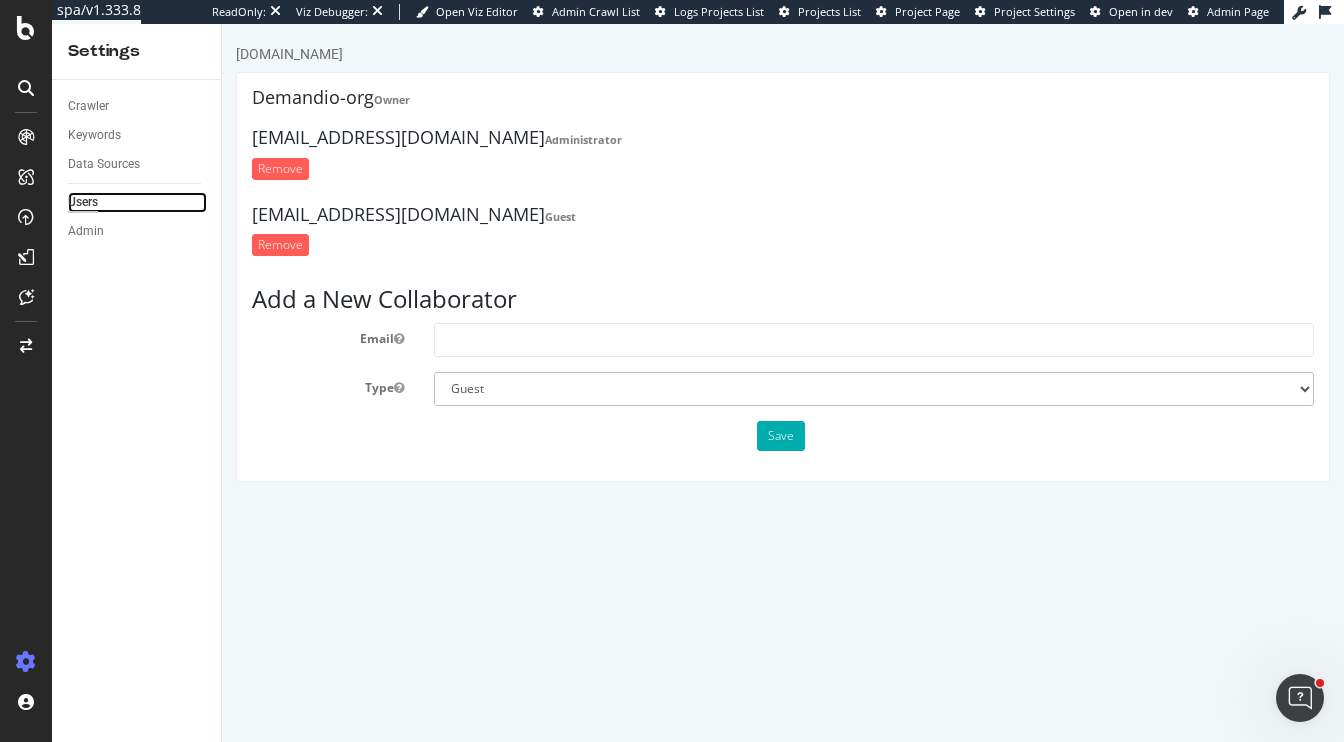 scroll, scrollTop: 0, scrollLeft: 0, axis: both 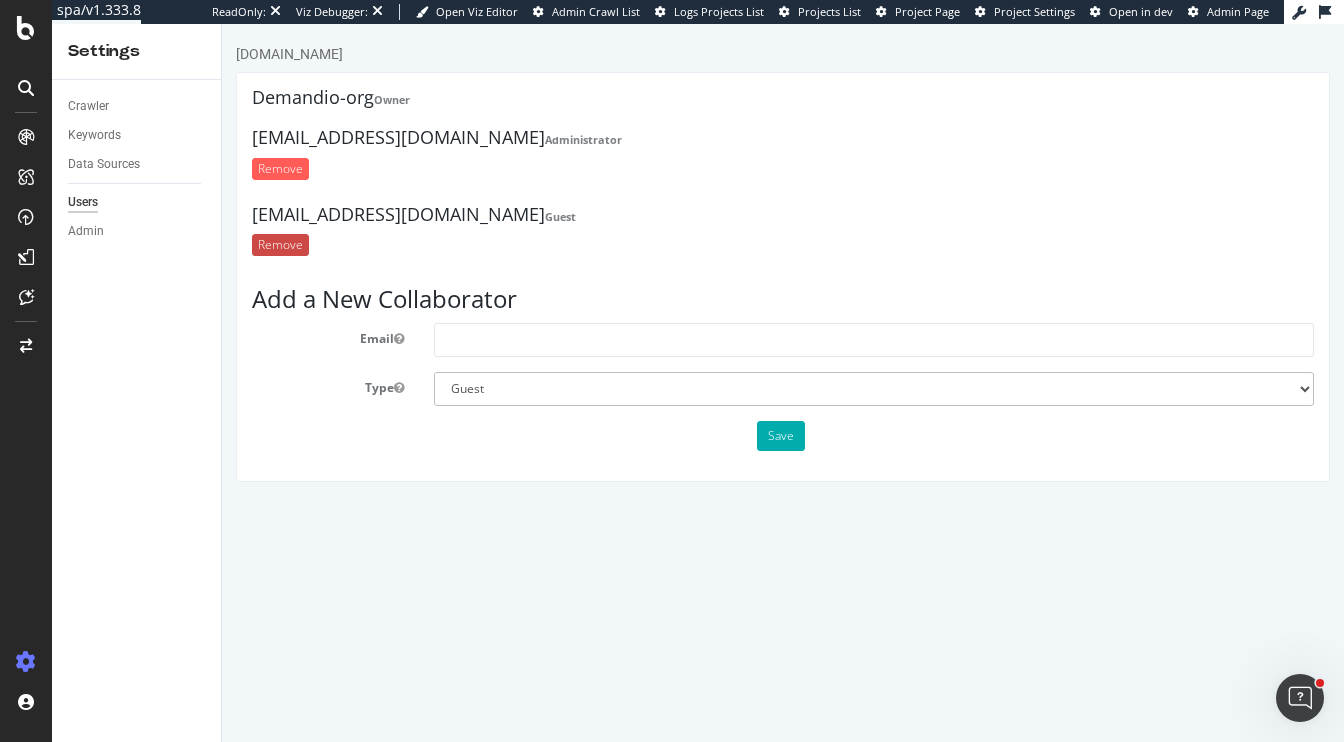 click on "Remove" at bounding box center [280, 245] 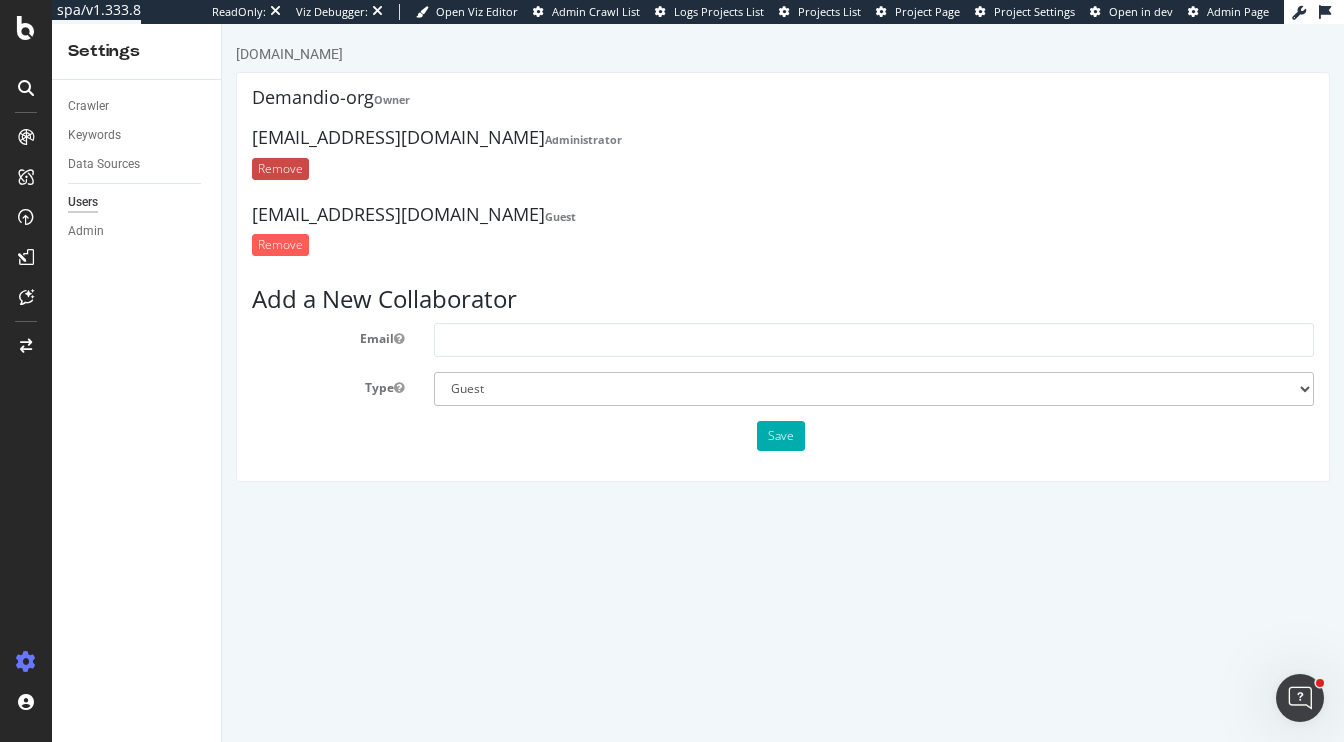 click on "Remove" at bounding box center (280, 169) 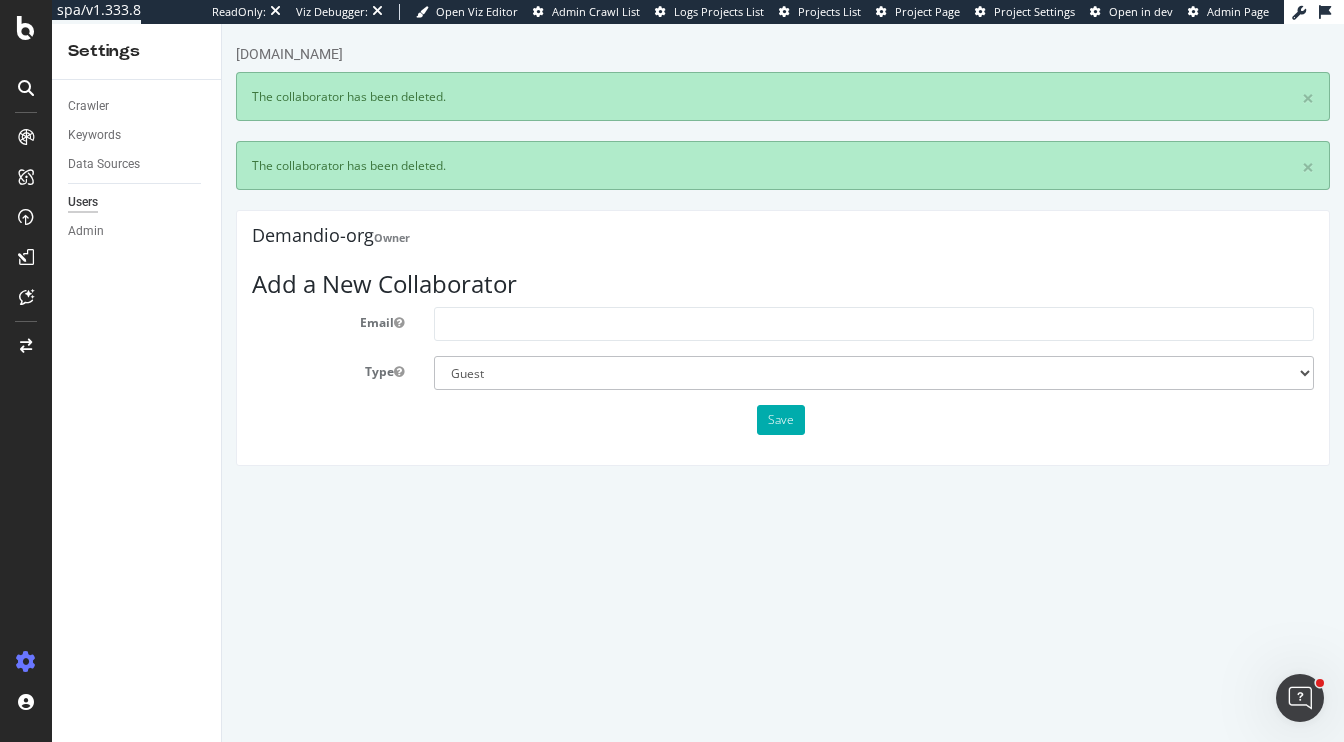 scroll, scrollTop: 0, scrollLeft: 0, axis: both 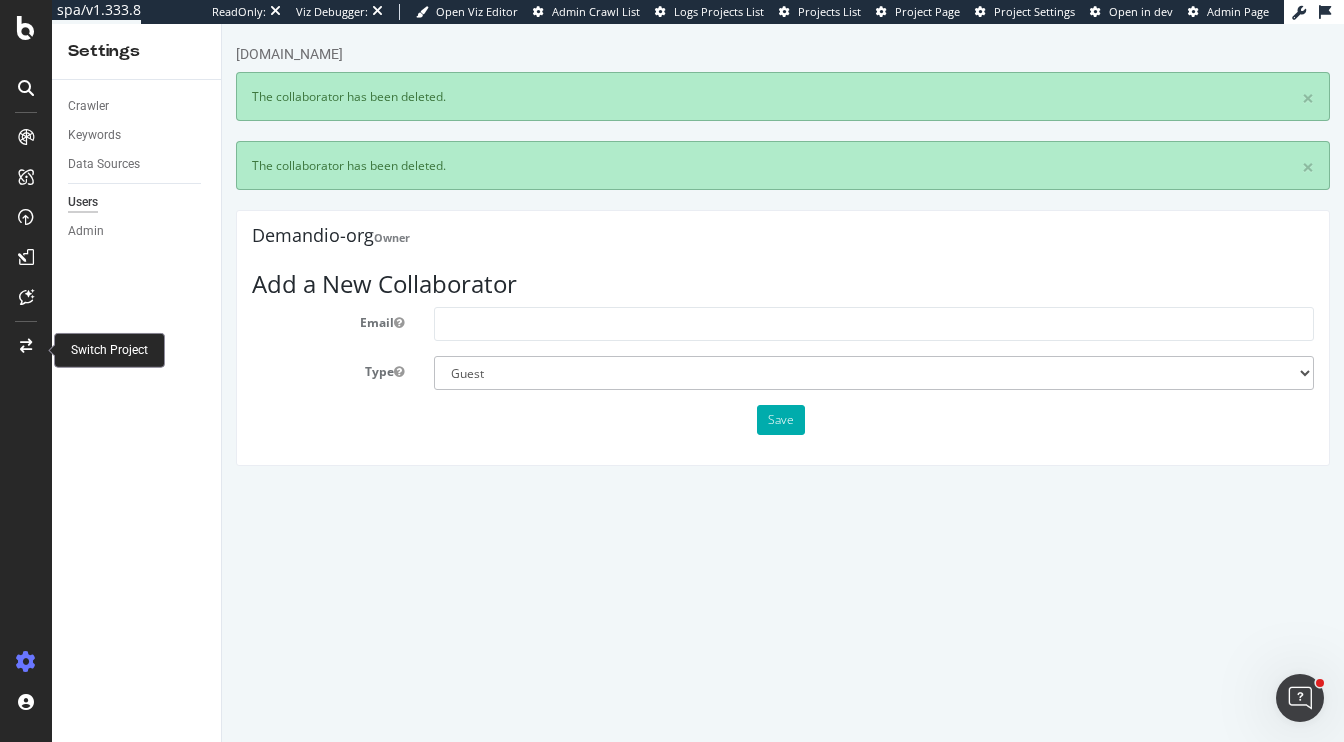 click at bounding box center (26, 346) 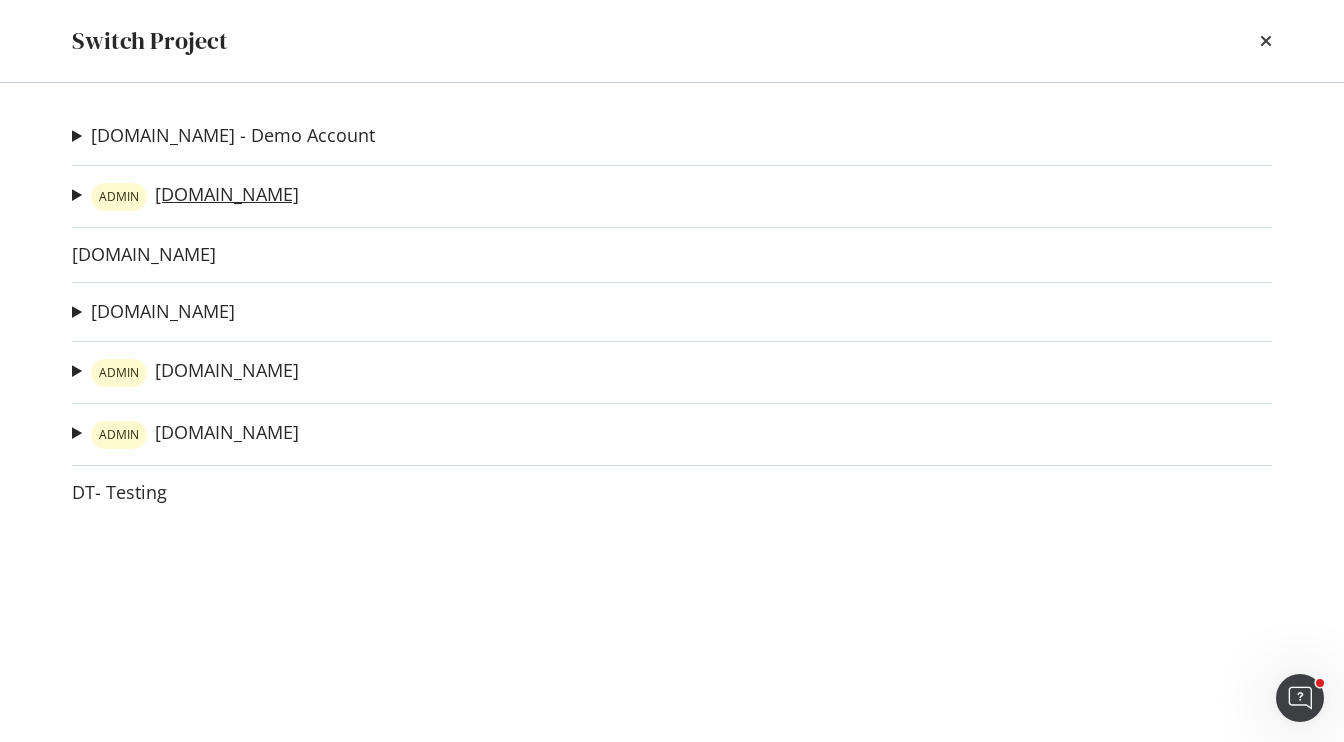 click on "ADMIN simplycodes.com" at bounding box center (195, 197) 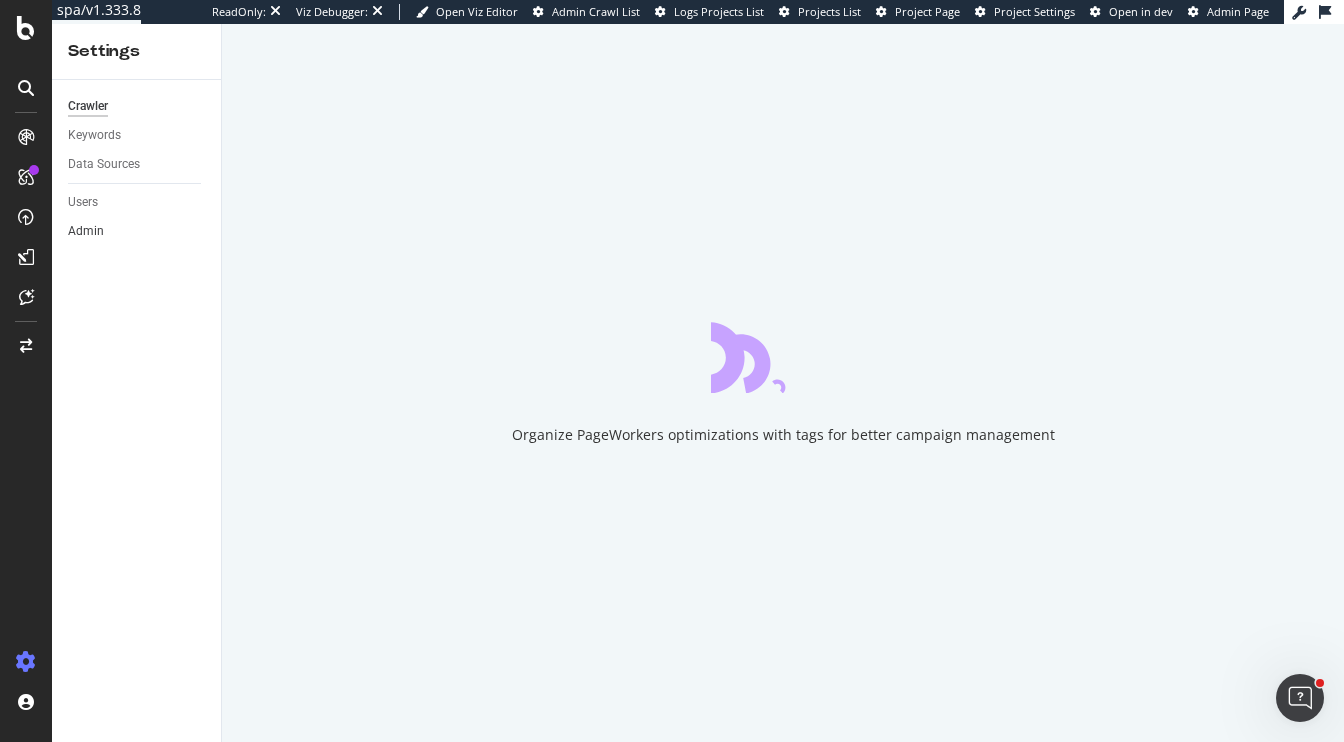 scroll, scrollTop: 0, scrollLeft: 0, axis: both 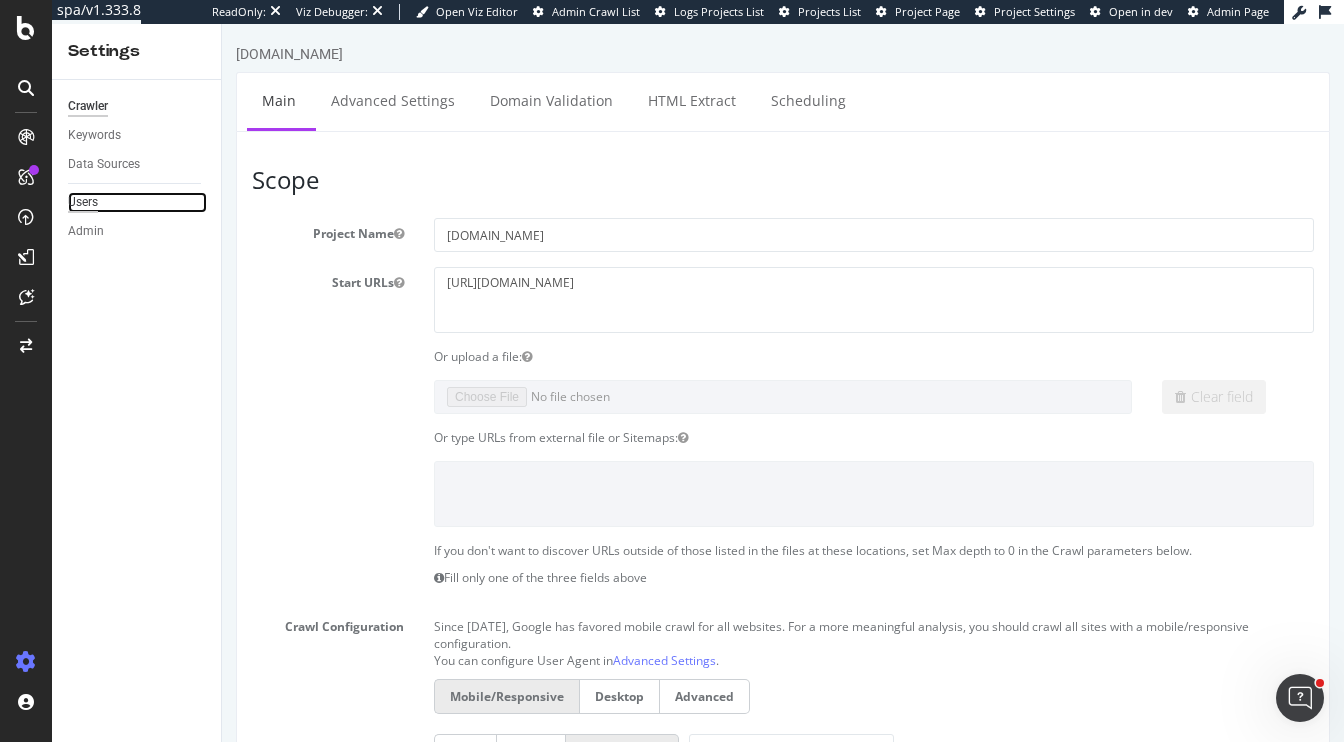 click on "Users" at bounding box center (83, 202) 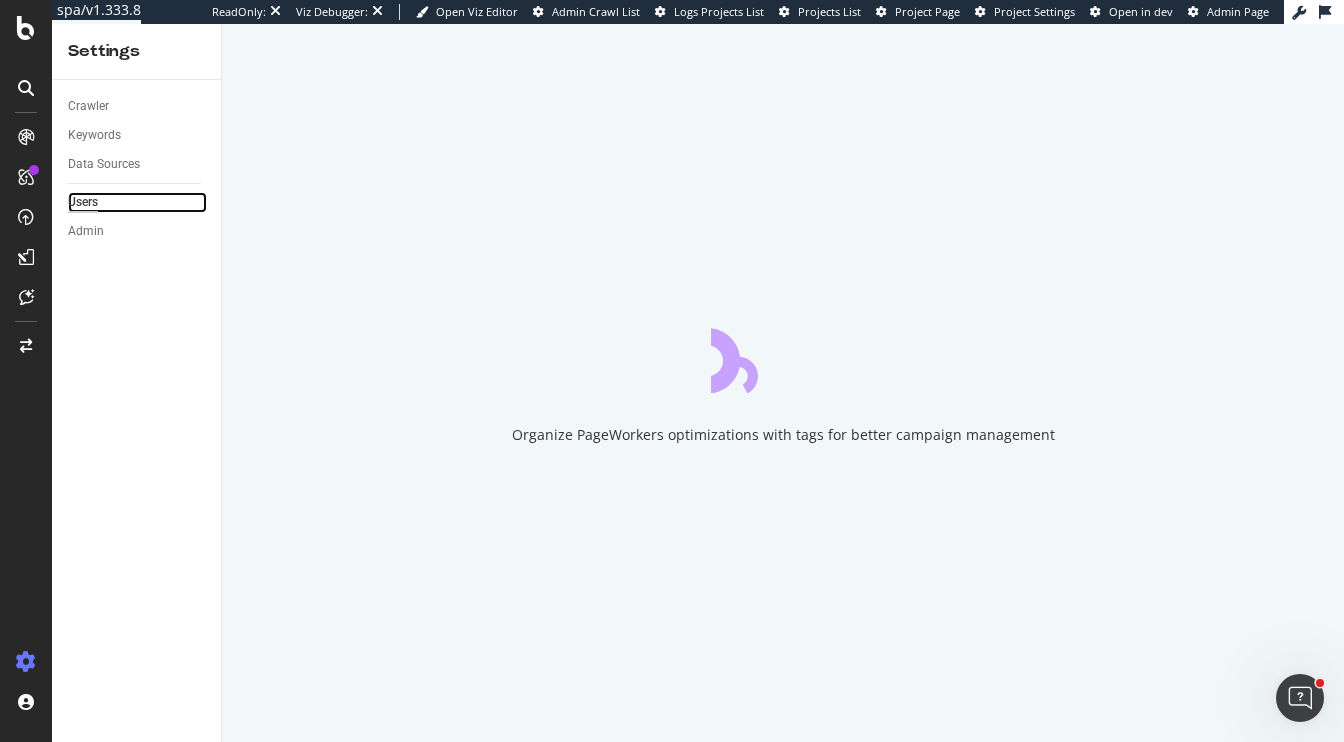 scroll, scrollTop: 0, scrollLeft: 0, axis: both 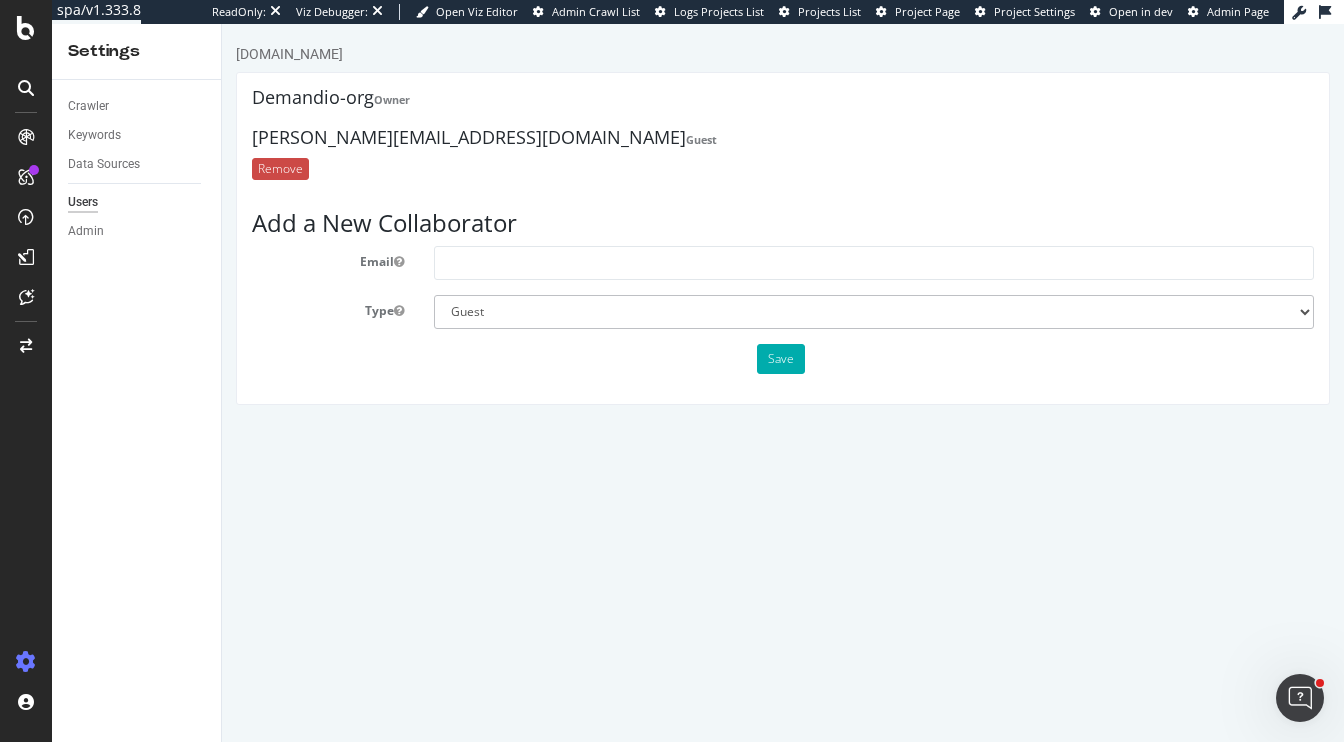 click on "Remove" at bounding box center [280, 169] 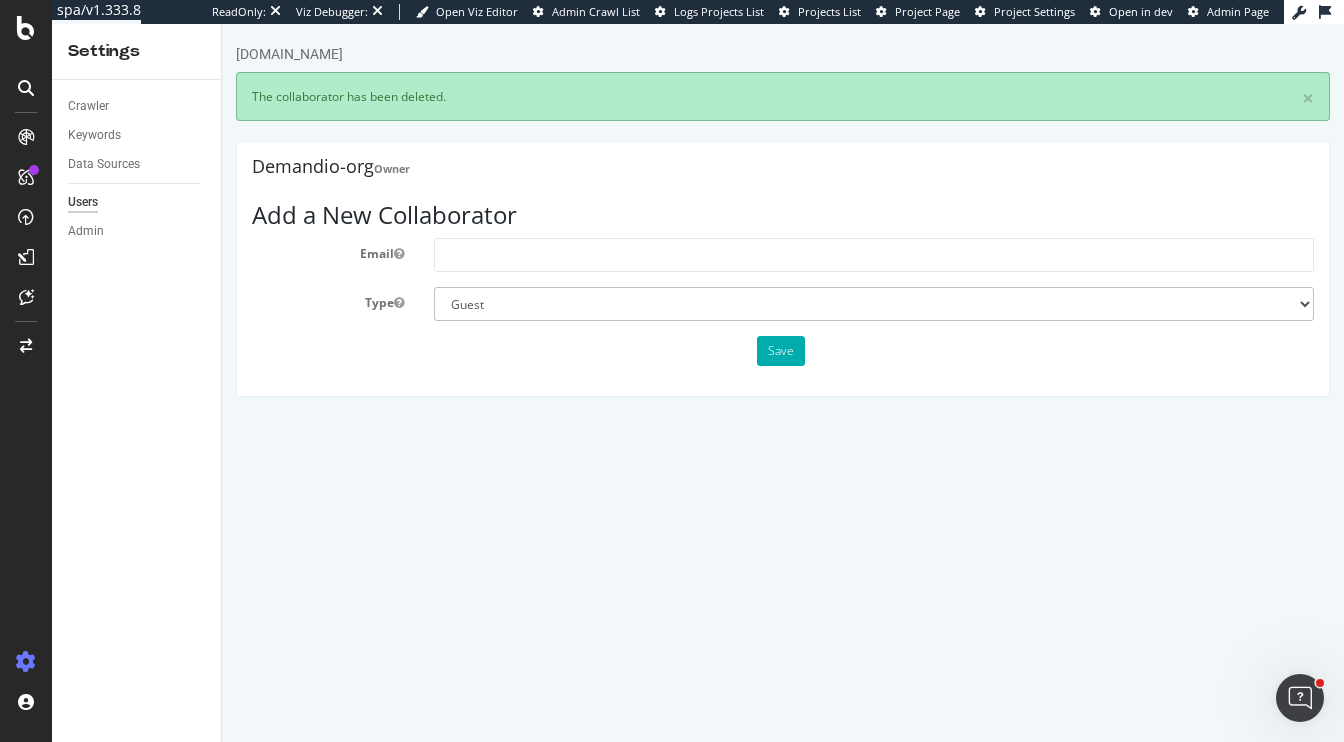 scroll, scrollTop: 0, scrollLeft: 0, axis: both 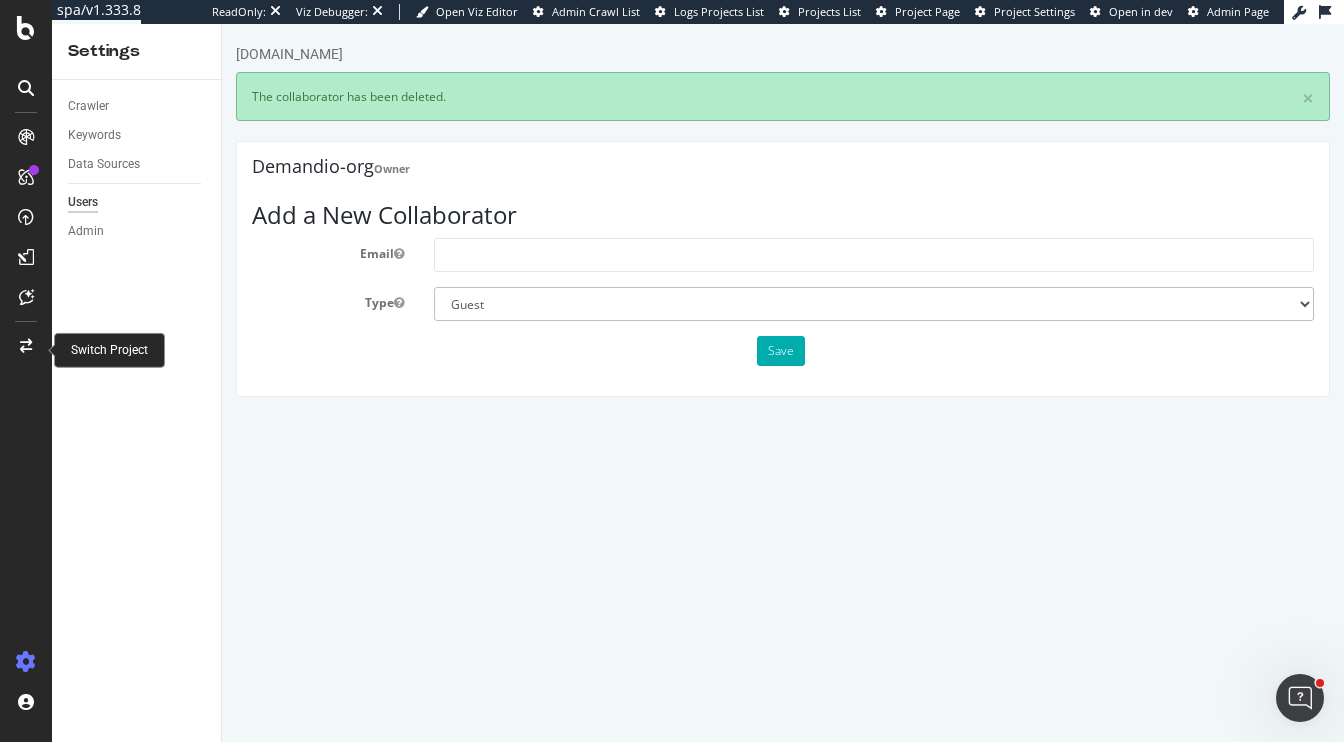 click at bounding box center (26, 346) 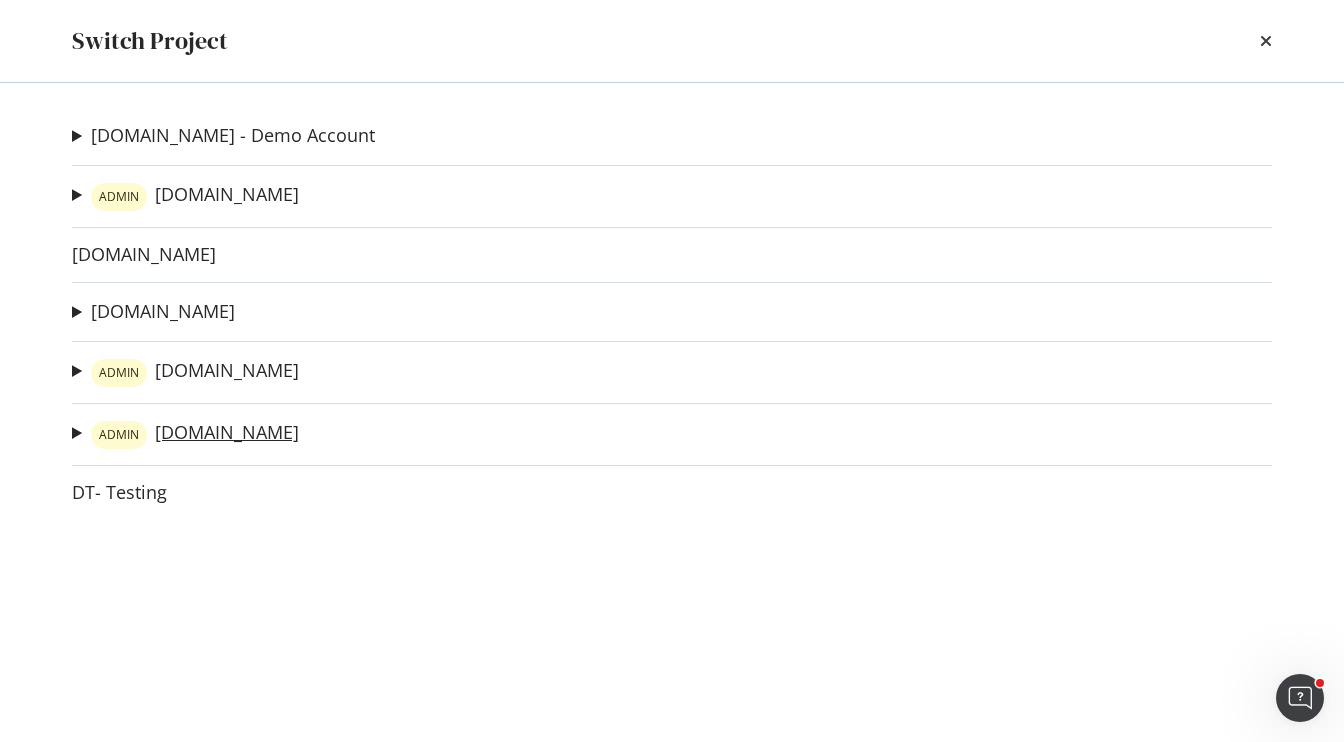 click on "ADMIN dealspotr.com" at bounding box center (195, 435) 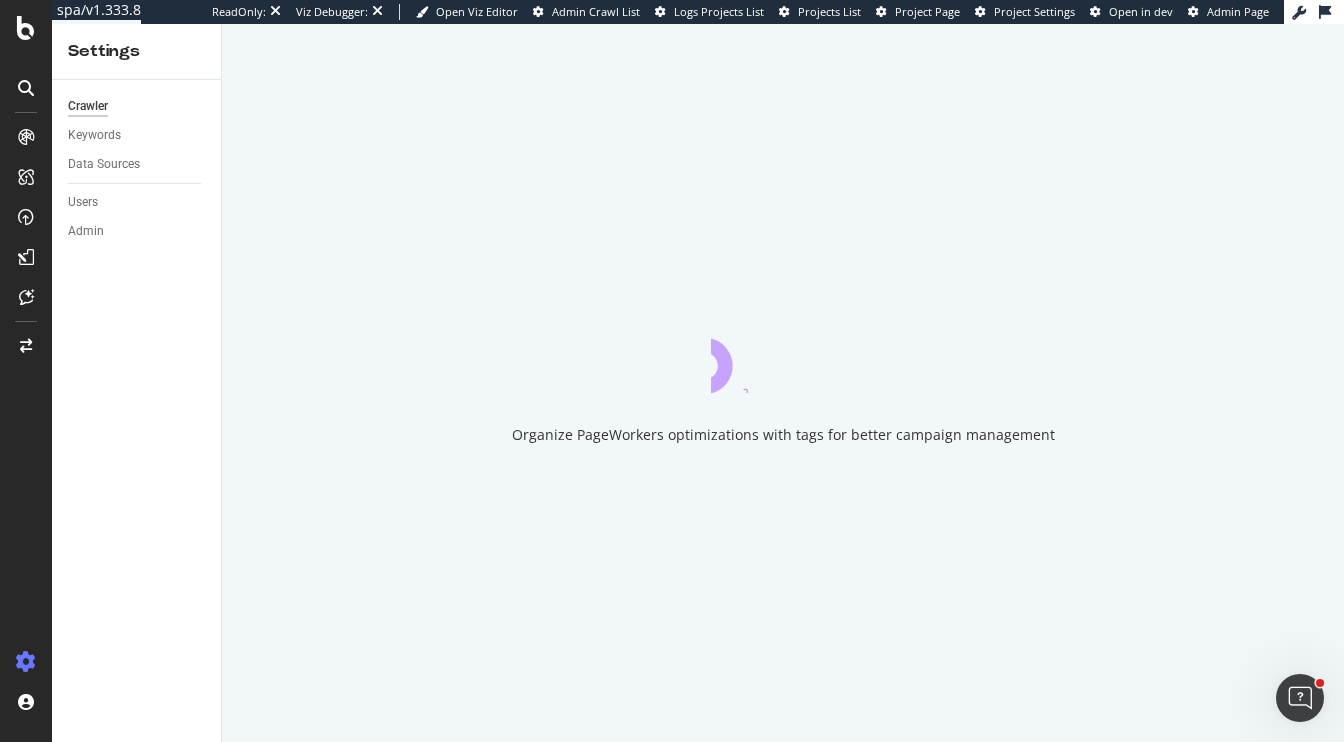 scroll, scrollTop: 0, scrollLeft: 0, axis: both 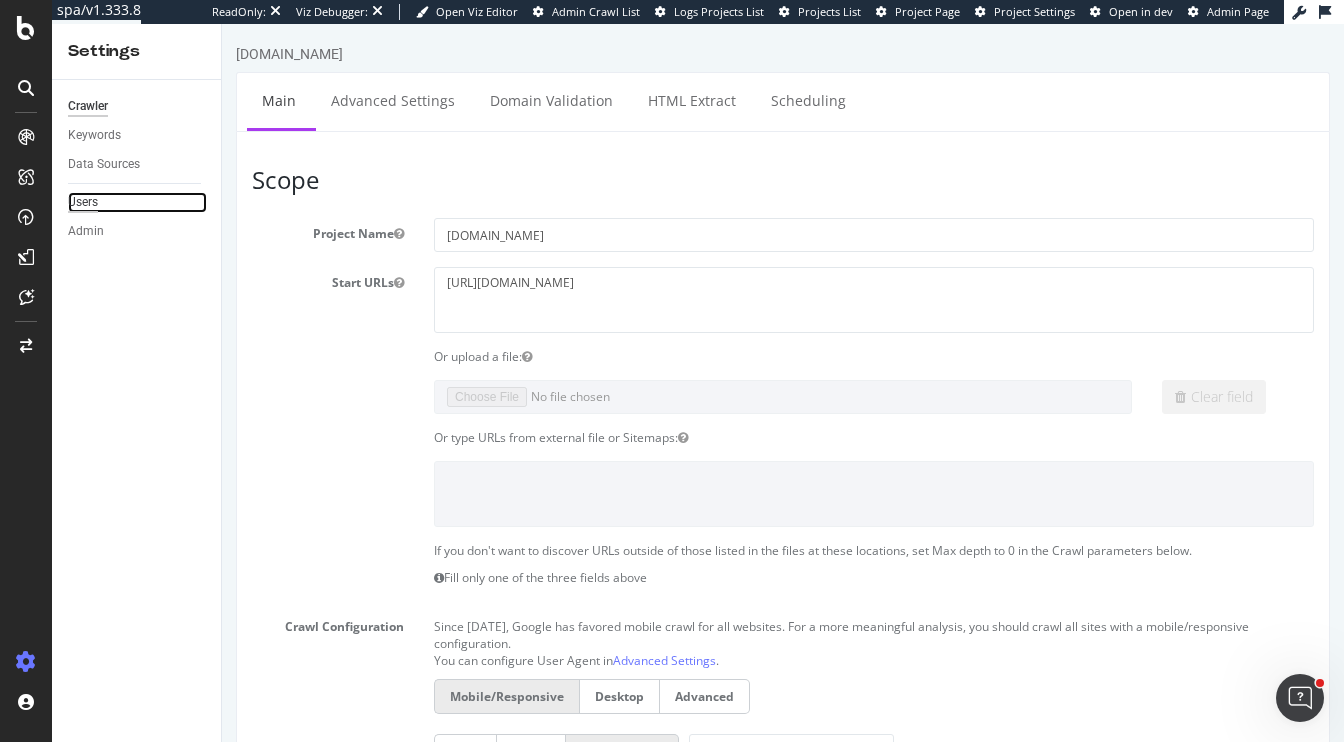 click on "Users" at bounding box center (83, 202) 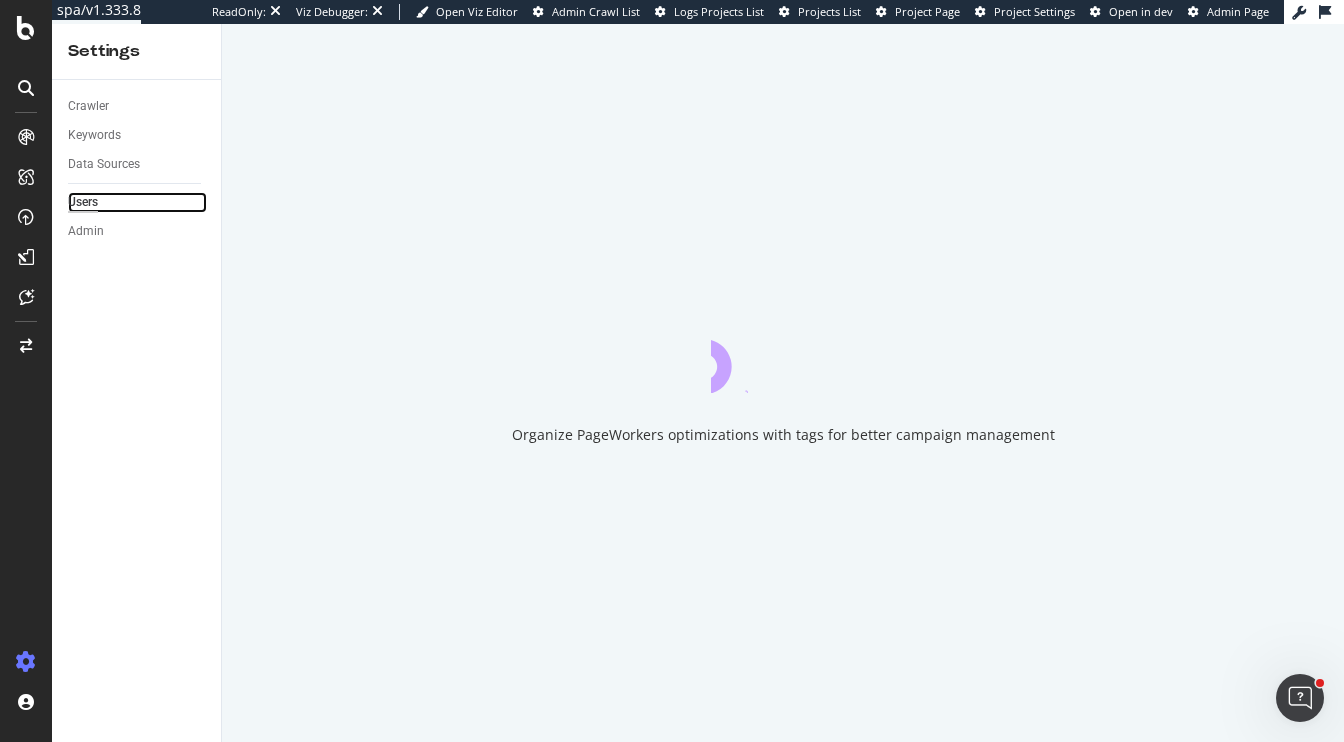 scroll, scrollTop: 0, scrollLeft: 0, axis: both 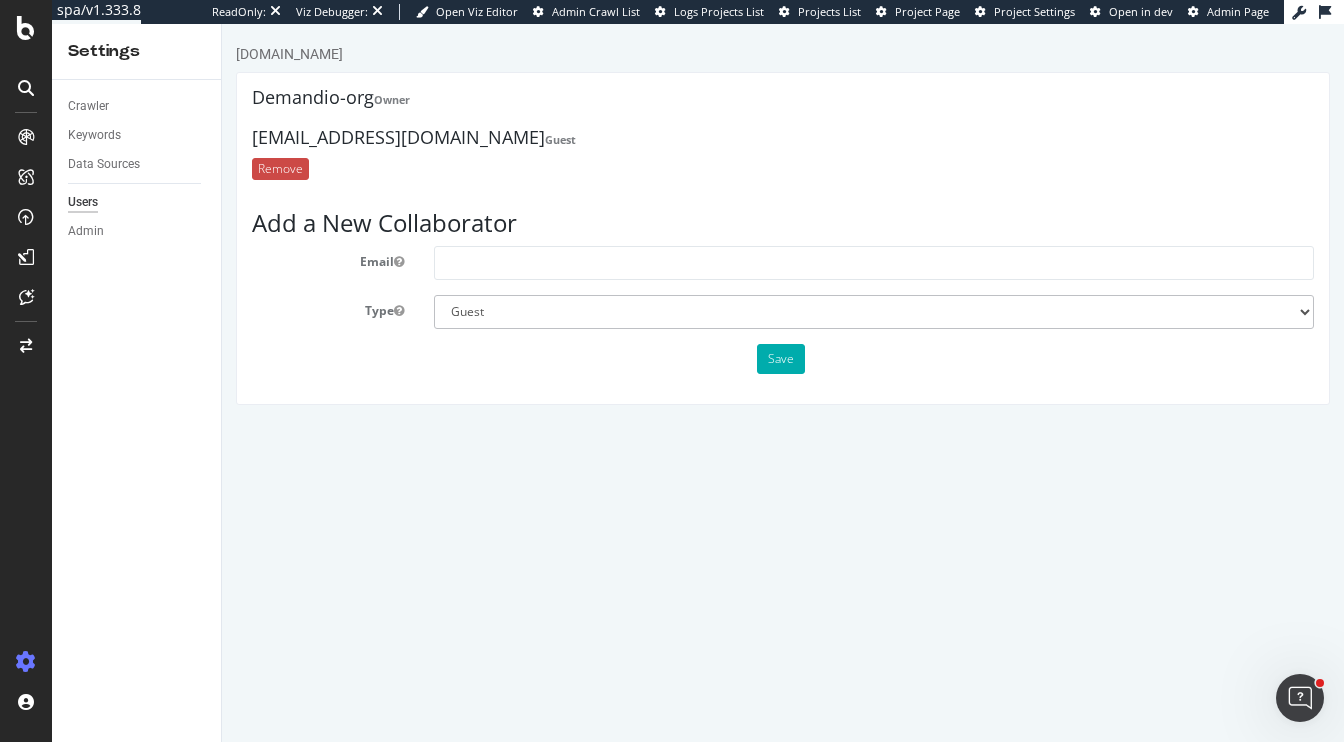 click on "Remove" at bounding box center (280, 169) 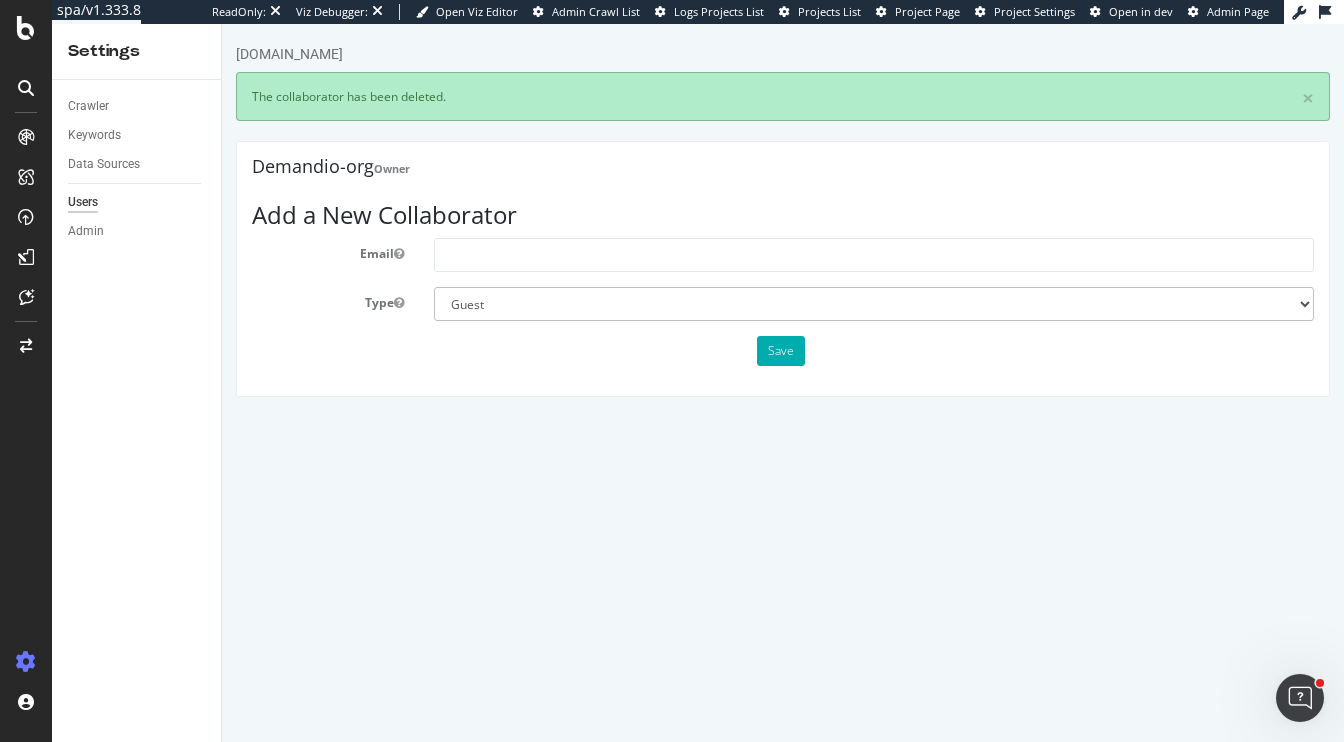 scroll, scrollTop: 0, scrollLeft: 0, axis: both 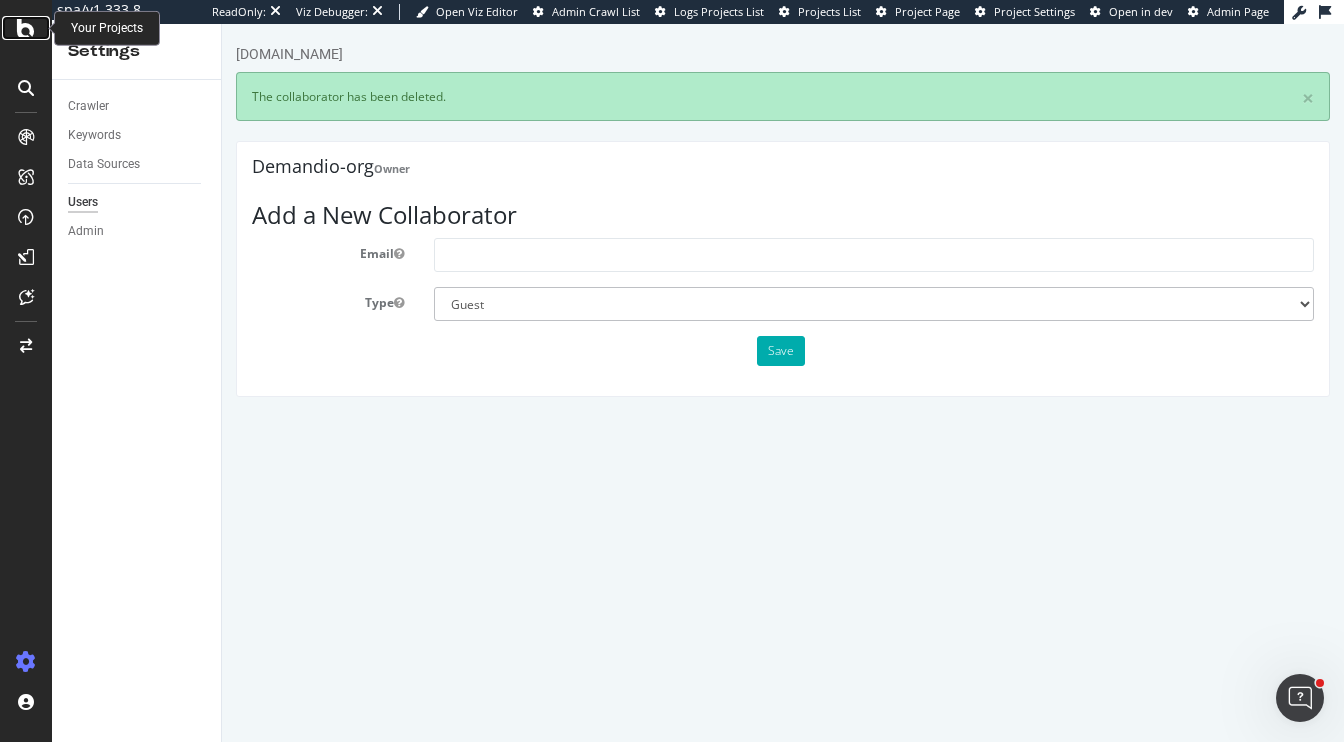 click at bounding box center [26, 28] 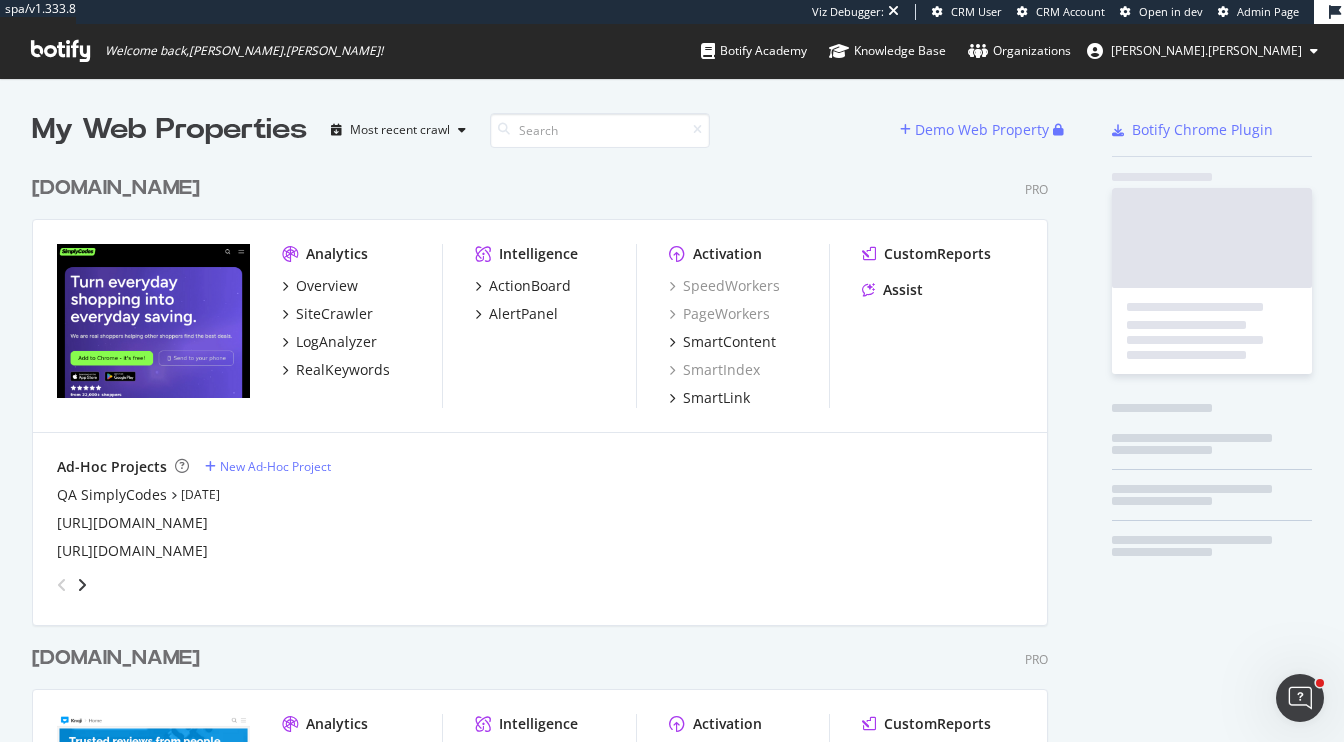 scroll, scrollTop: 0, scrollLeft: 1, axis: horizontal 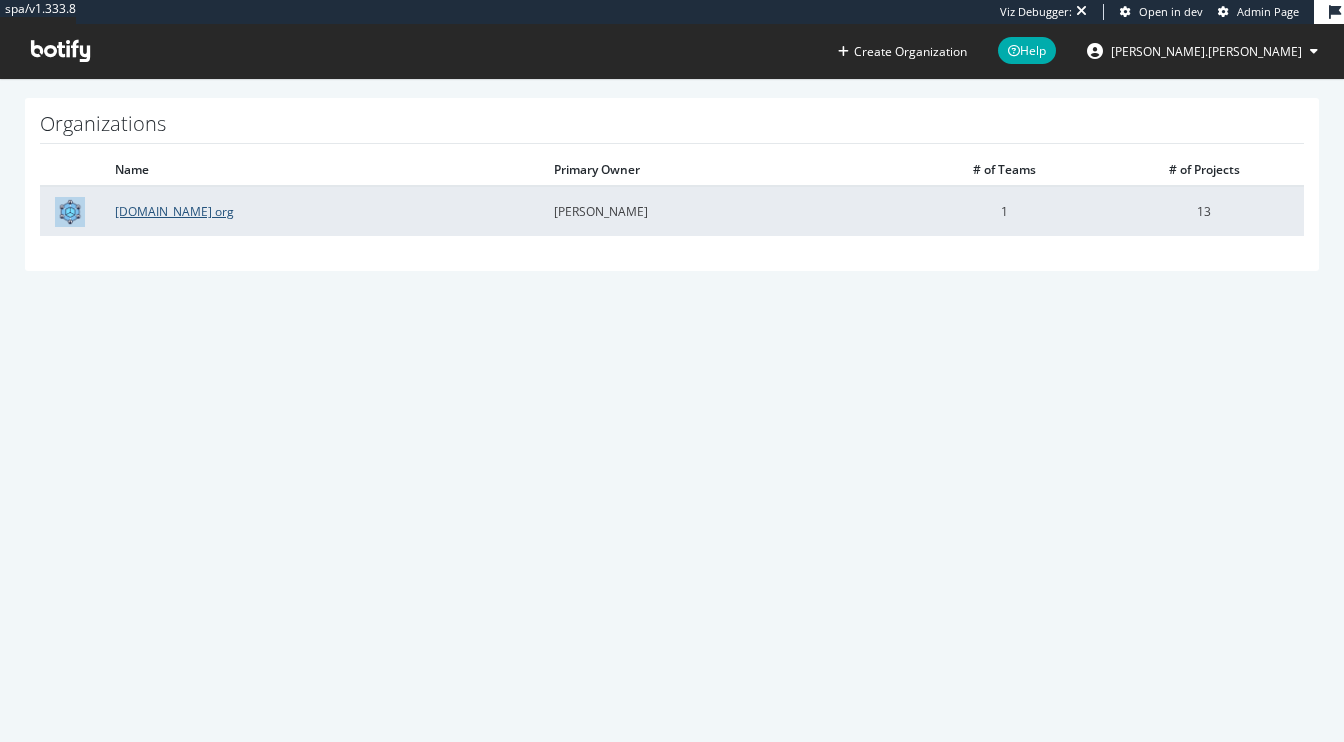 click on "[DOMAIN_NAME] org" at bounding box center (174, 211) 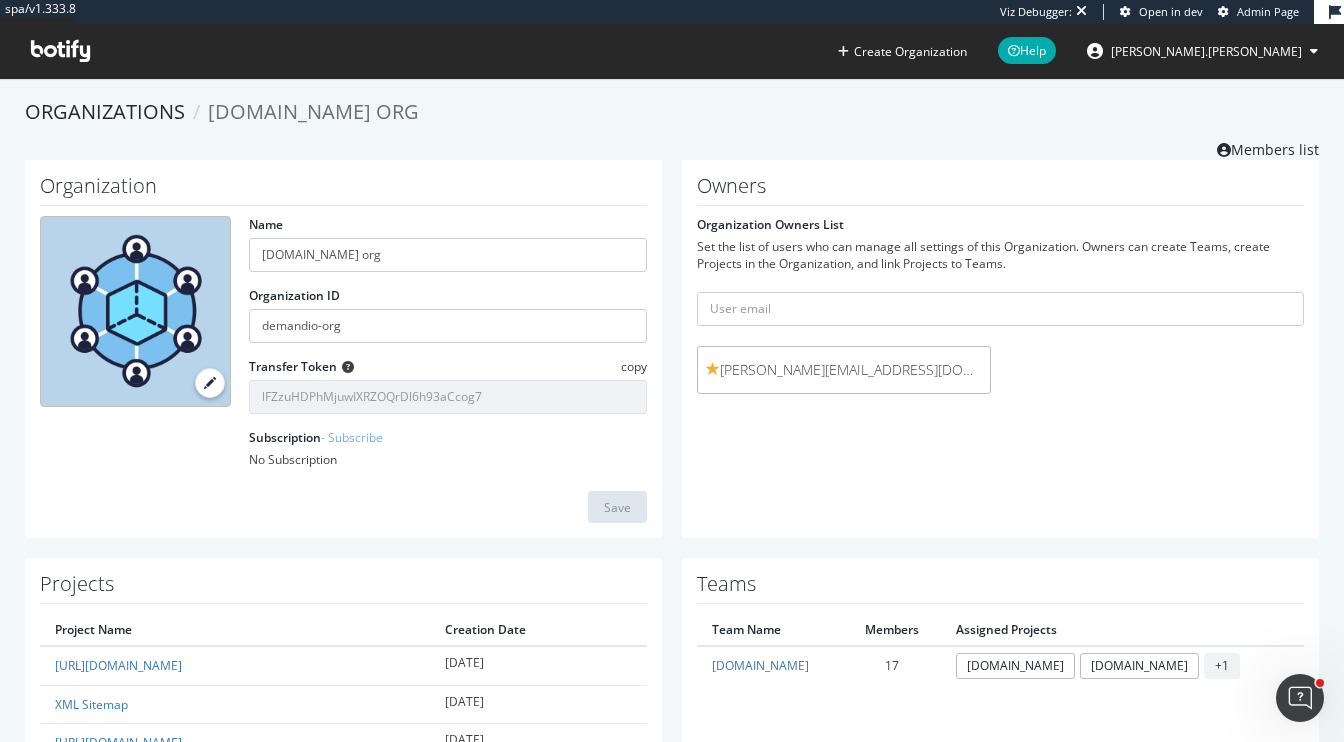 scroll, scrollTop: 56, scrollLeft: 0, axis: vertical 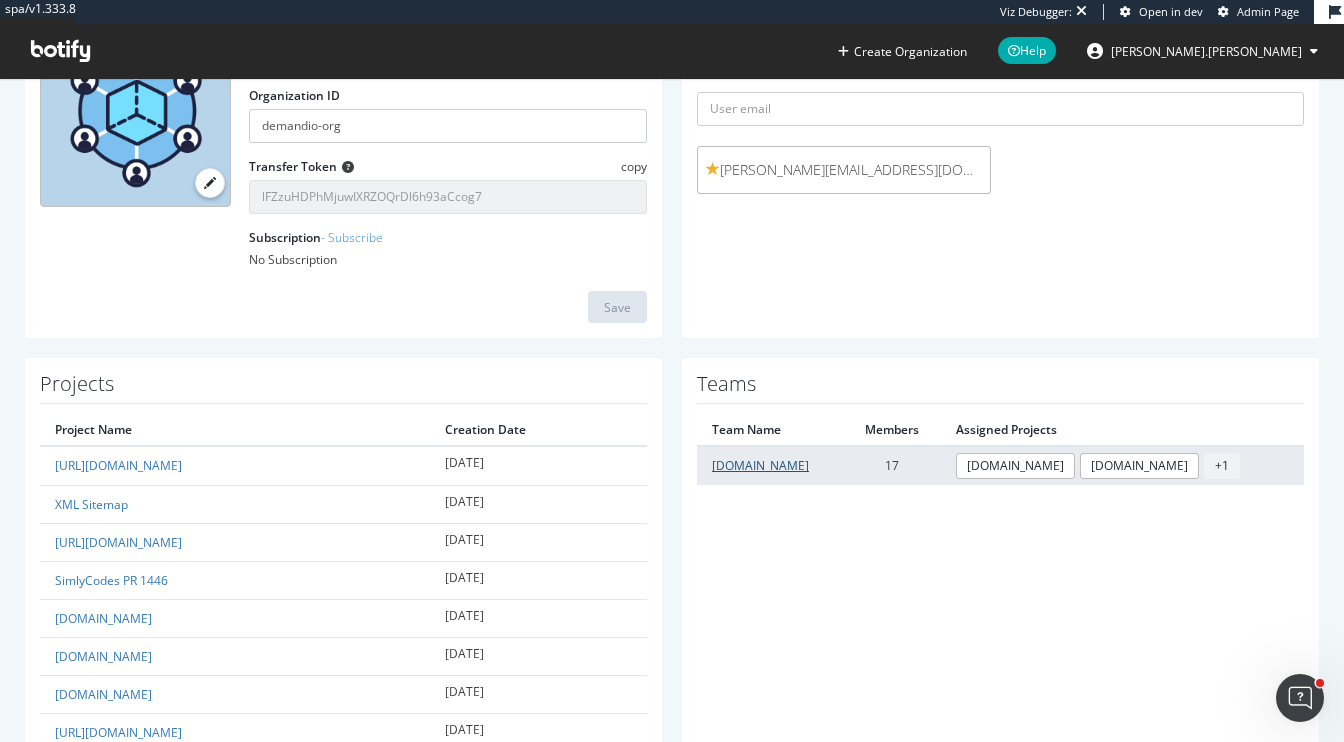 click on "Demand.io" at bounding box center (760, 465) 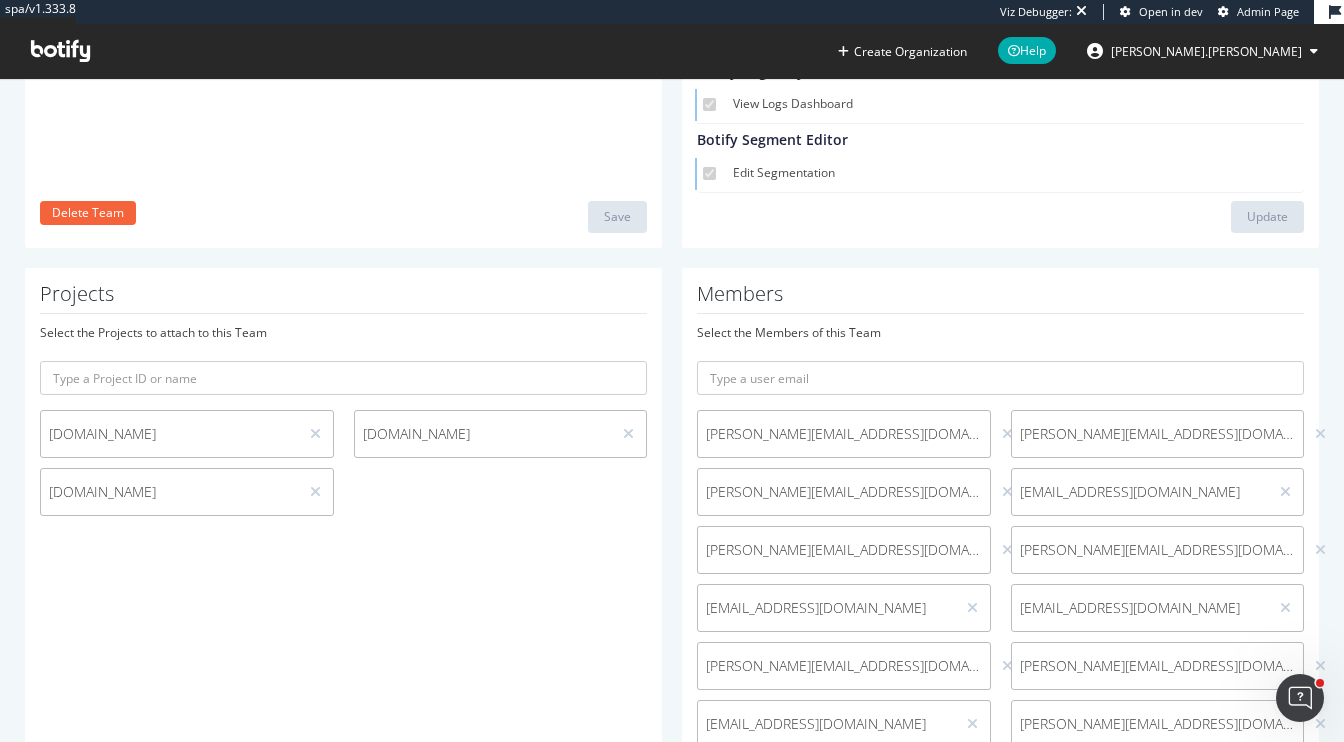 scroll, scrollTop: 384, scrollLeft: 0, axis: vertical 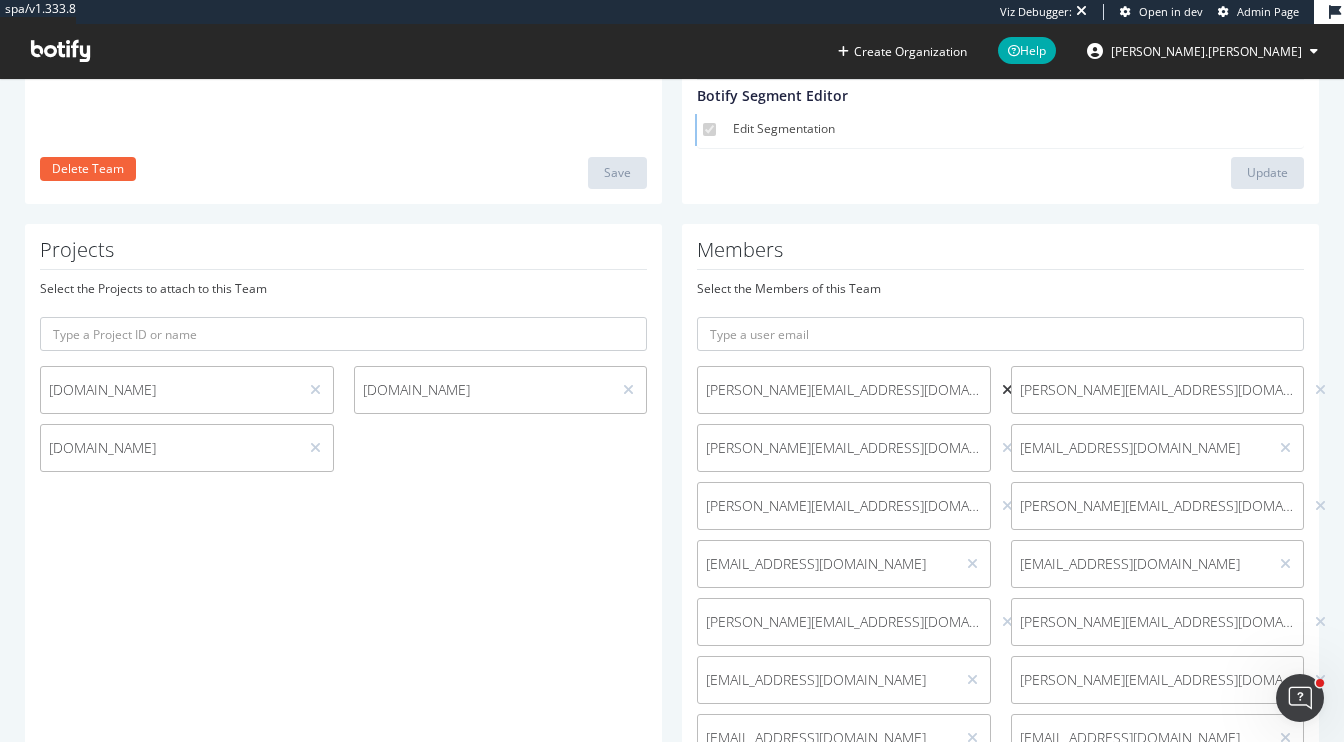 click at bounding box center [1007, 390] 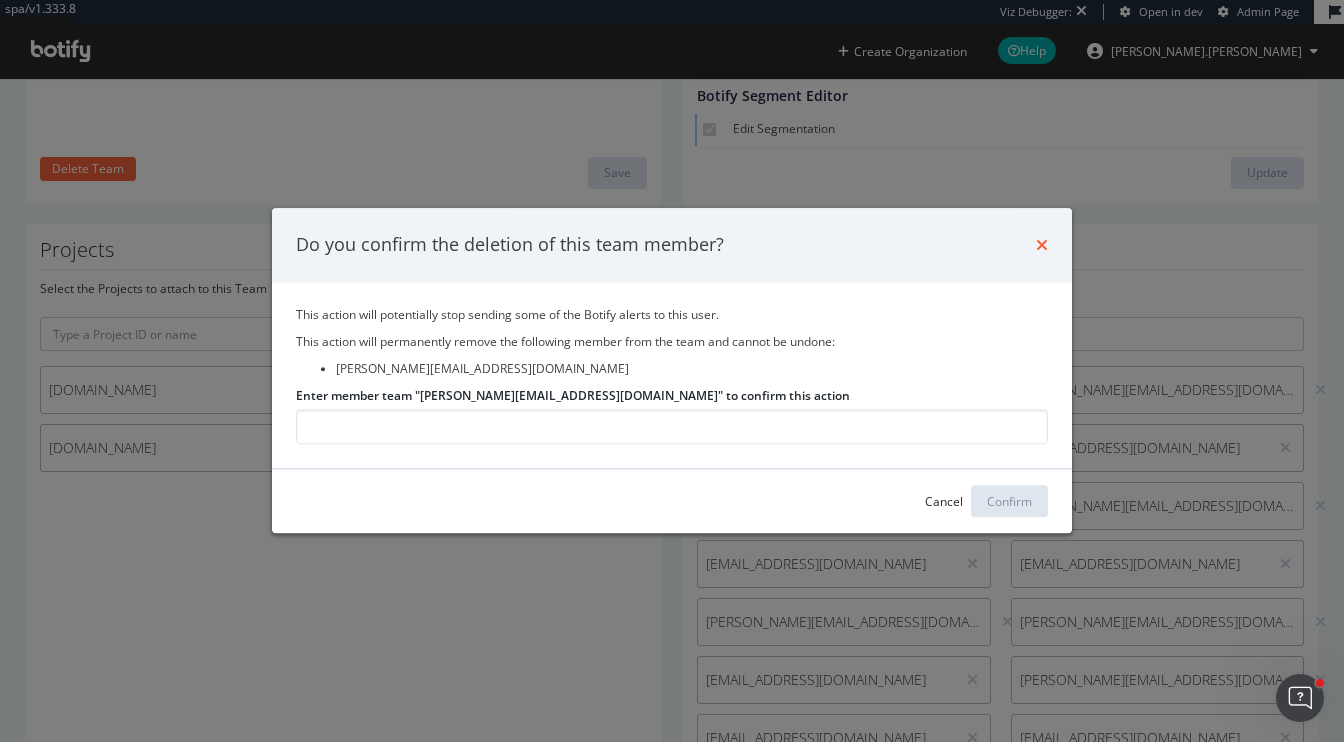 click at bounding box center (1042, 245) 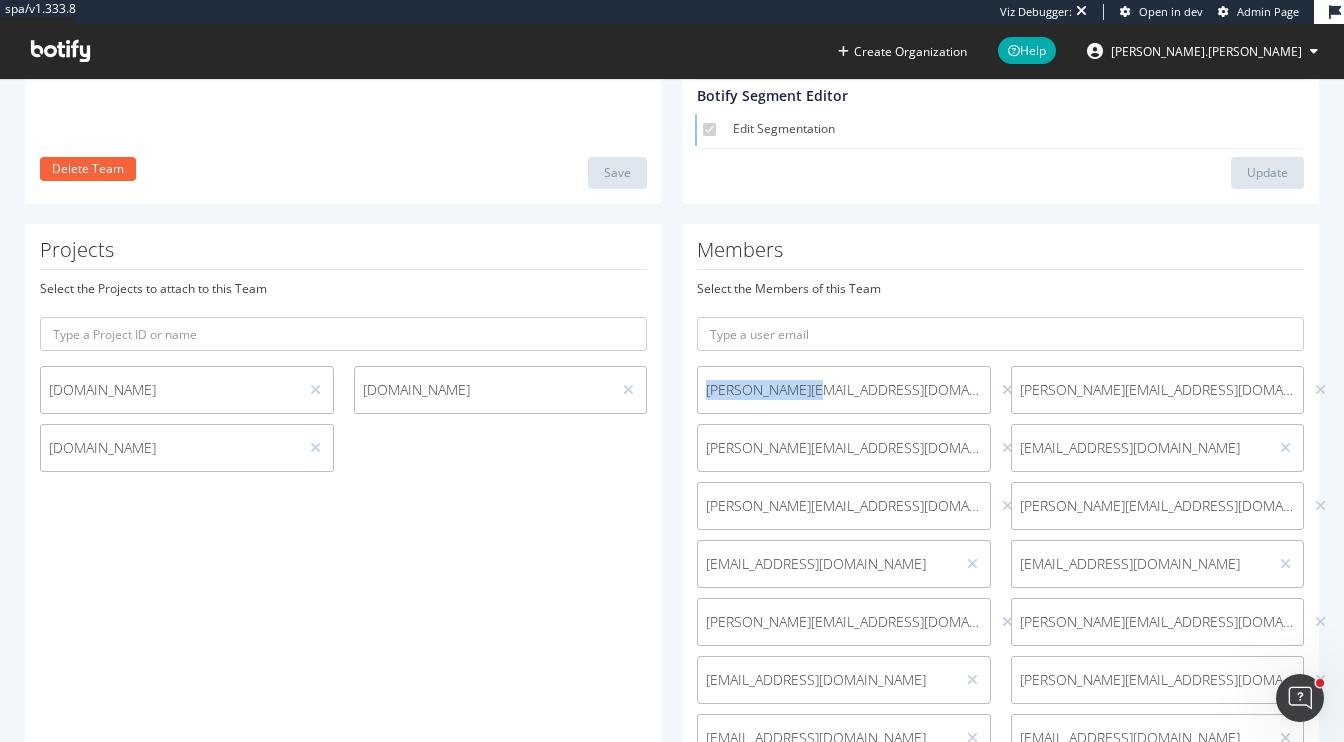 drag, startPoint x: 832, startPoint y: 396, endPoint x: 691, endPoint y: 380, distance: 141.90489 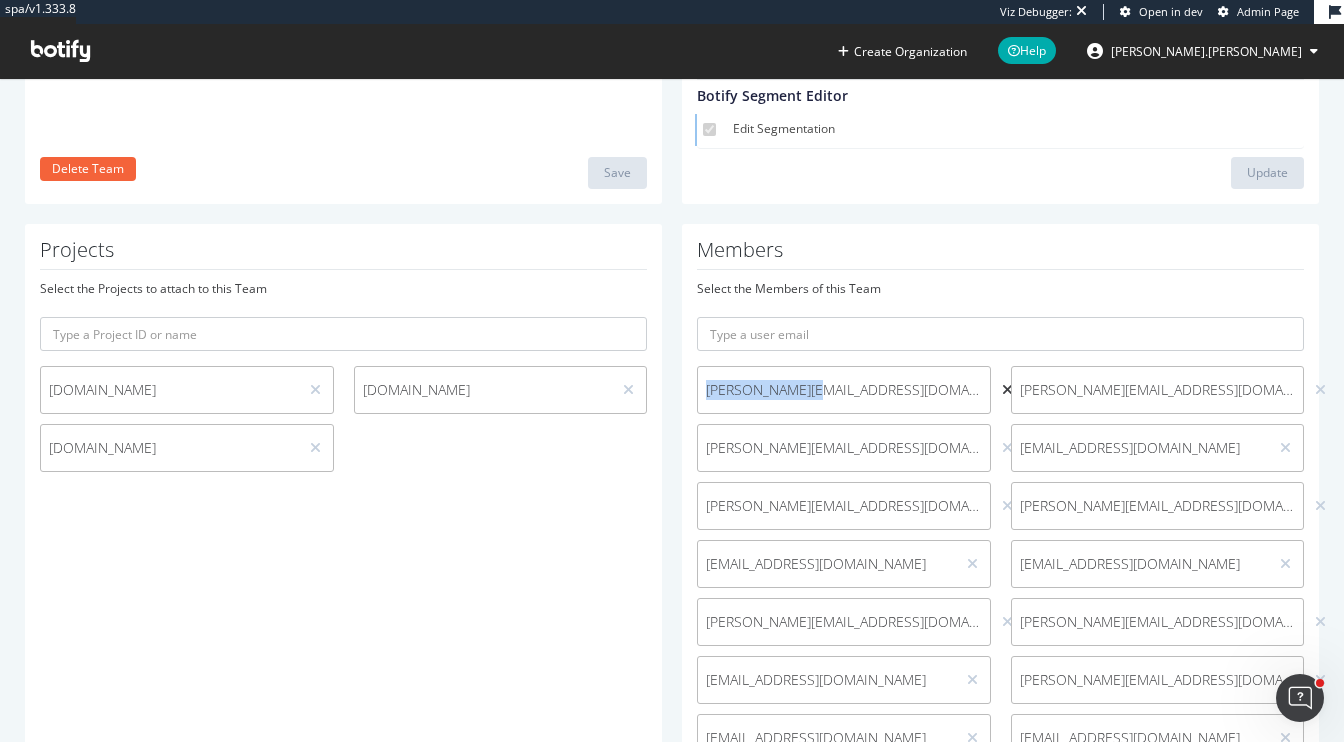 click at bounding box center (1007, 390) 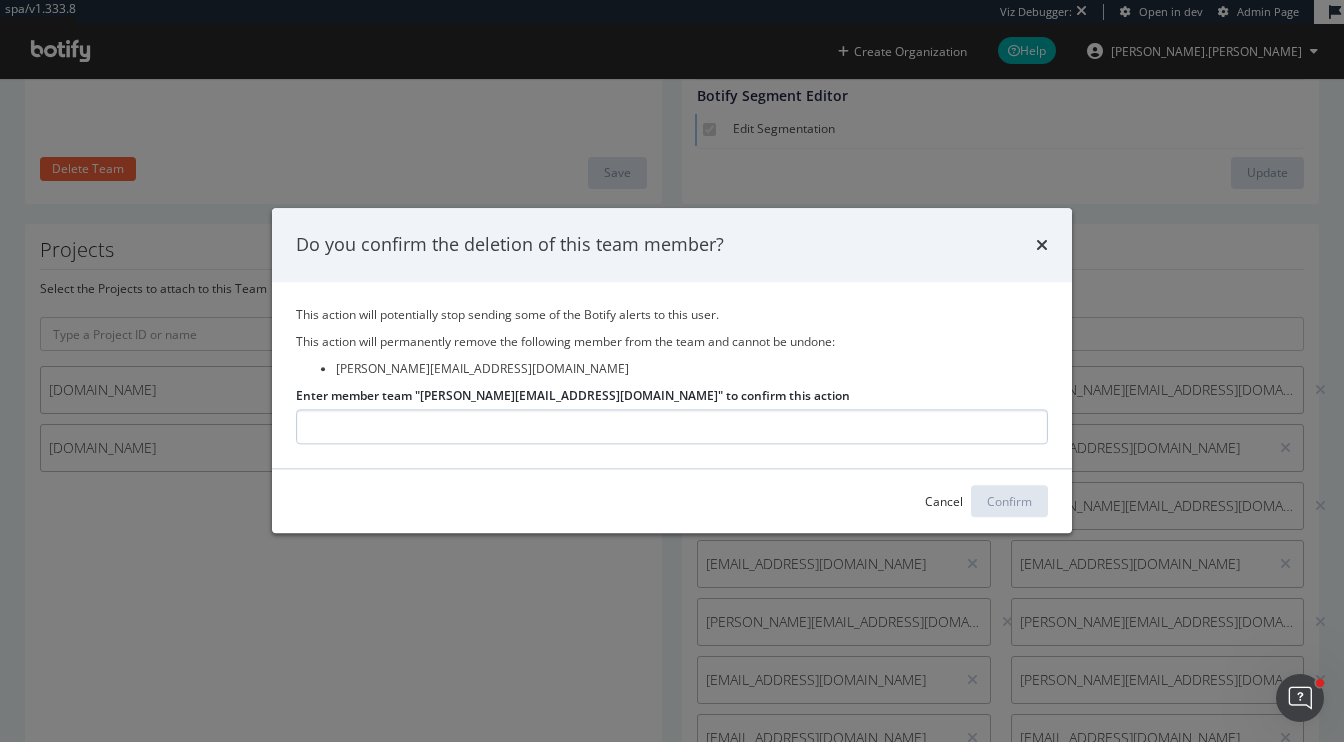 click on "Enter member team "jimmy@demand.io" to confirm this action" at bounding box center (672, 427) 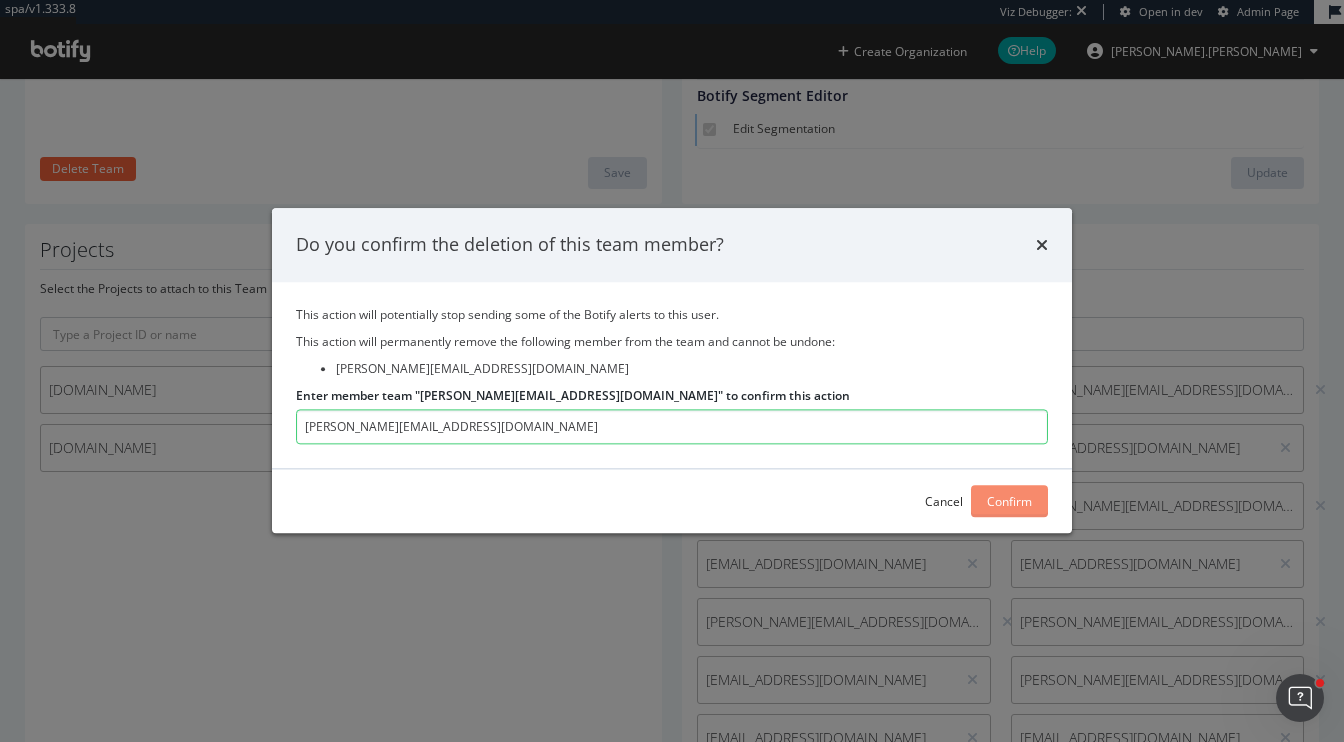 type on "jimmy@demand.io" 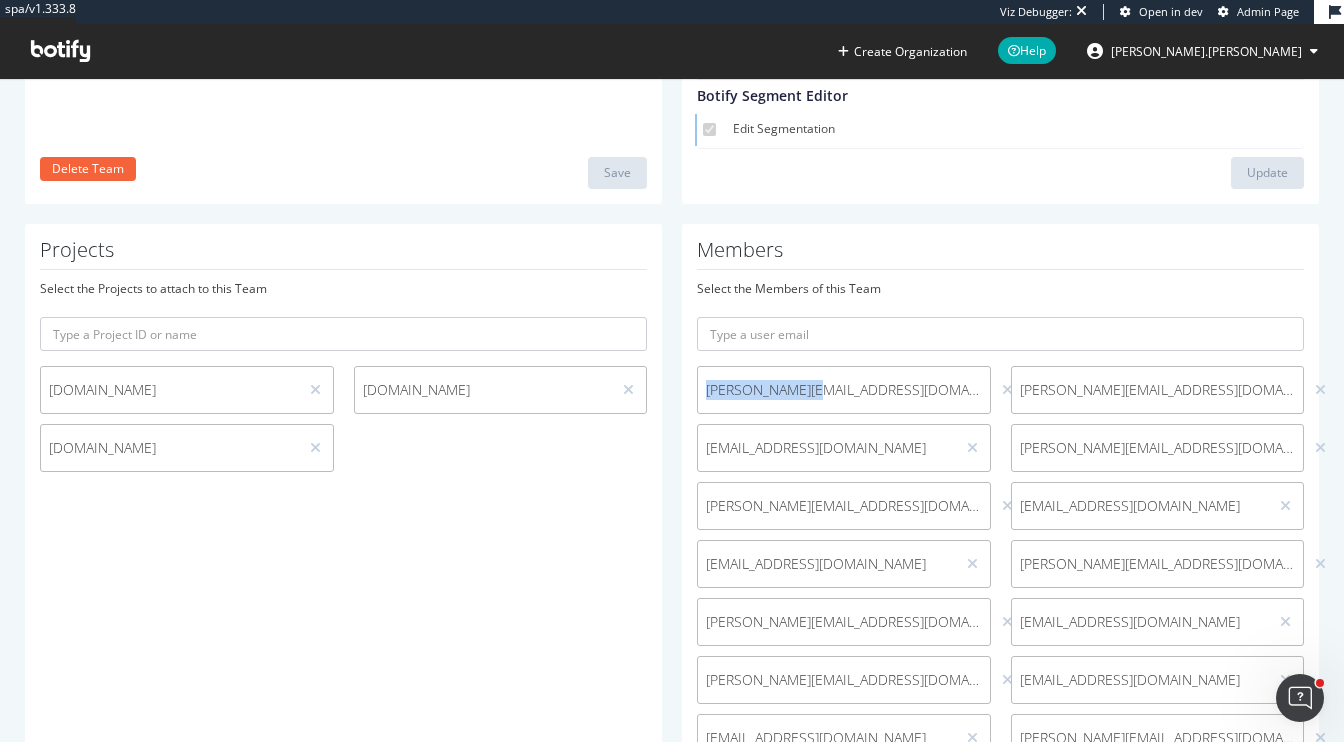 drag, startPoint x: 882, startPoint y: 385, endPoint x: 680, endPoint y: 385, distance: 202 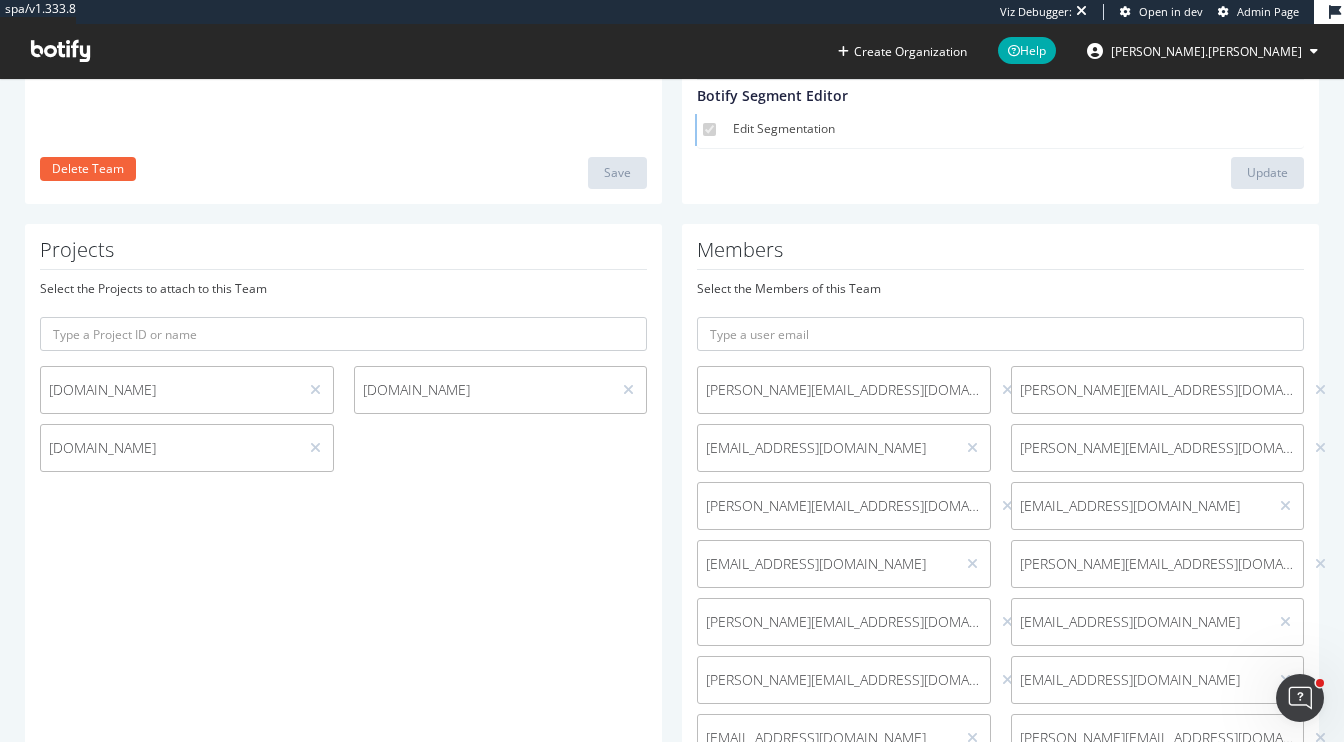 click at bounding box center (1007, 390) 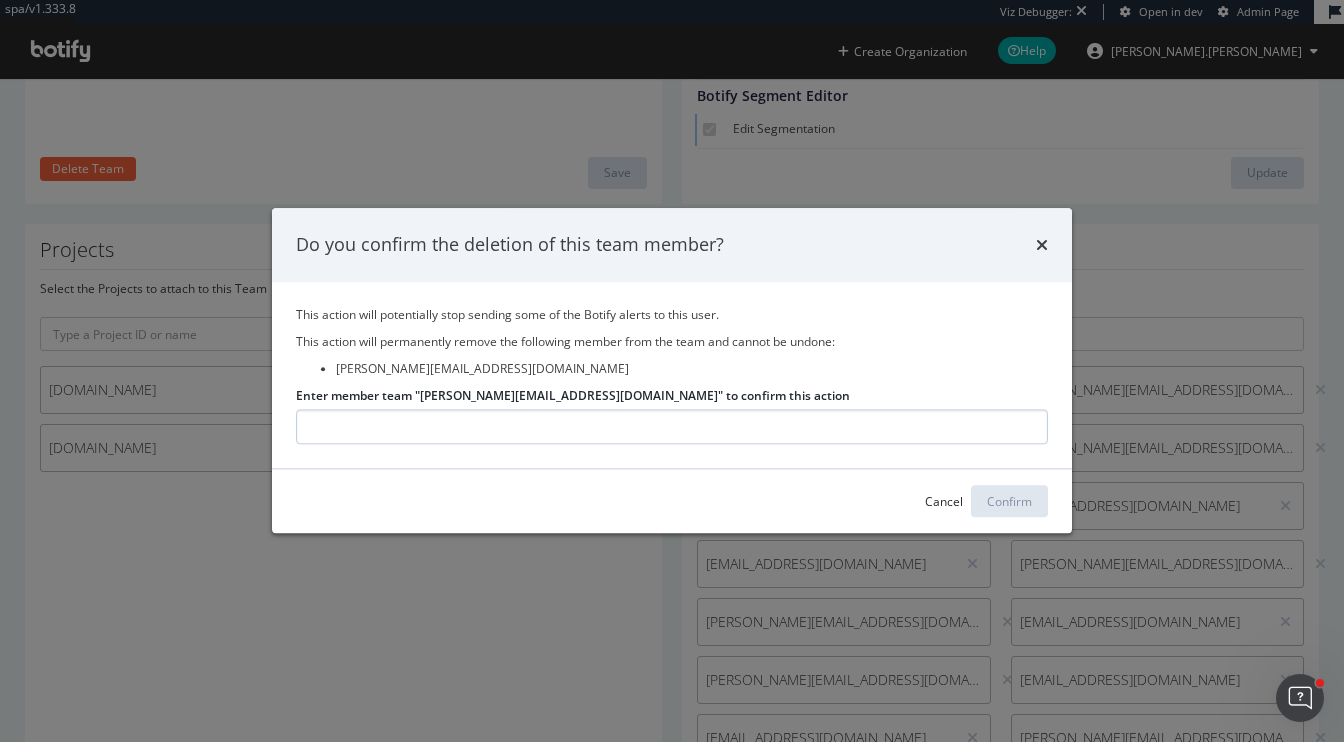 click on "Enter member team "kelli@demand.io" to confirm this action" at bounding box center [672, 427] 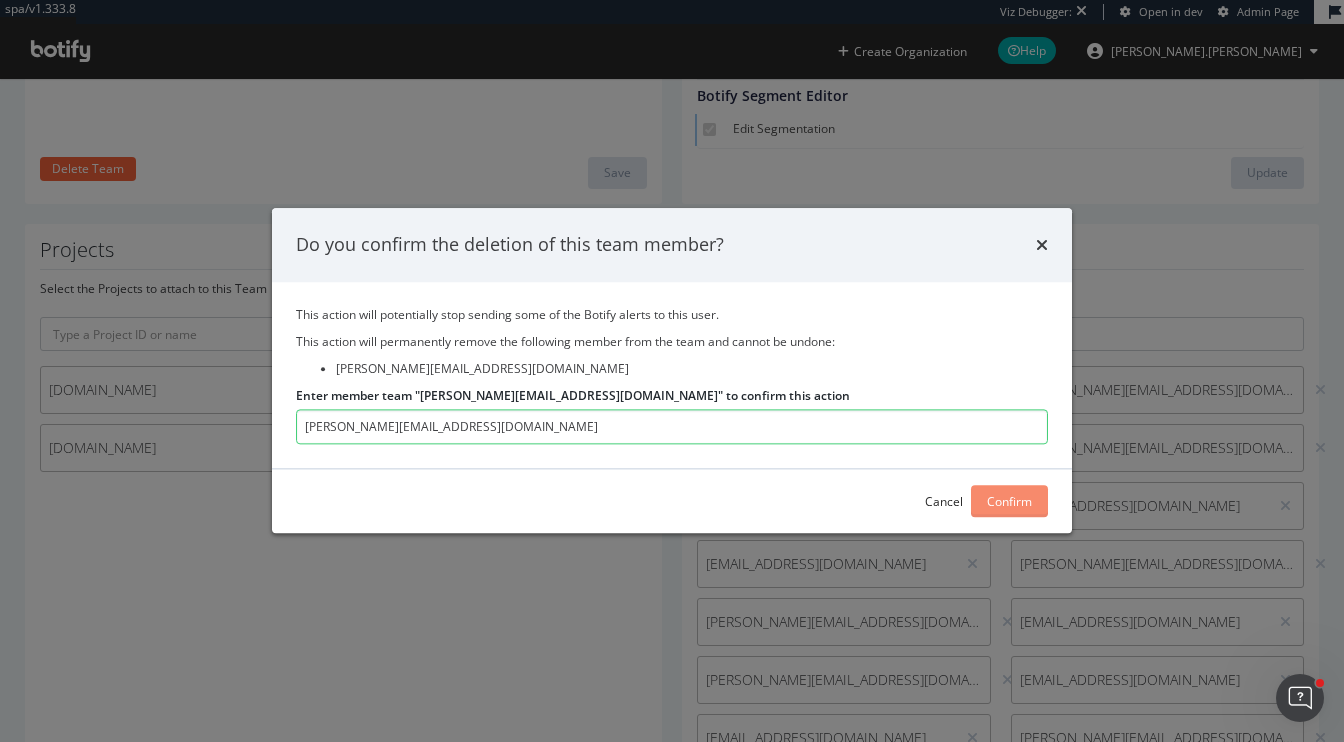 type on "kelli@demand.io" 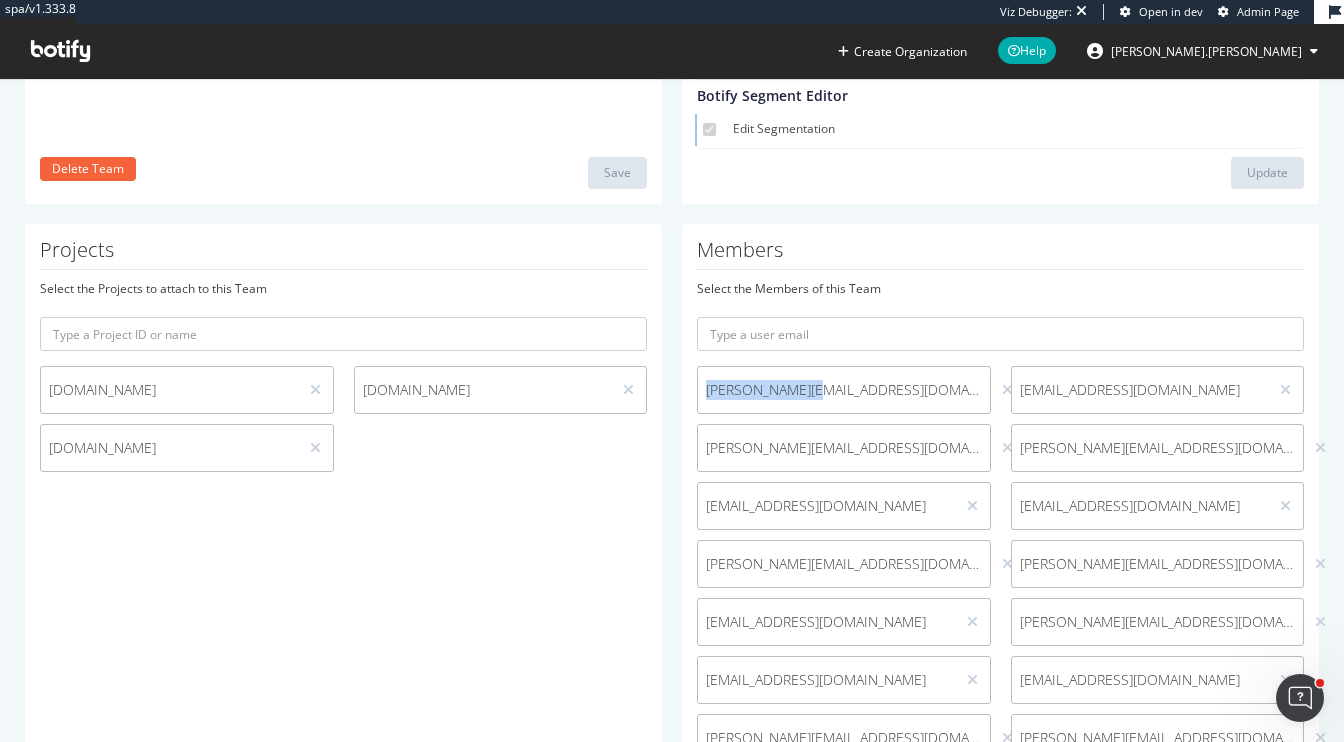 drag, startPoint x: 903, startPoint y: 393, endPoint x: 697, endPoint y: 397, distance: 206.03883 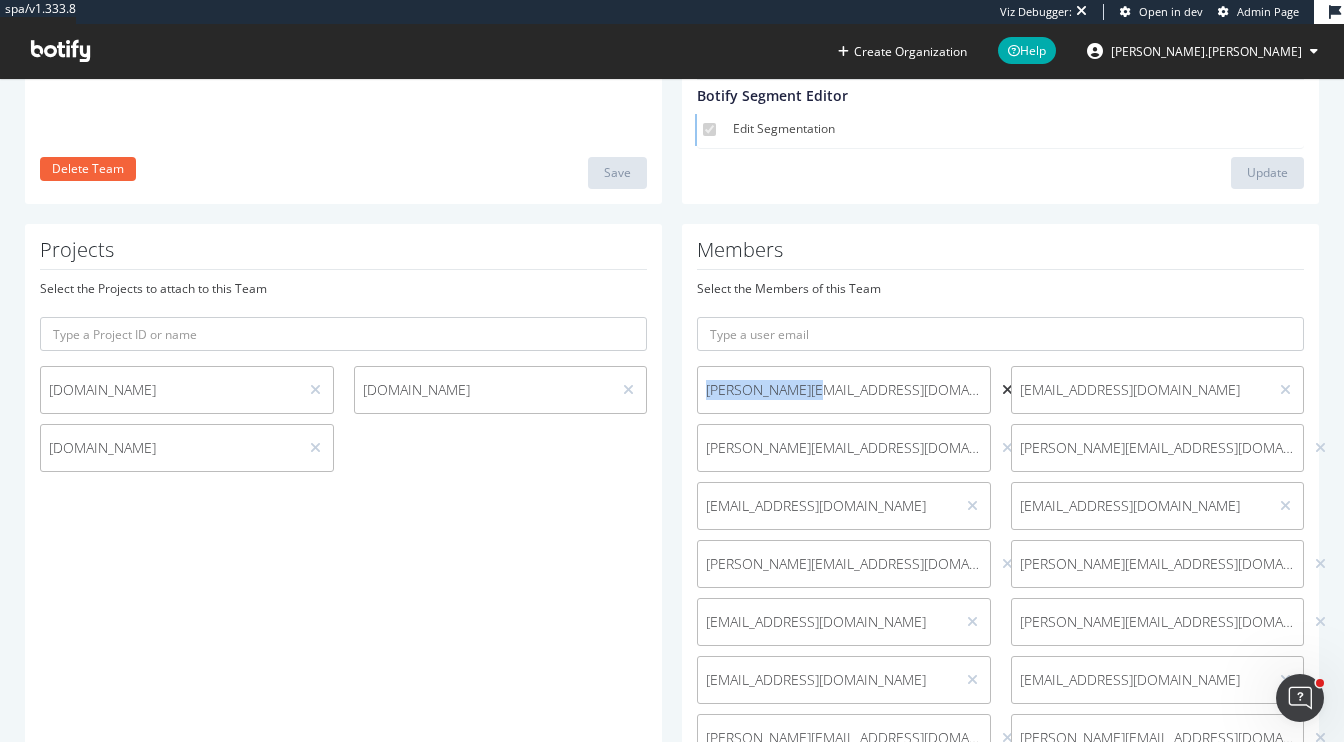 click at bounding box center (1007, 390) 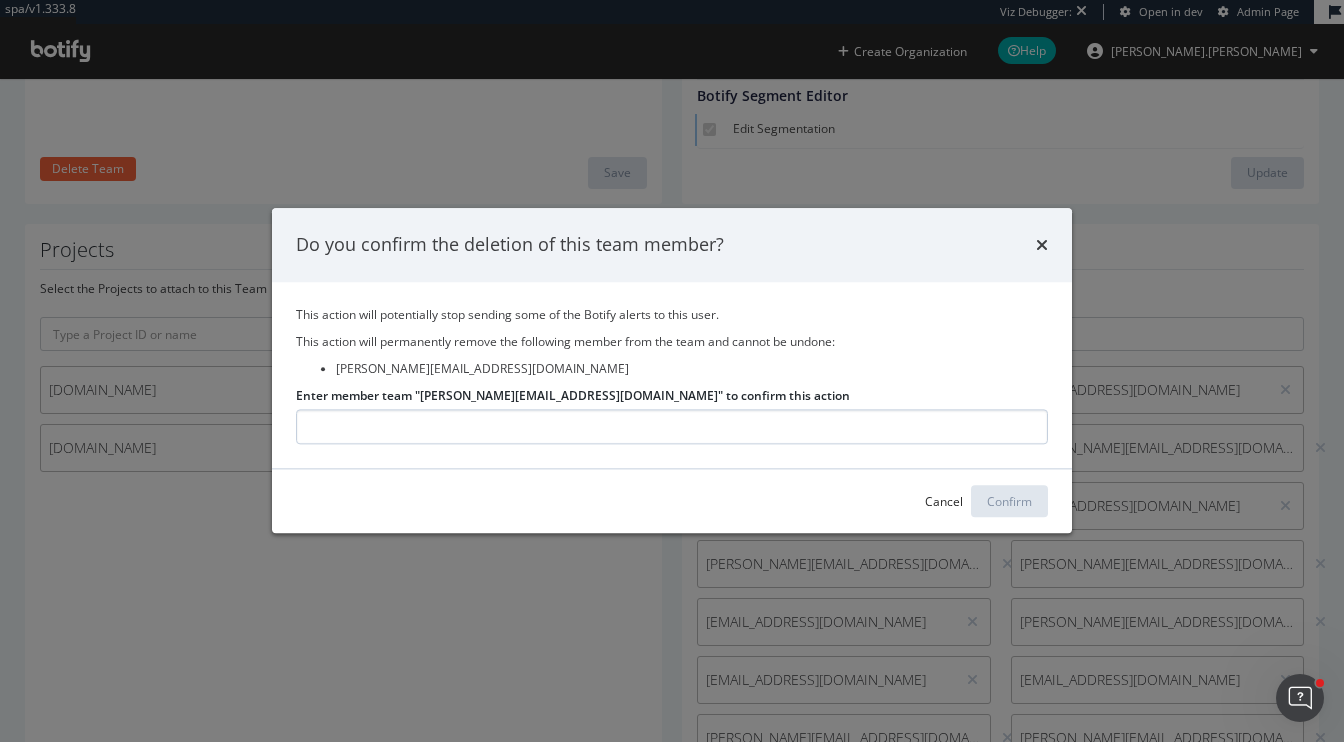 click on "Enter member team "brian@demand.io" to confirm this action" at bounding box center [672, 427] 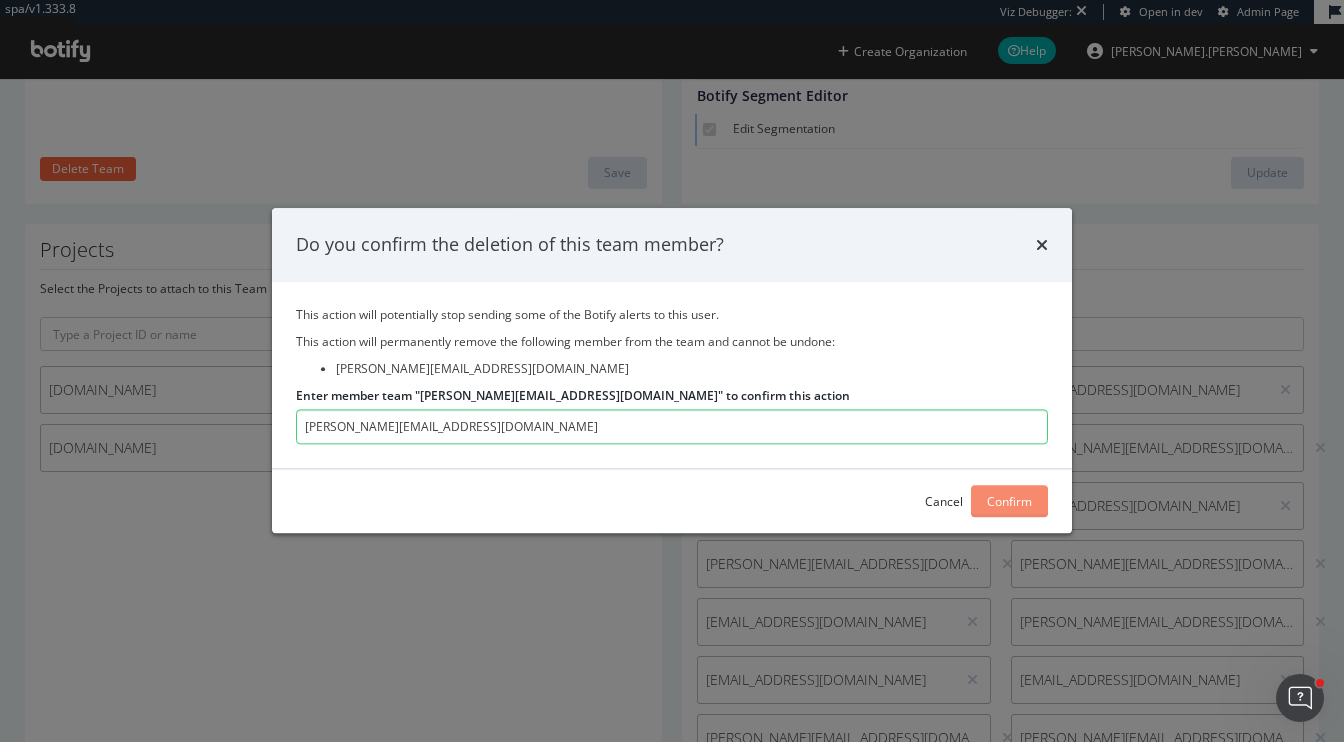 type on "brian@demand.io" 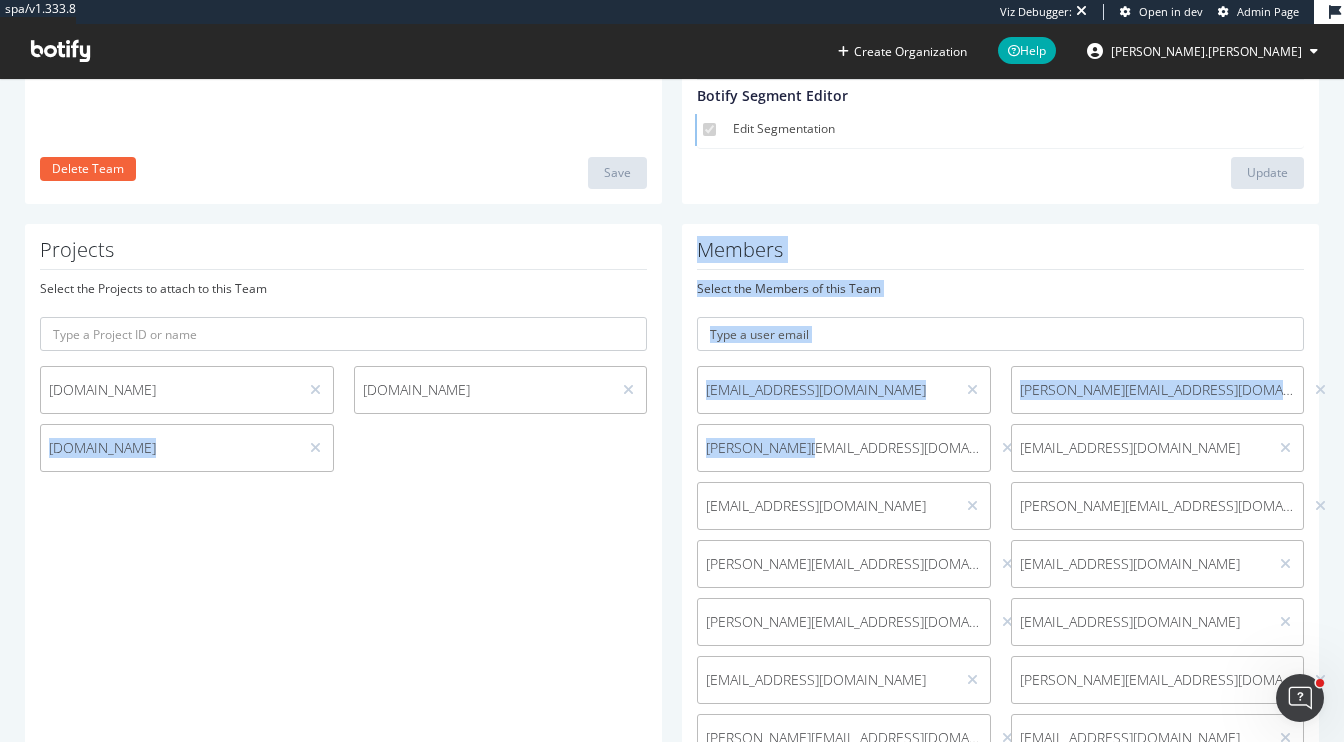 drag, startPoint x: 864, startPoint y: 454, endPoint x: 669, endPoint y: 454, distance: 195 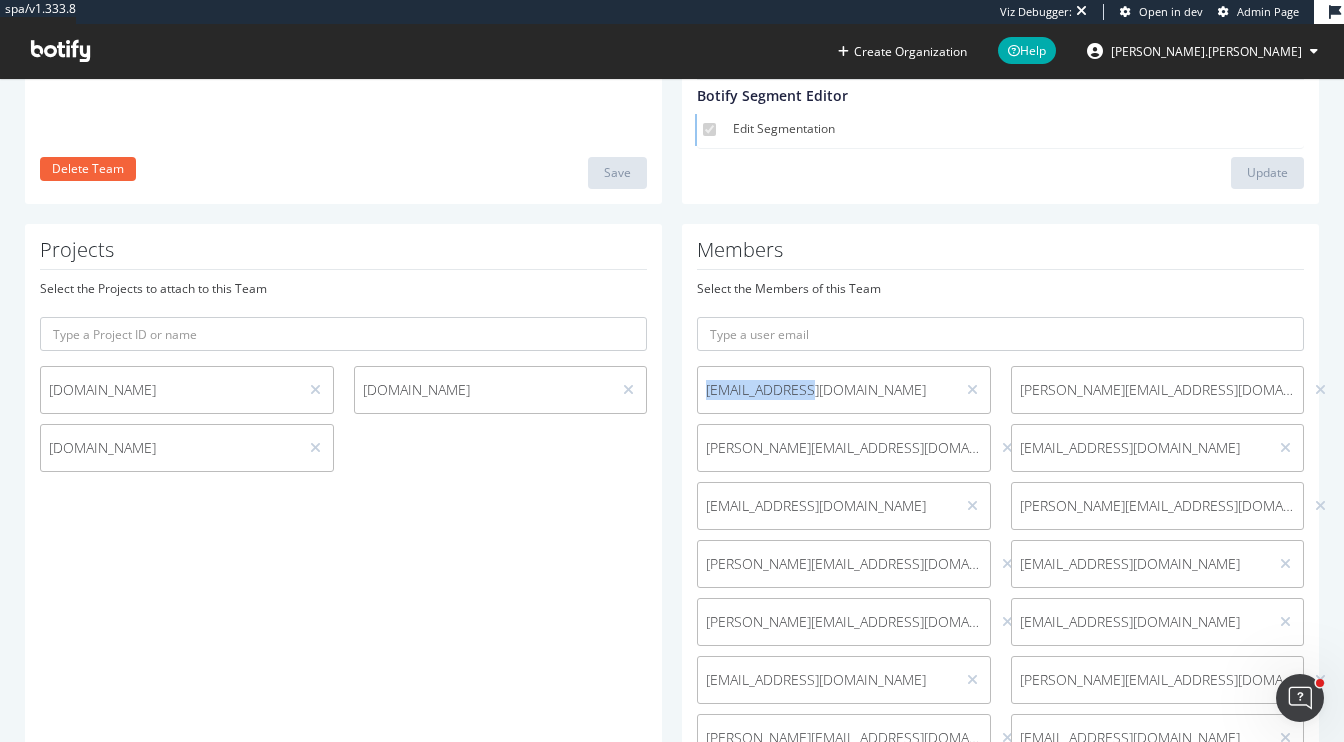 drag, startPoint x: 817, startPoint y: 387, endPoint x: 707, endPoint y: 390, distance: 110.0409 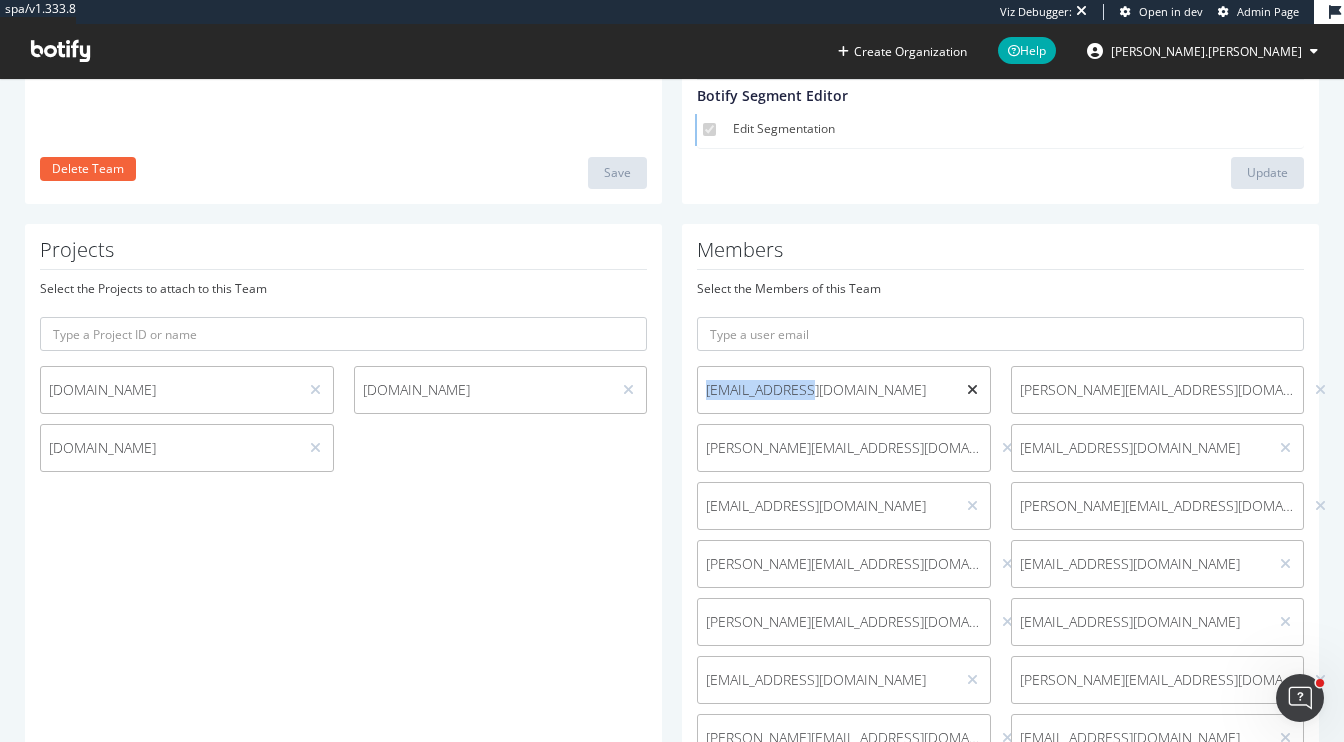 click at bounding box center (972, 390) 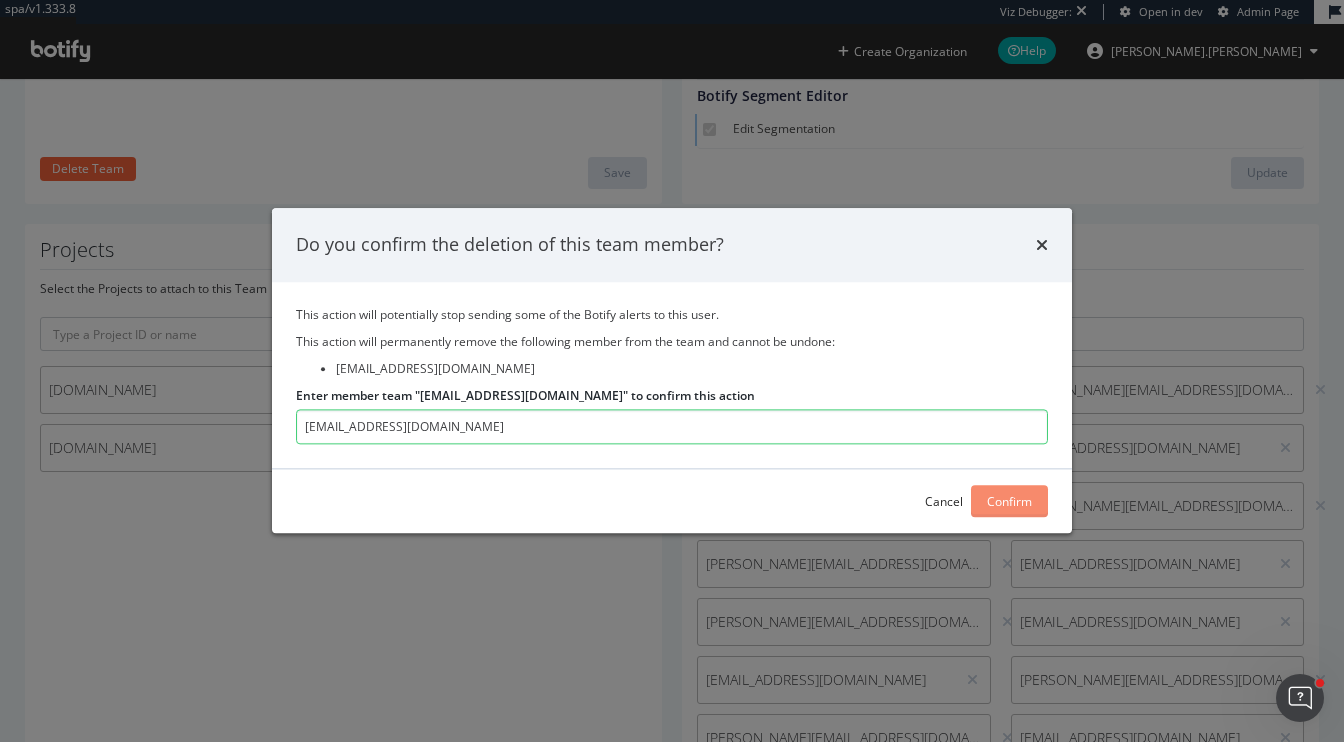 type on "zach@demand.io" 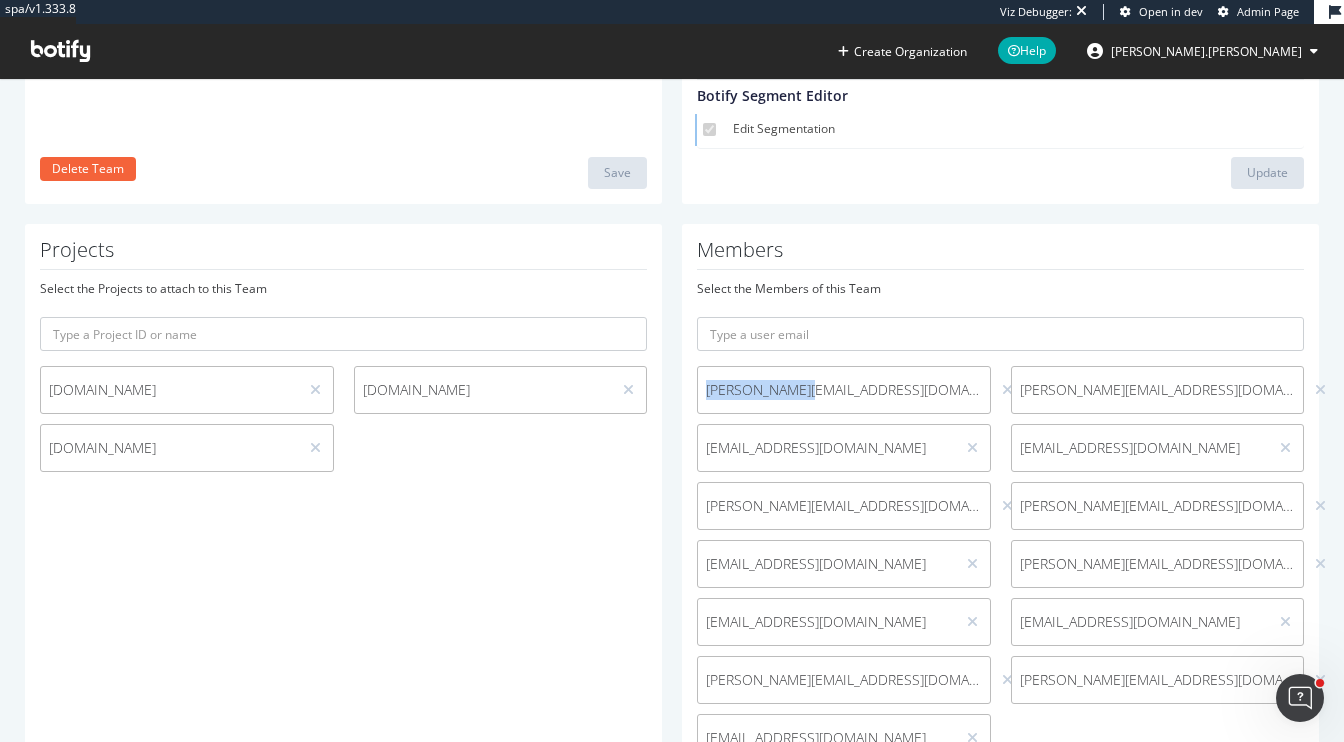 drag, startPoint x: 819, startPoint y: 391, endPoint x: 706, endPoint y: 391, distance: 113 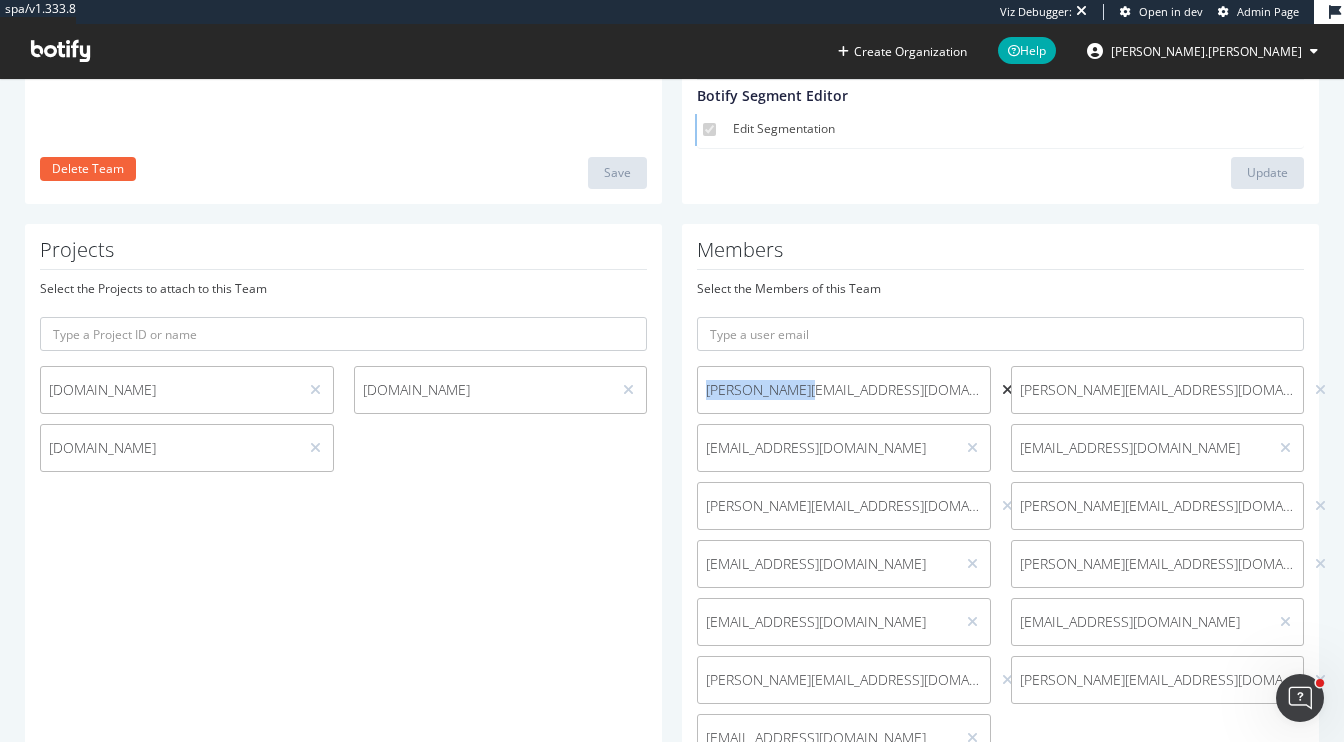 click at bounding box center [1007, 390] 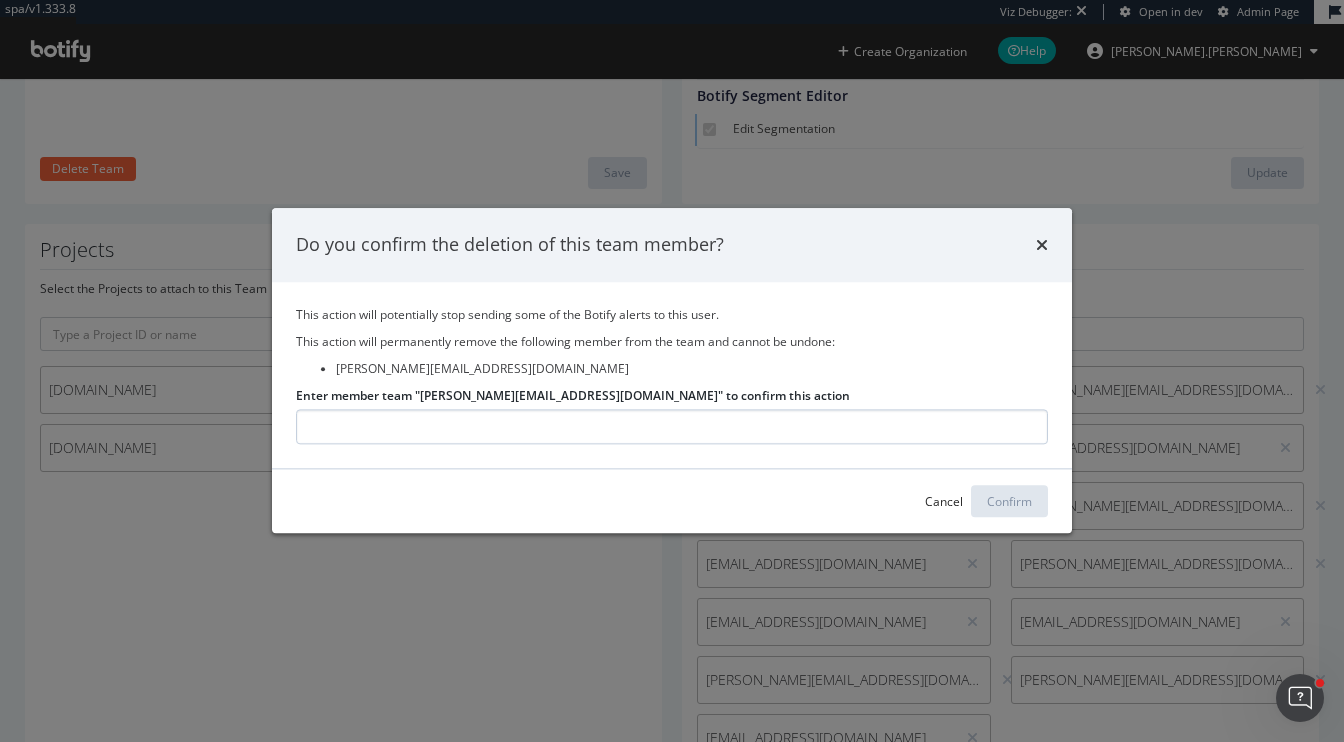 click on "Enter member team "mike@demand.io" to confirm this action" at bounding box center [672, 427] 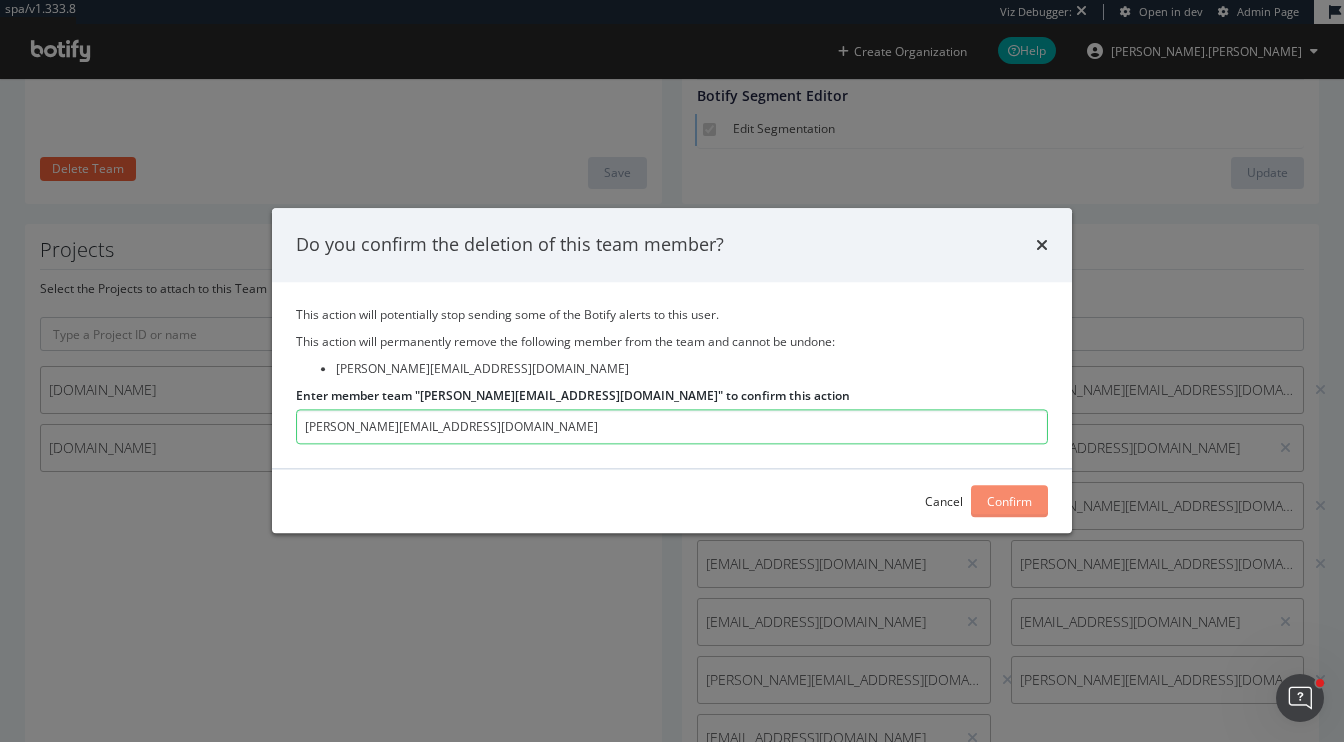 type on "mike@demand.io" 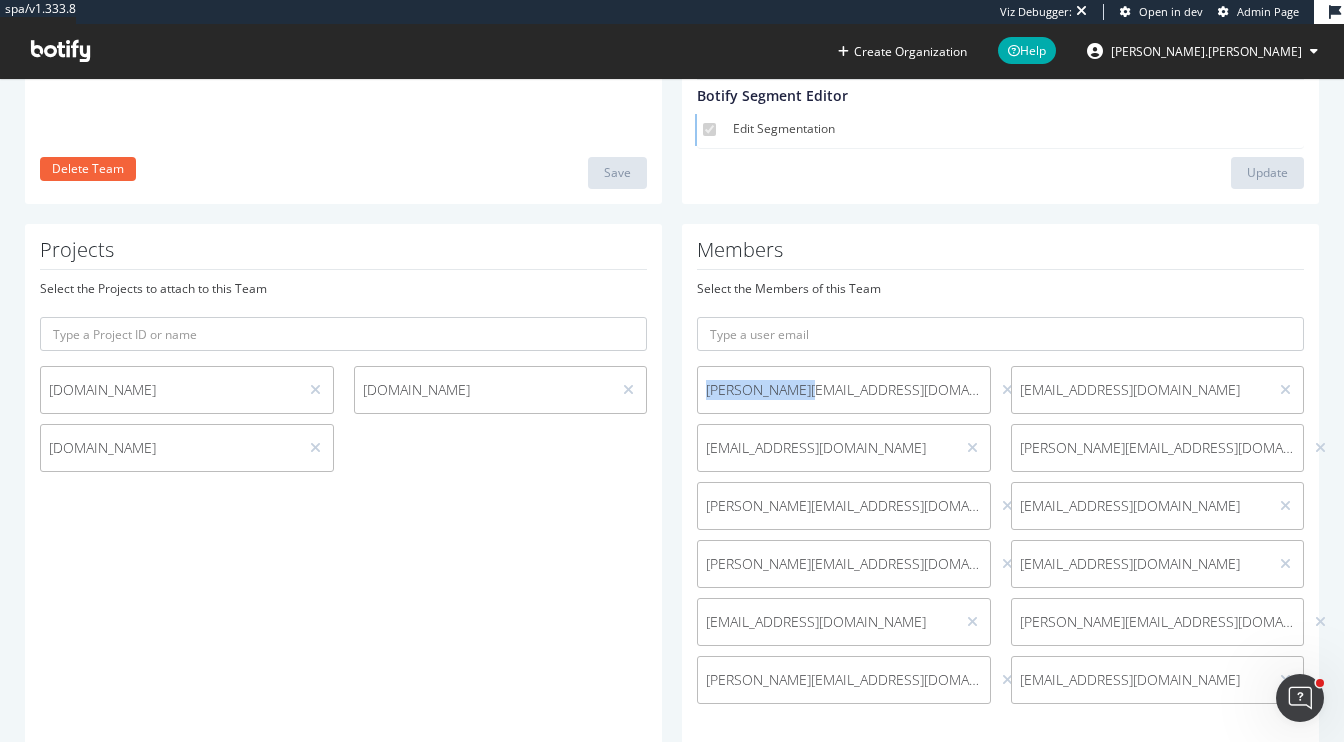 drag, startPoint x: 927, startPoint y: 388, endPoint x: 703, endPoint y: 393, distance: 224.0558 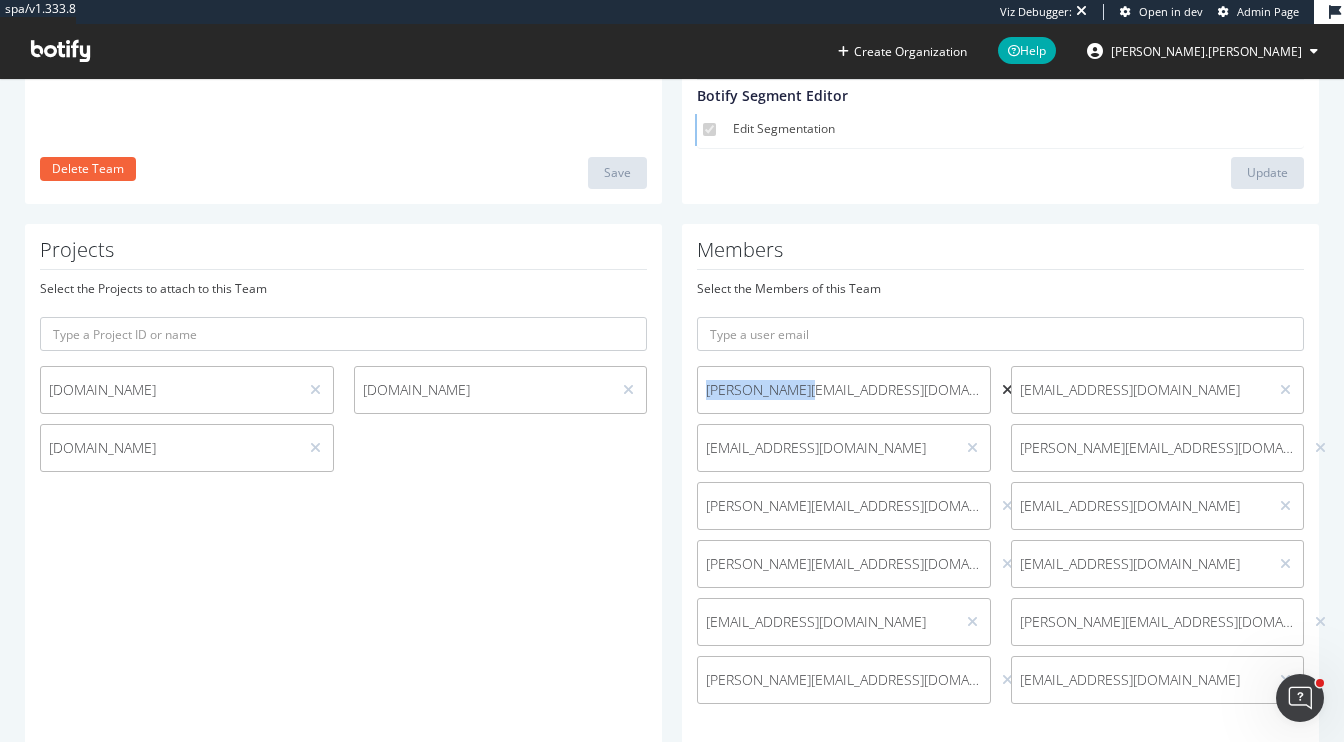 click at bounding box center [1007, 390] 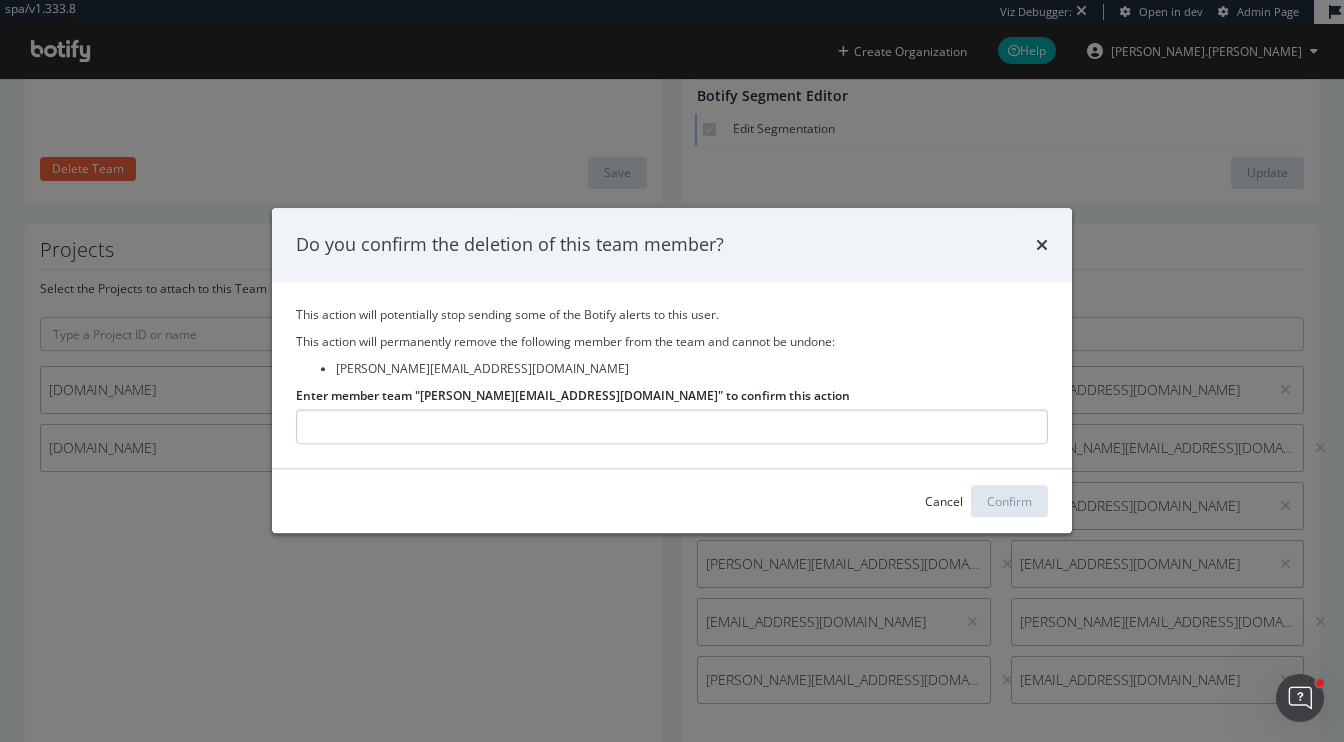 click on "Enter member team "fran@demand.io" to confirm this action" at bounding box center [672, 427] 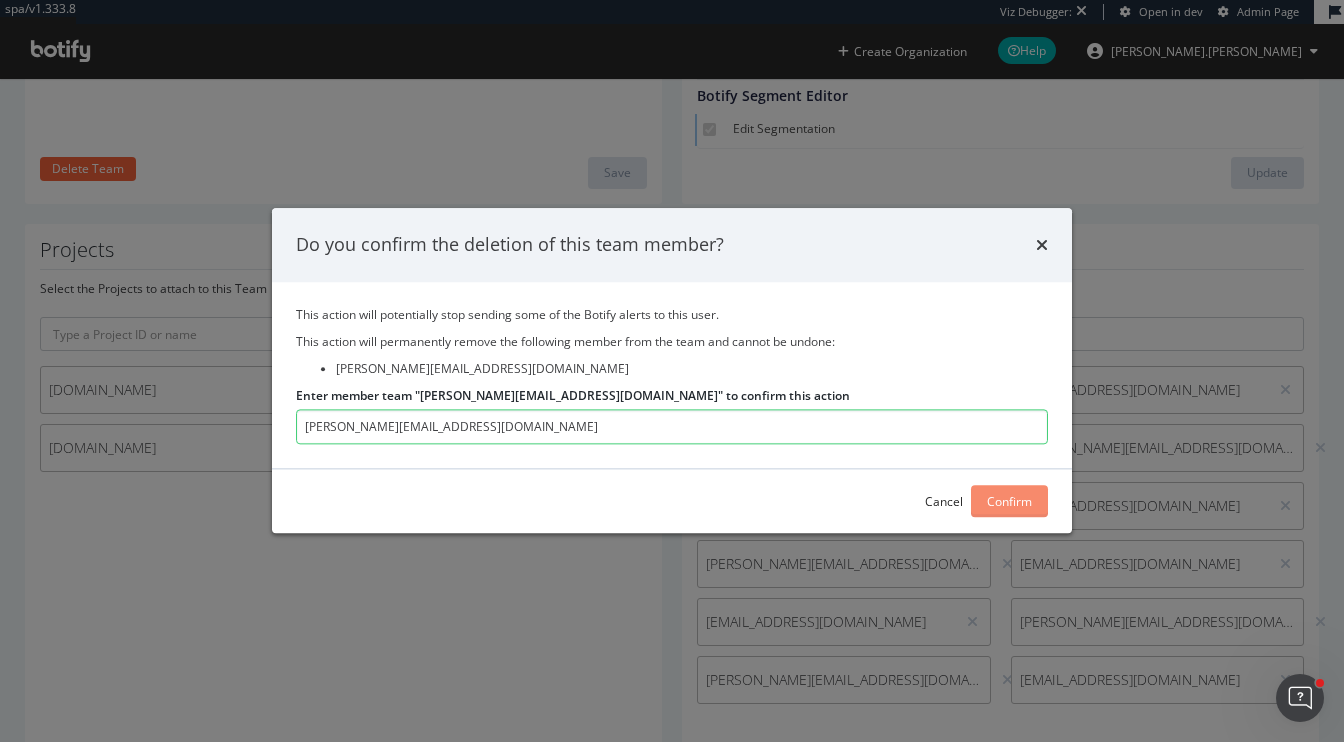type on "fran@demand.io" 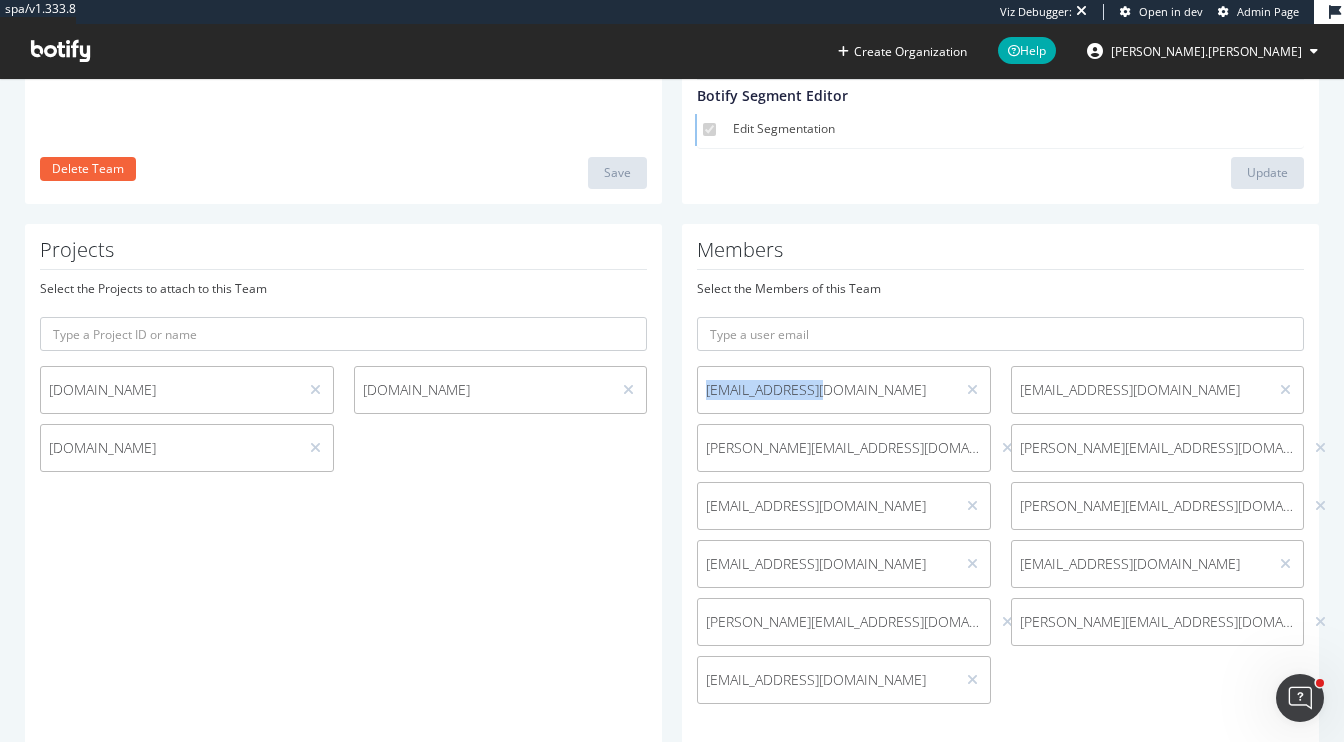 drag, startPoint x: 882, startPoint y: 393, endPoint x: 703, endPoint y: 390, distance: 179.02513 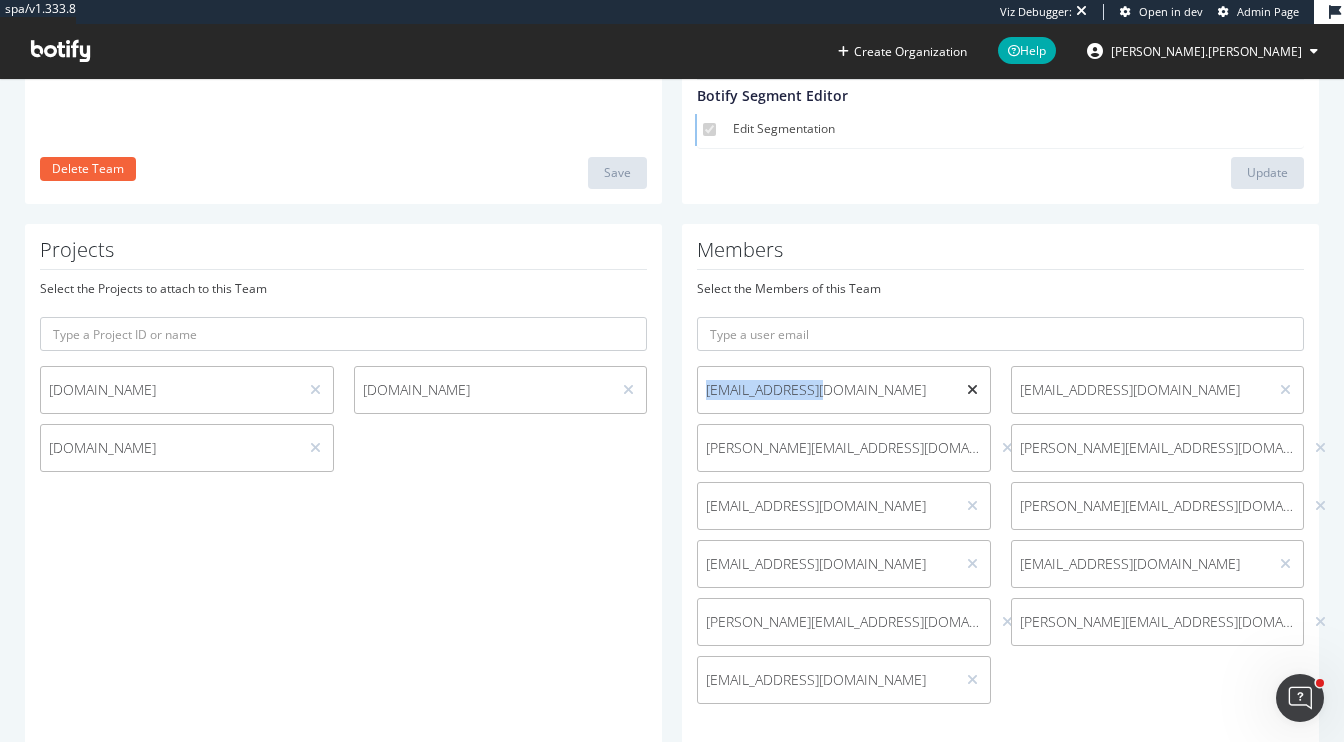 click at bounding box center [972, 390] 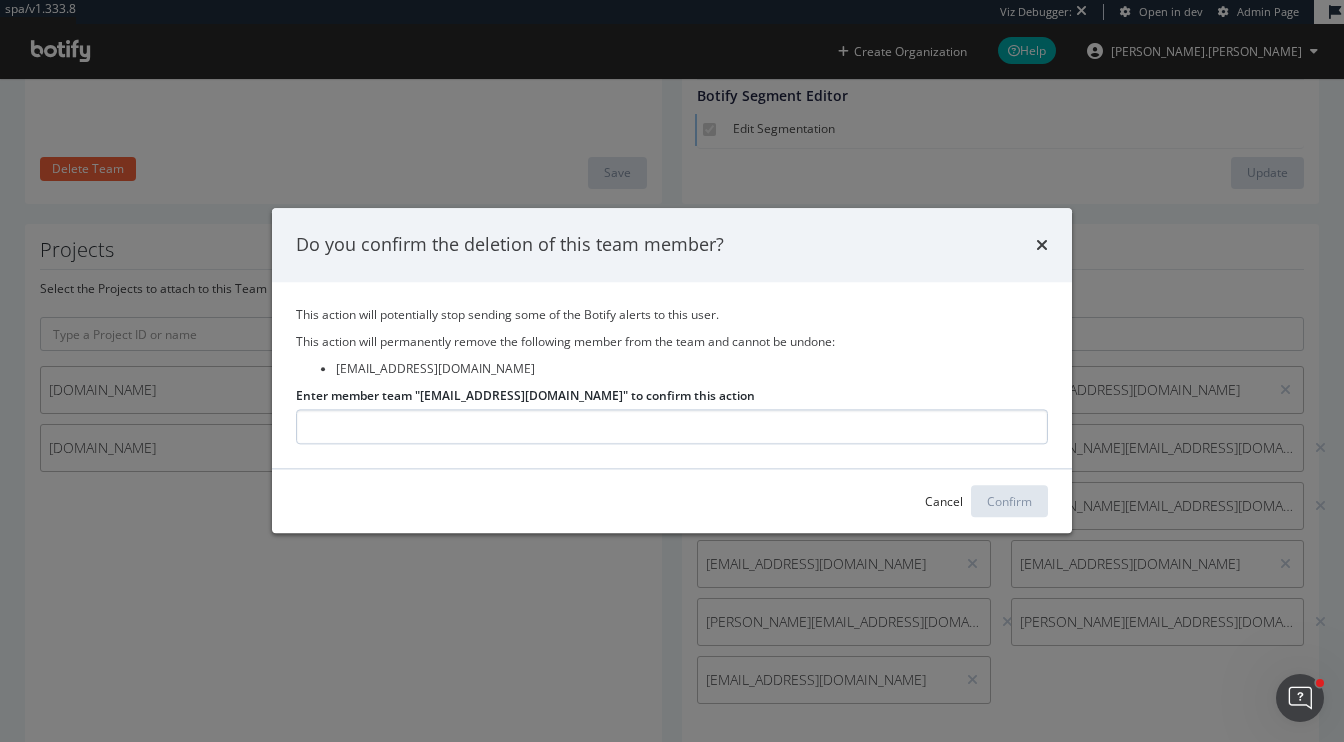 click on "Enter member team "marias@demand.io" to confirm this action" at bounding box center (672, 427) 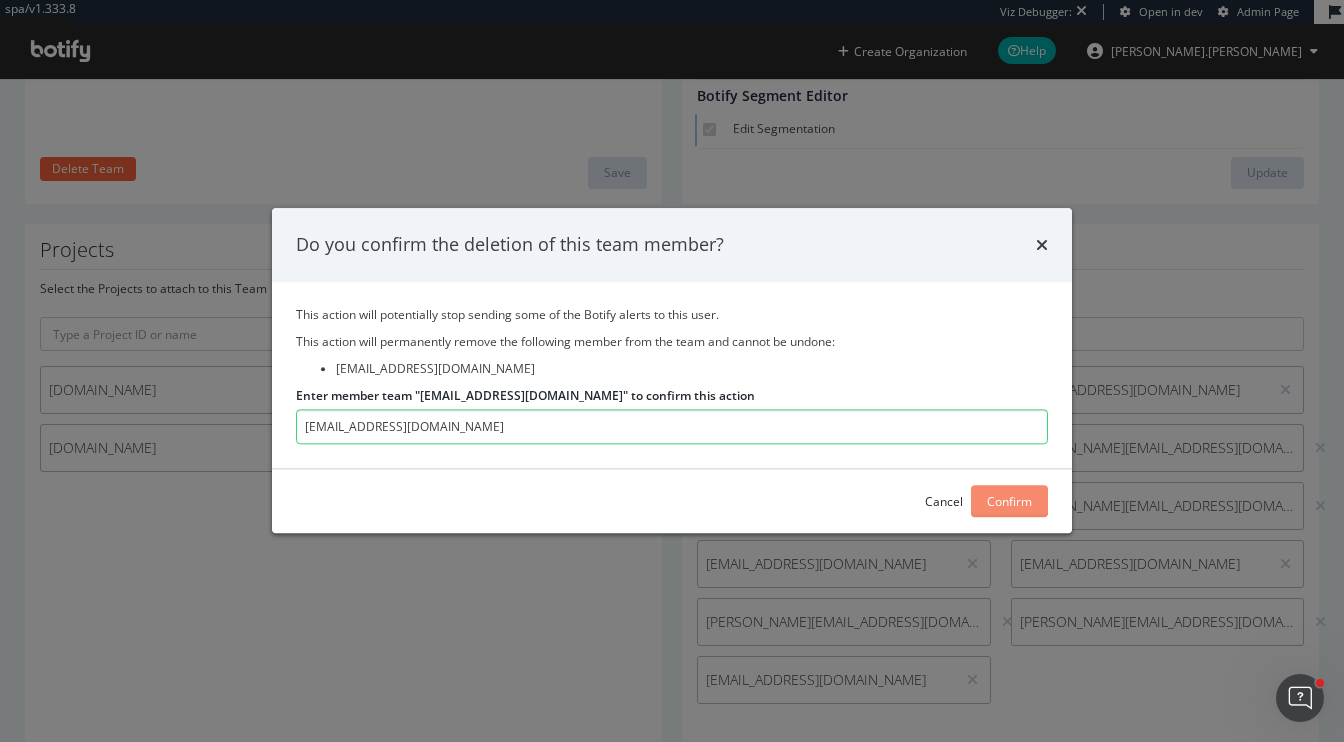 type on "marias@demand.io" 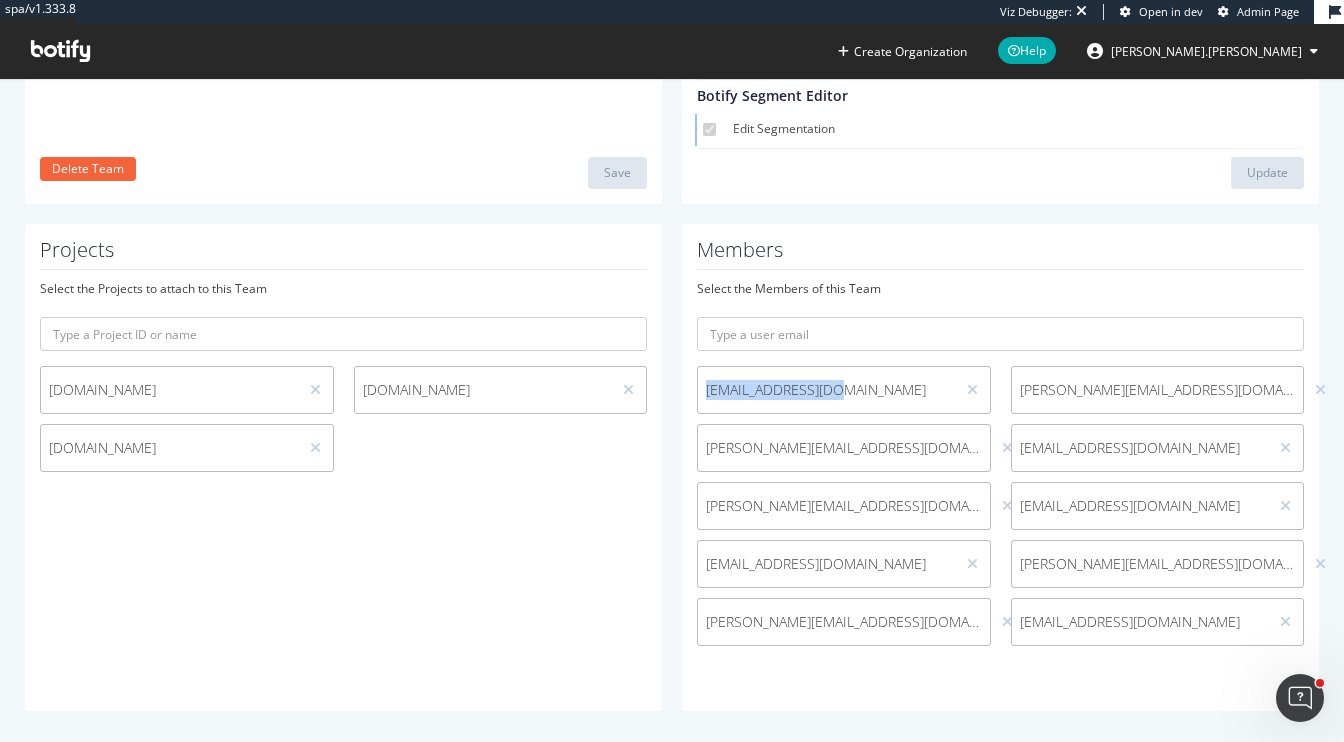 drag, startPoint x: 871, startPoint y: 397, endPoint x: 674, endPoint y: 395, distance: 197.01015 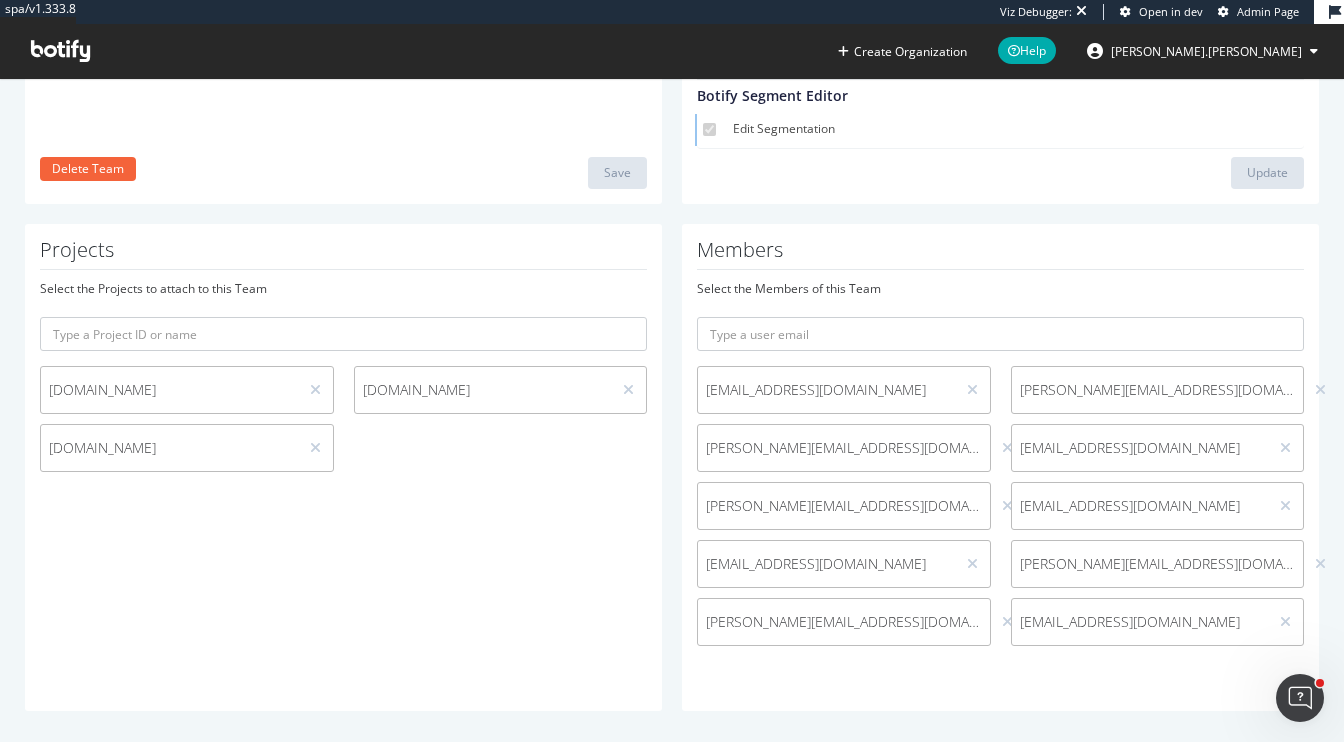 click at bounding box center (972, 390) 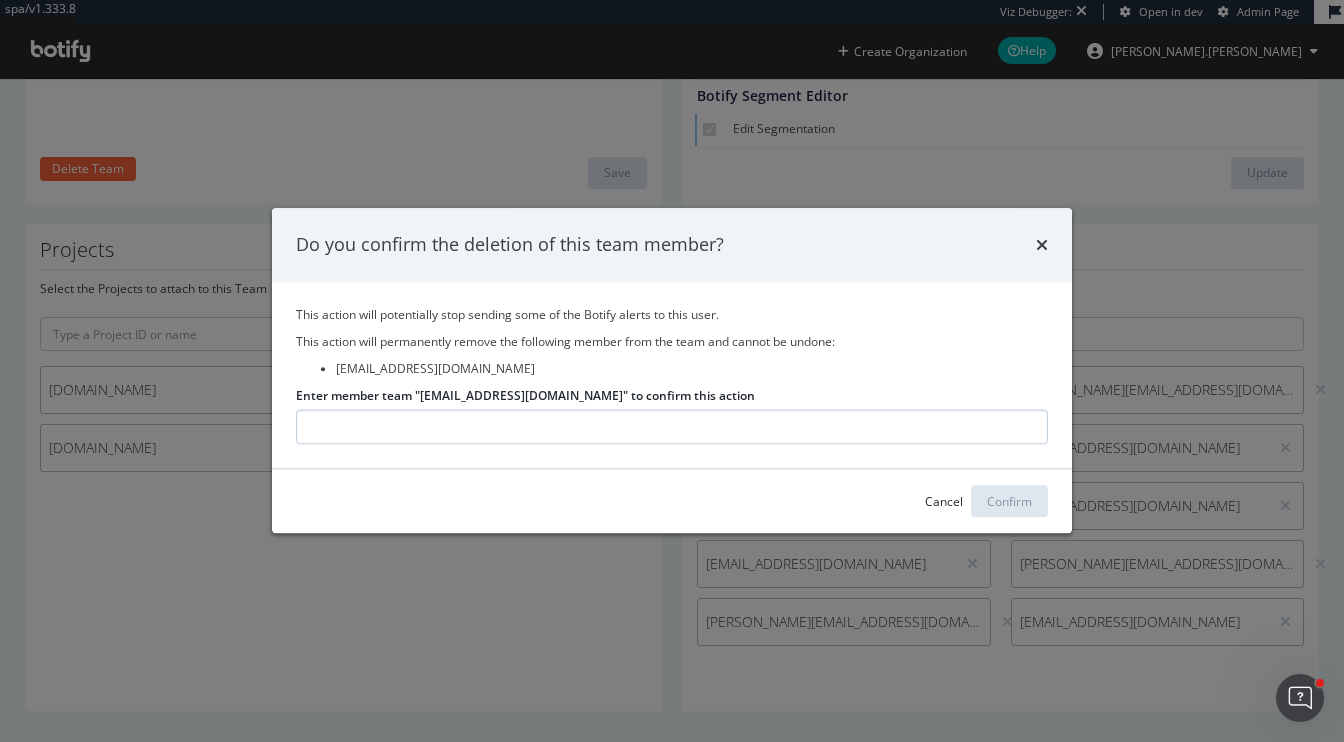 click on "Enter member team "valmeida@demand.io" to confirm this action" at bounding box center [672, 427] 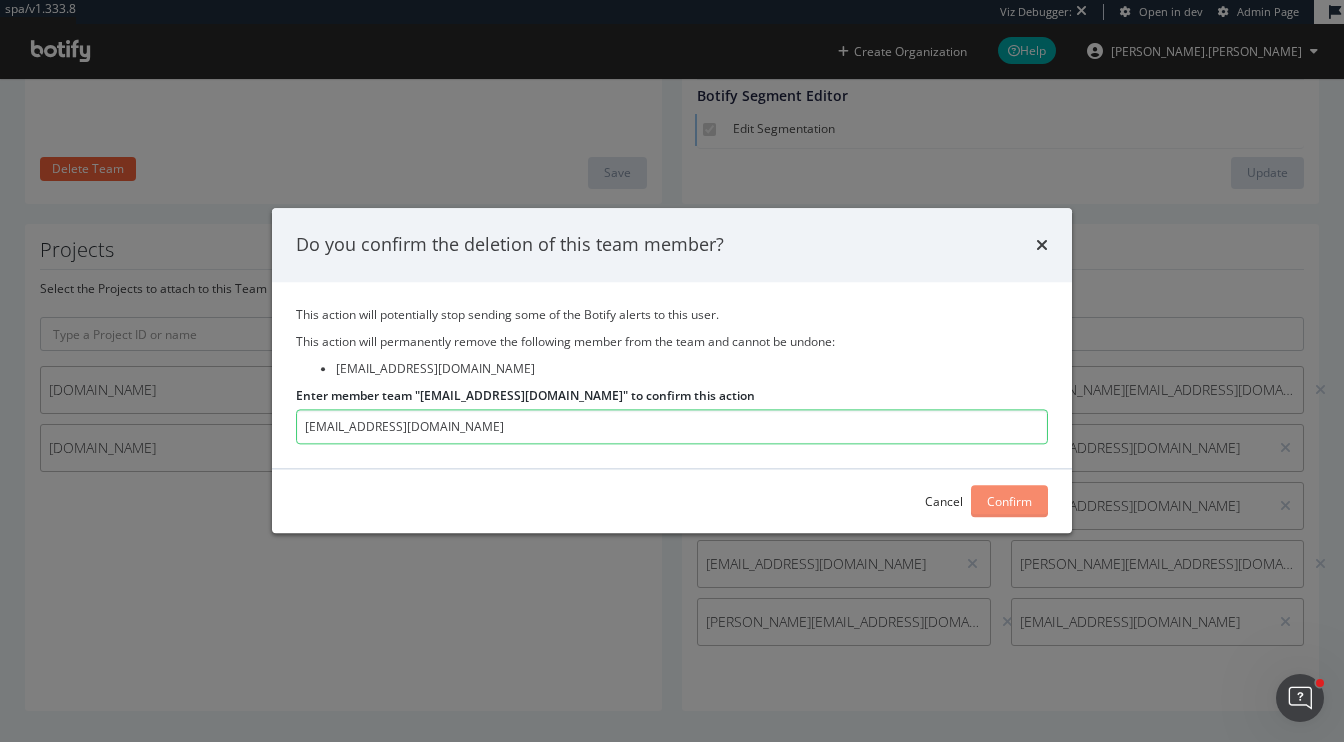 type on "valmeida@demand.io" 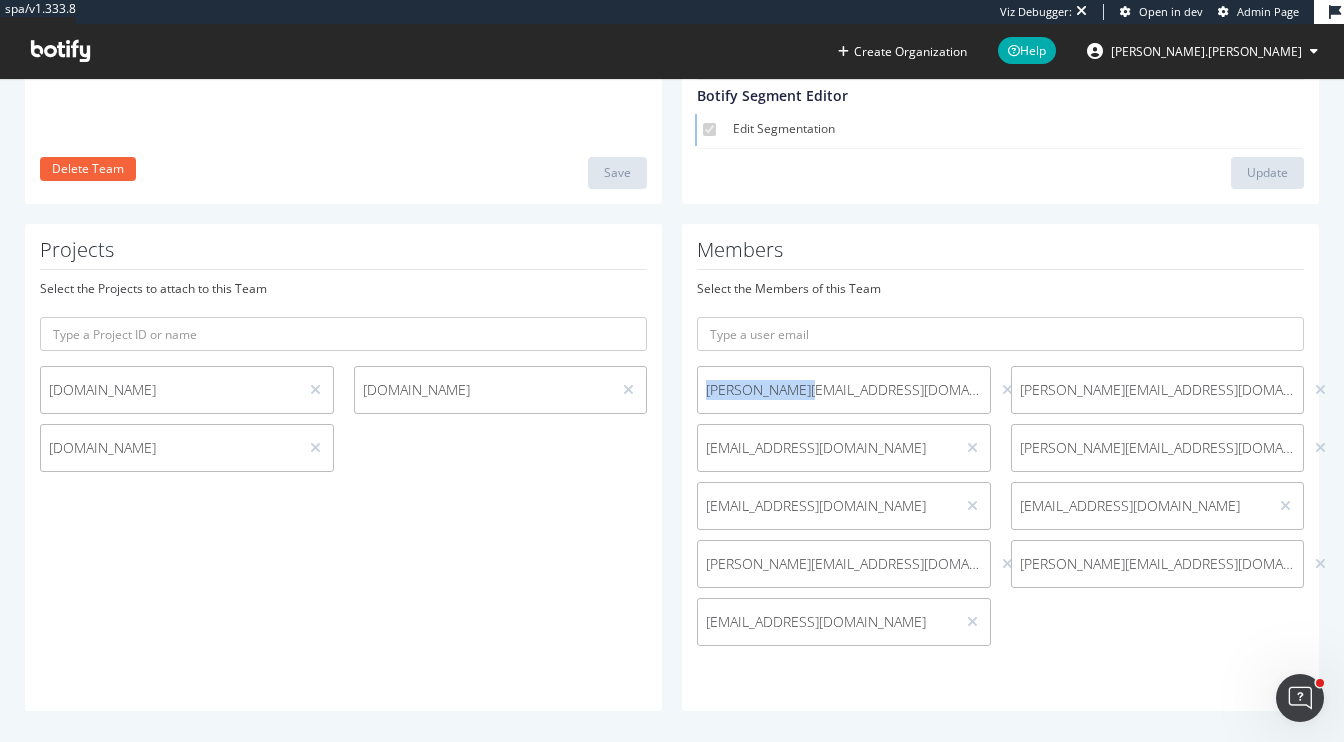 drag, startPoint x: 852, startPoint y: 383, endPoint x: 702, endPoint y: 390, distance: 150.16324 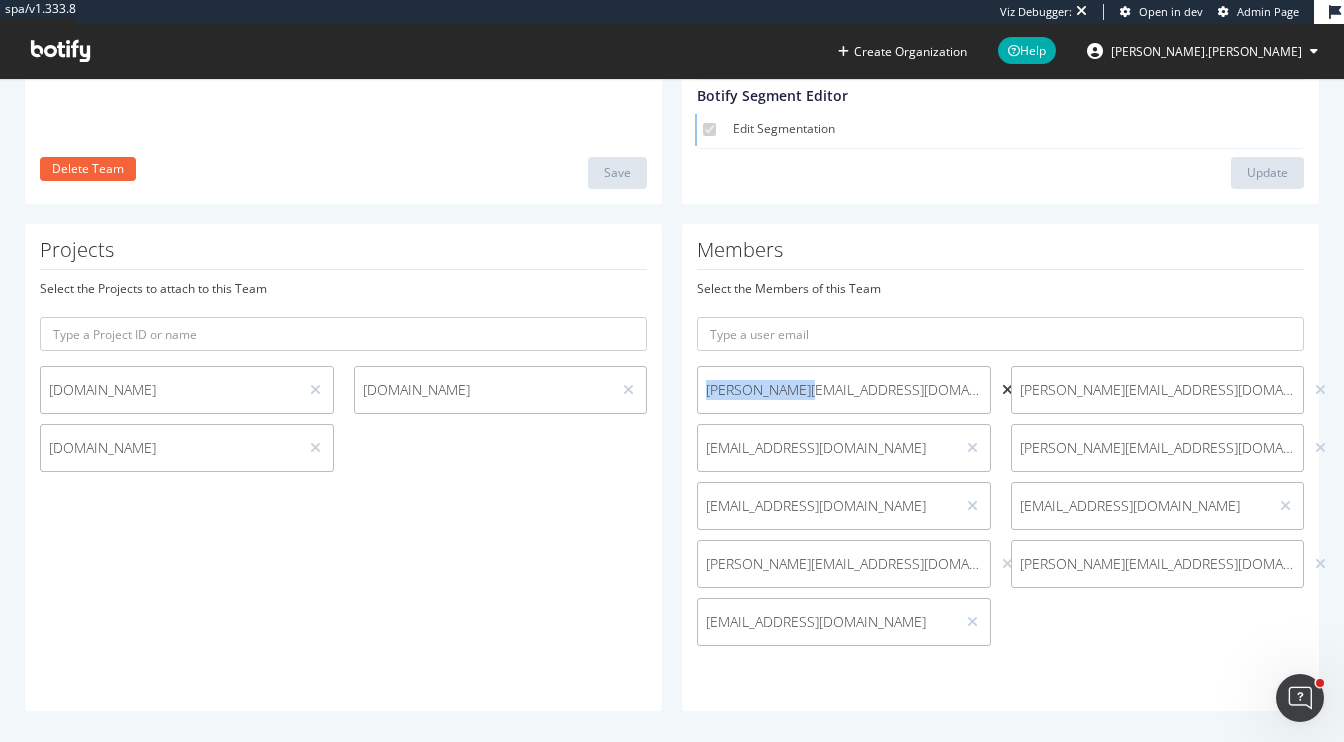 click at bounding box center [1007, 390] 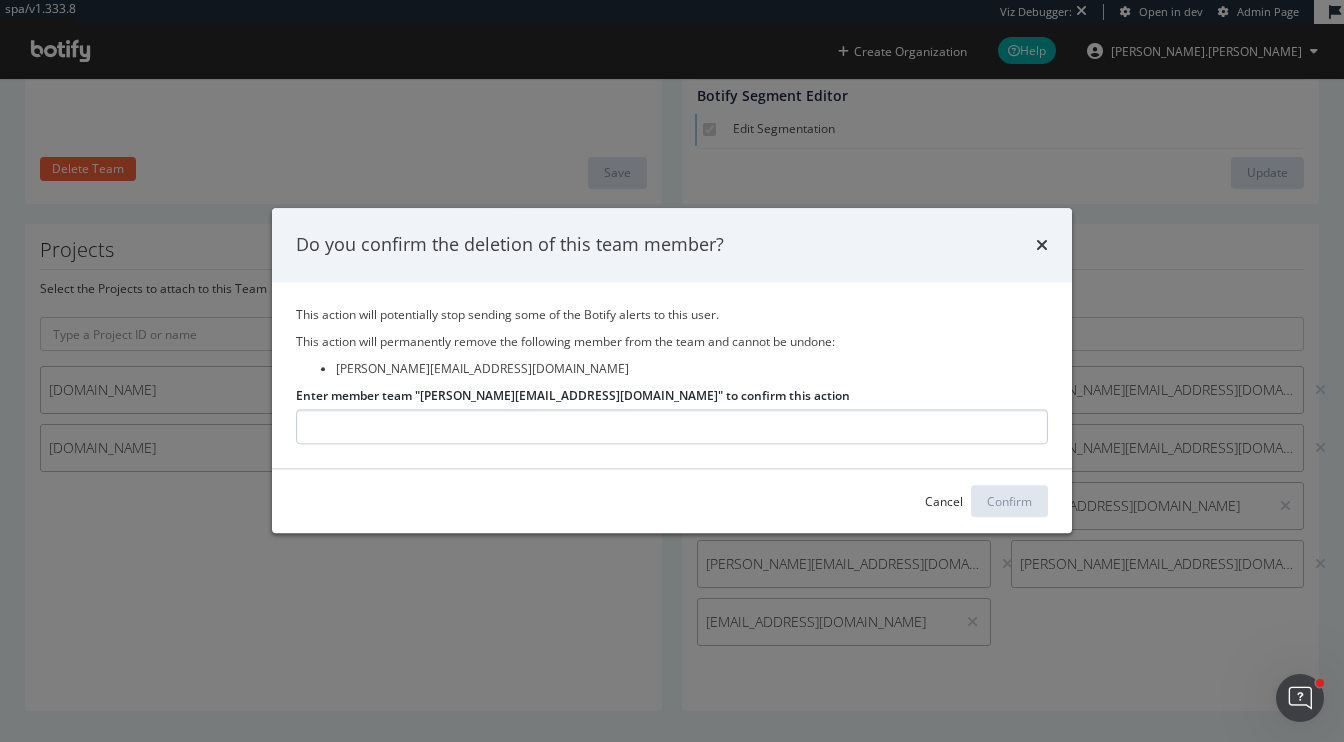 click on "Enter member team "luis@demand.io" to confirm this action" at bounding box center [672, 427] 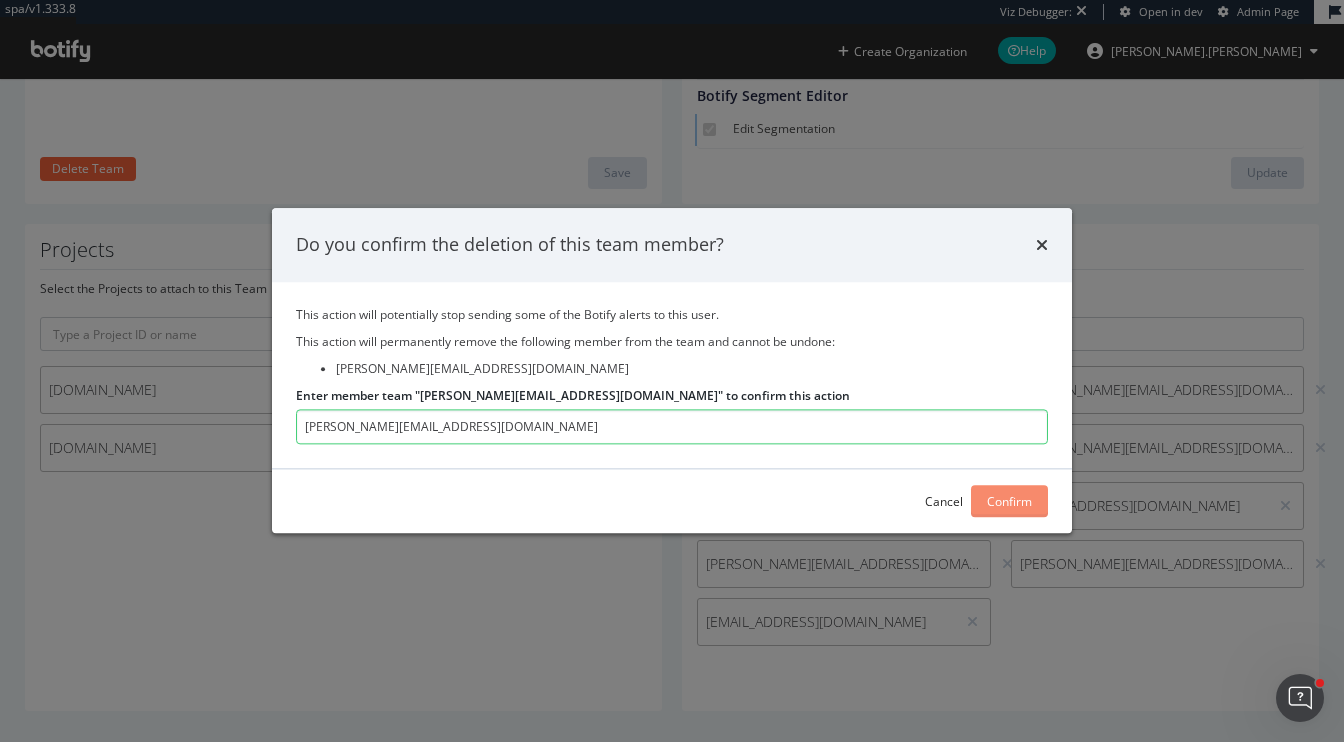 type on "luis@demand.io" 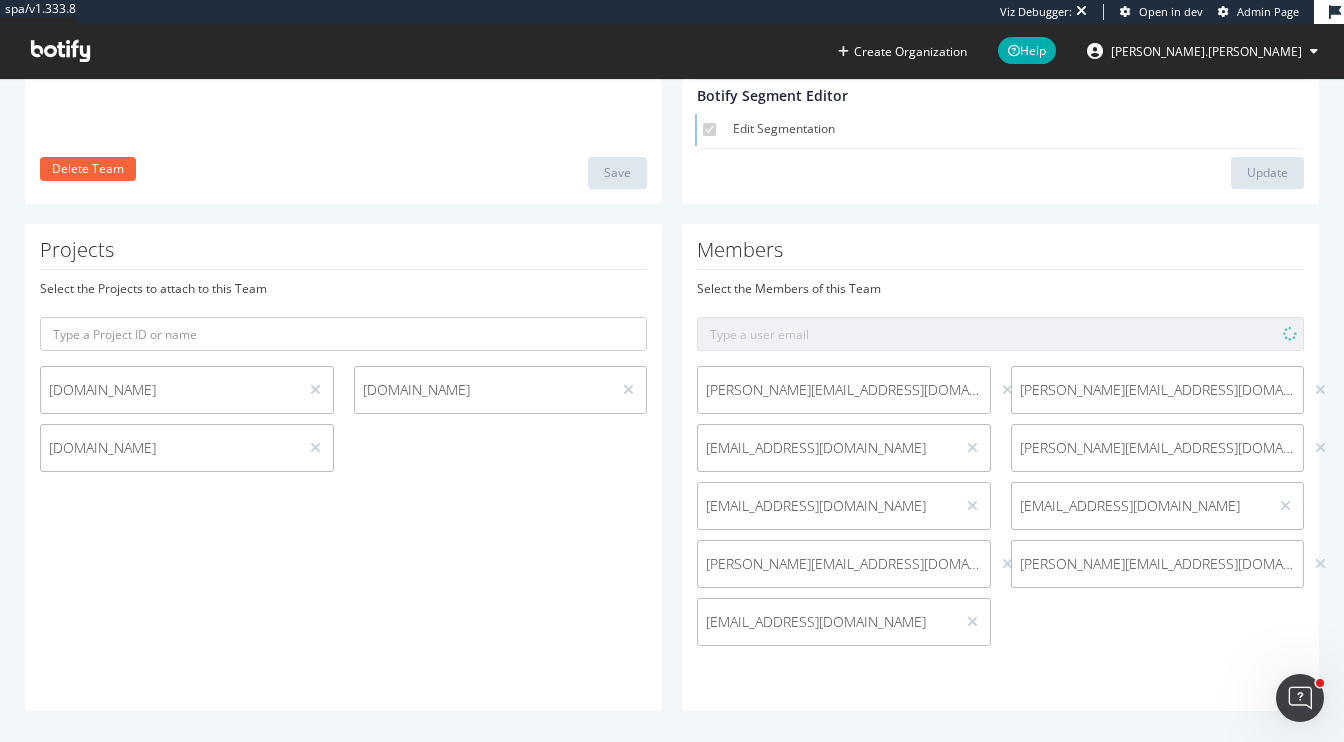 scroll, scrollTop: 333, scrollLeft: 0, axis: vertical 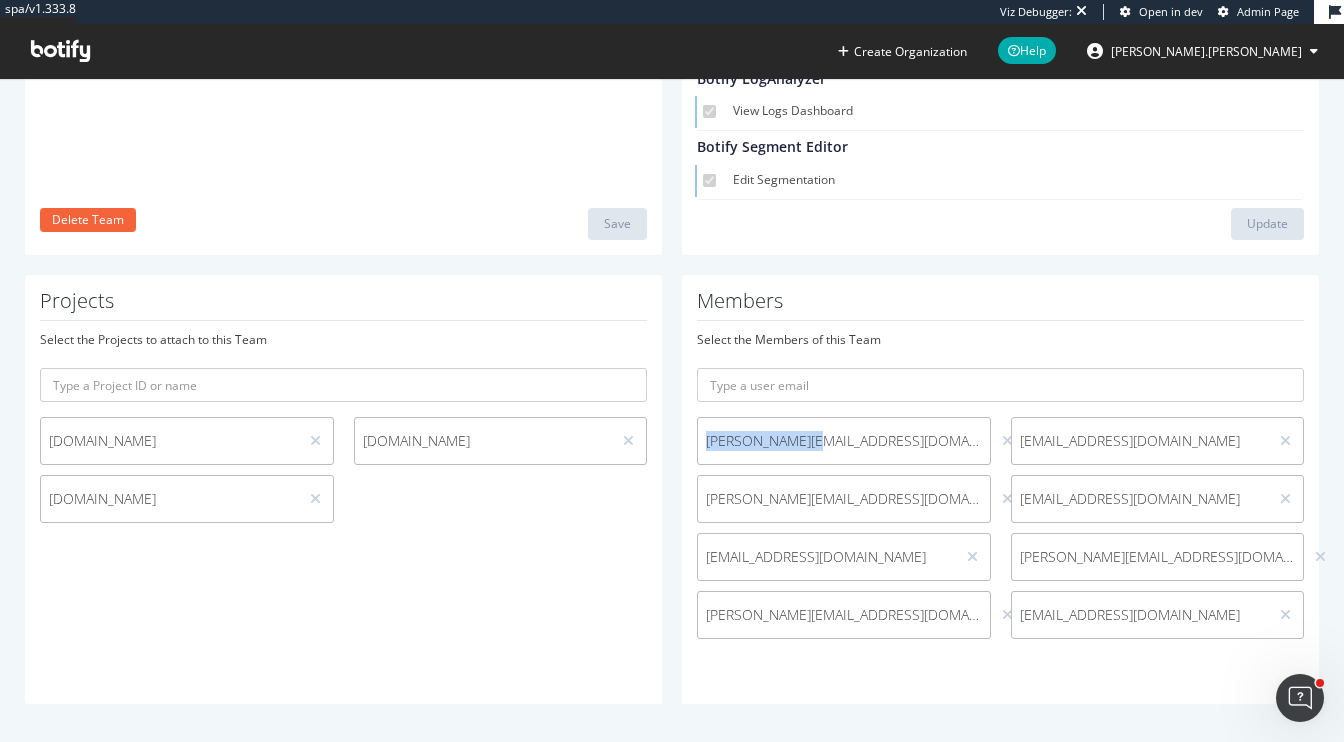 drag, startPoint x: 858, startPoint y: 443, endPoint x: 701, endPoint y: 444, distance: 157.00319 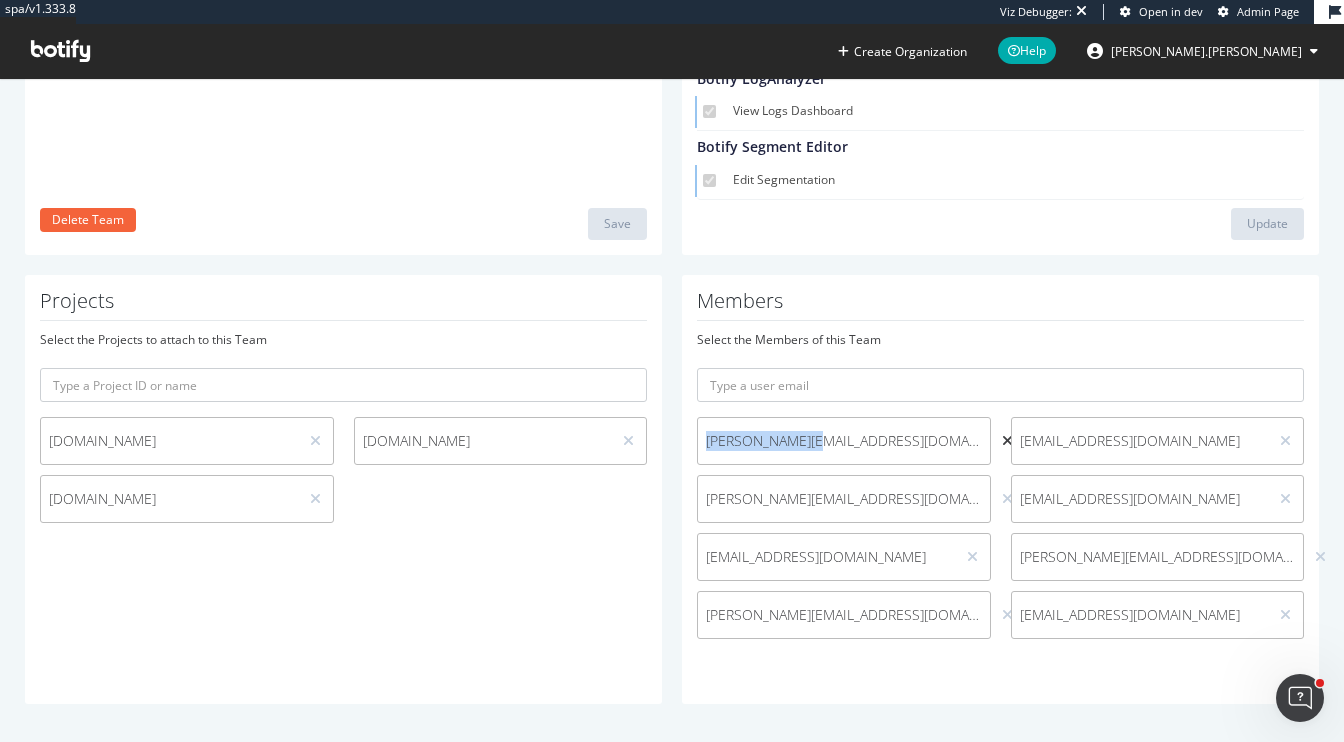 click at bounding box center (1007, 441) 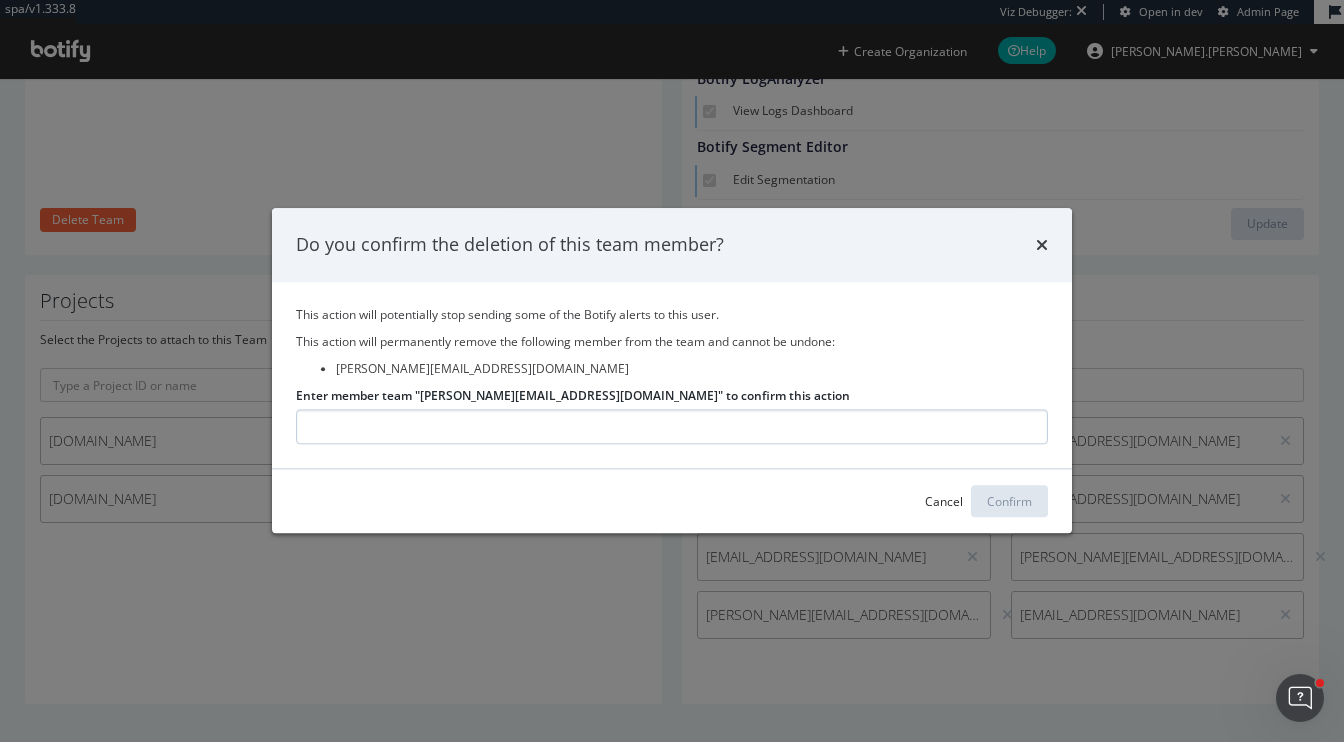 click on "Enter member team "isaac@demand.io" to confirm this action" at bounding box center [672, 427] 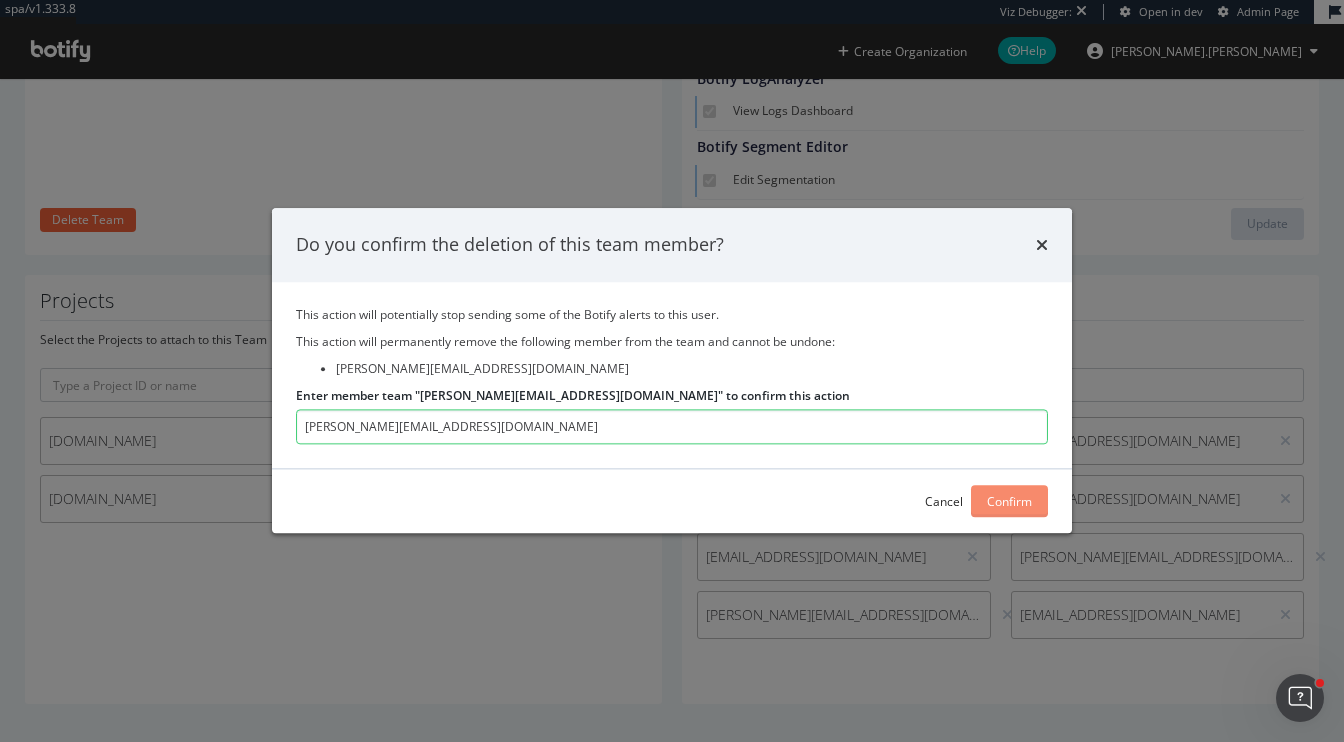 type on "isaac@demand.io" 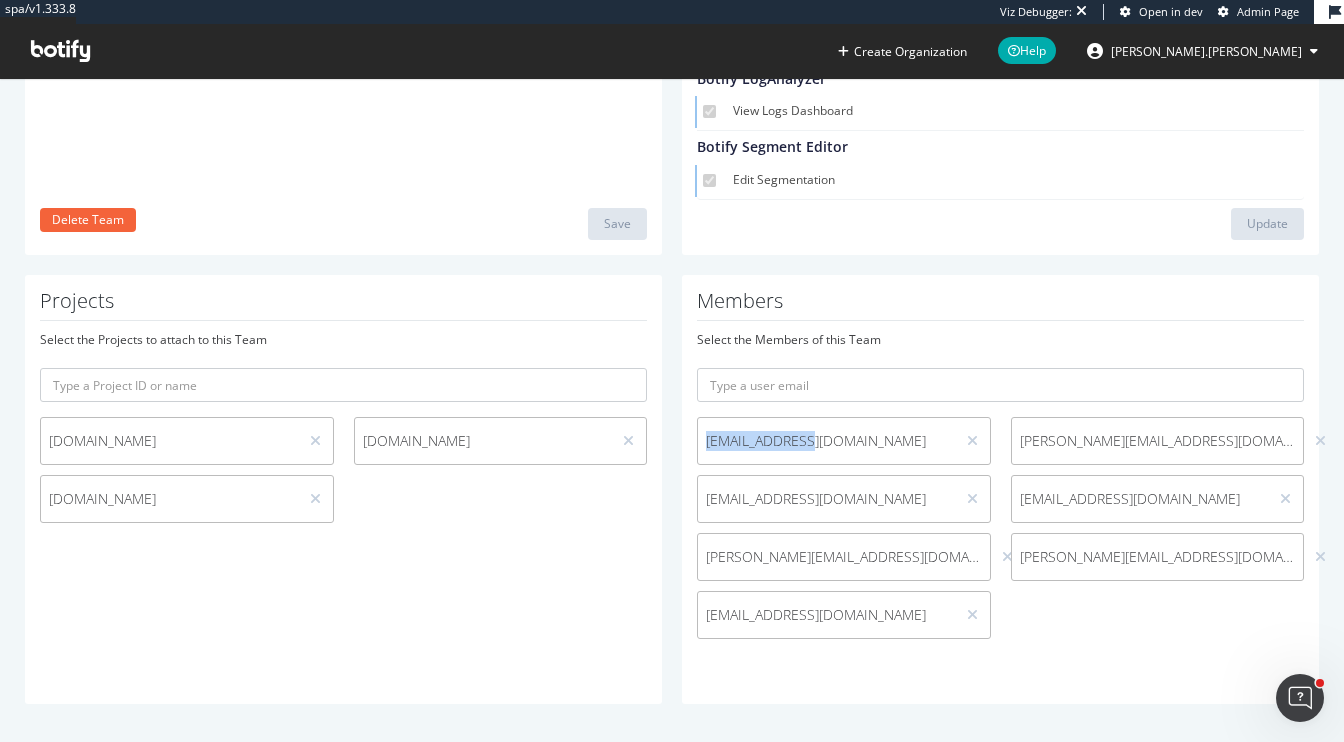 drag, startPoint x: 829, startPoint y: 447, endPoint x: 700, endPoint y: 445, distance: 129.0155 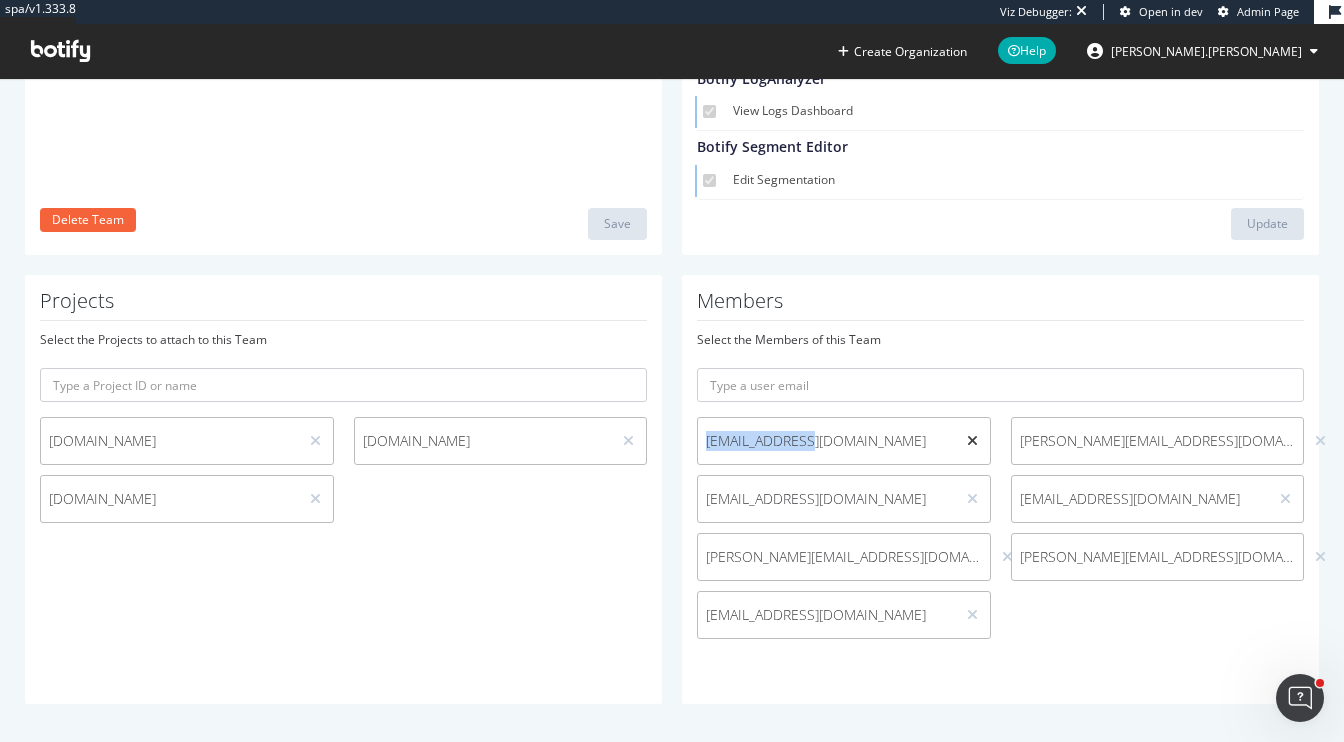click at bounding box center (972, 441) 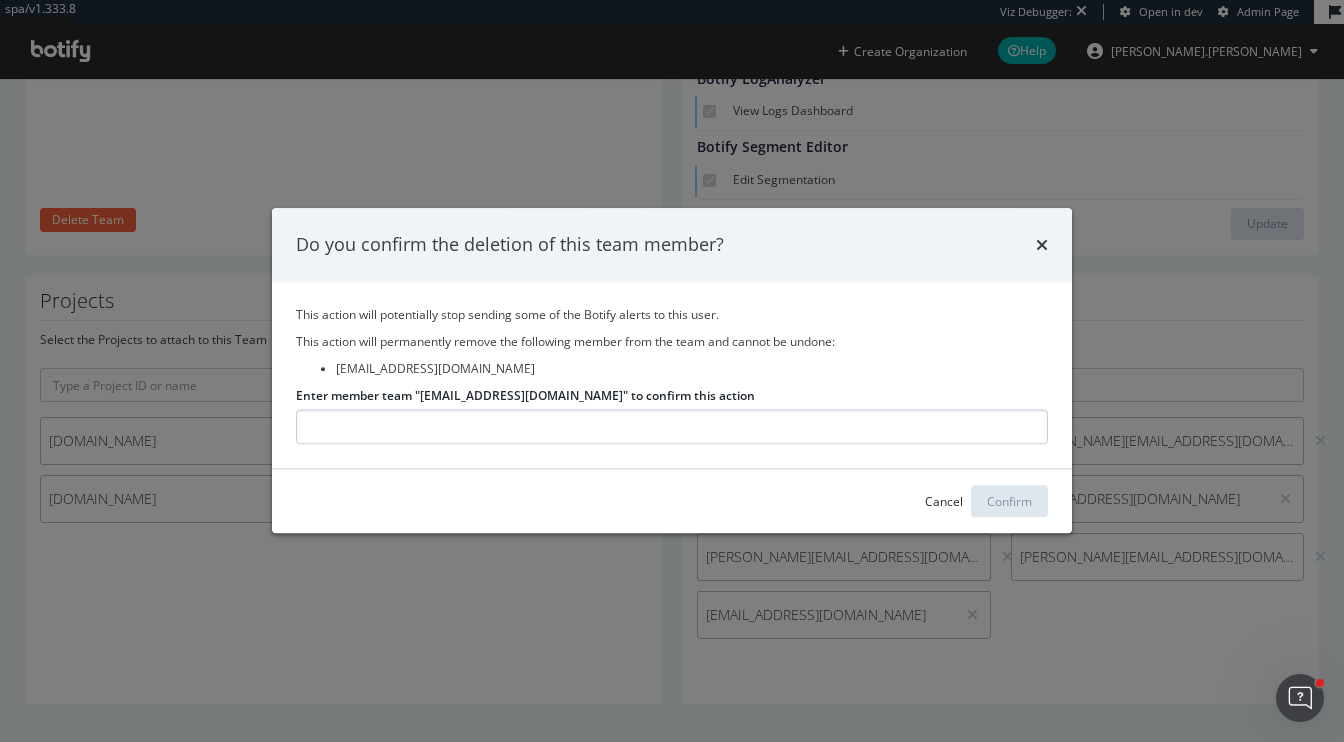 click on "Enter member team "davi@demand.io" to confirm this action" at bounding box center [672, 427] 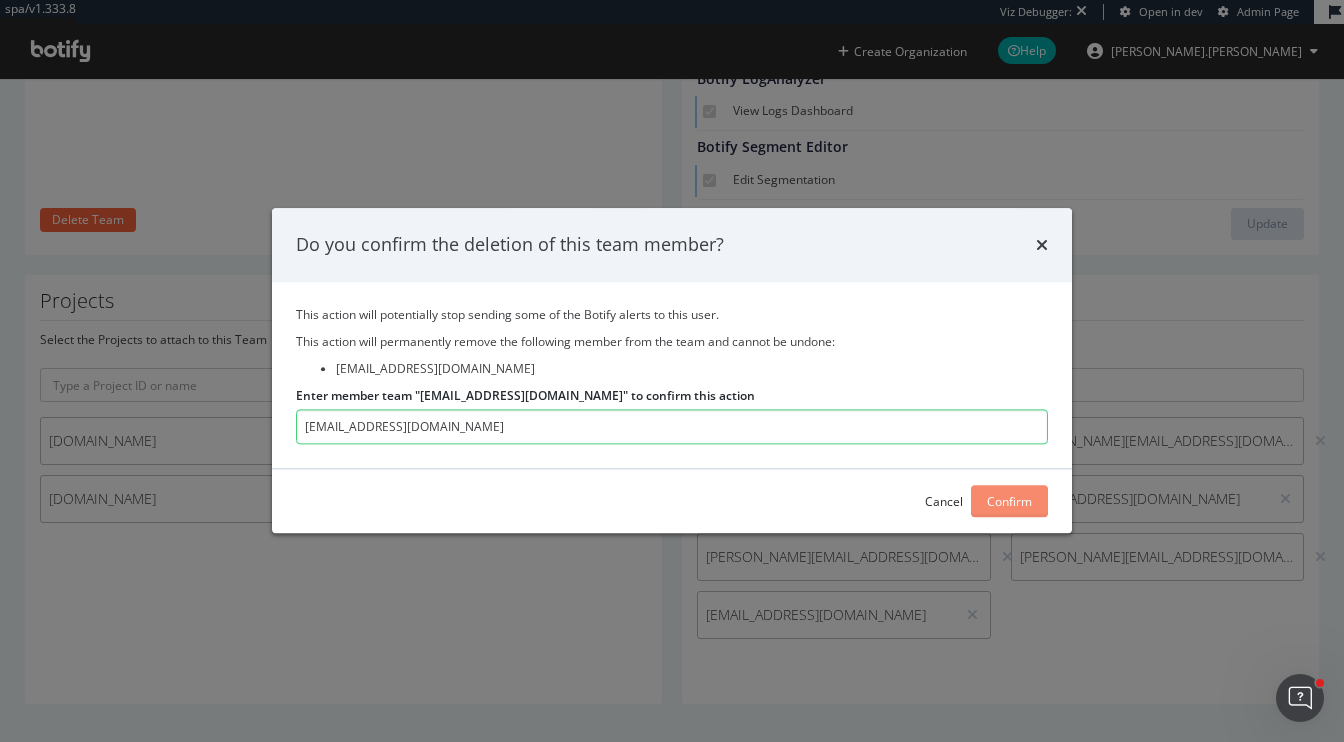 type on "davi@demand.io" 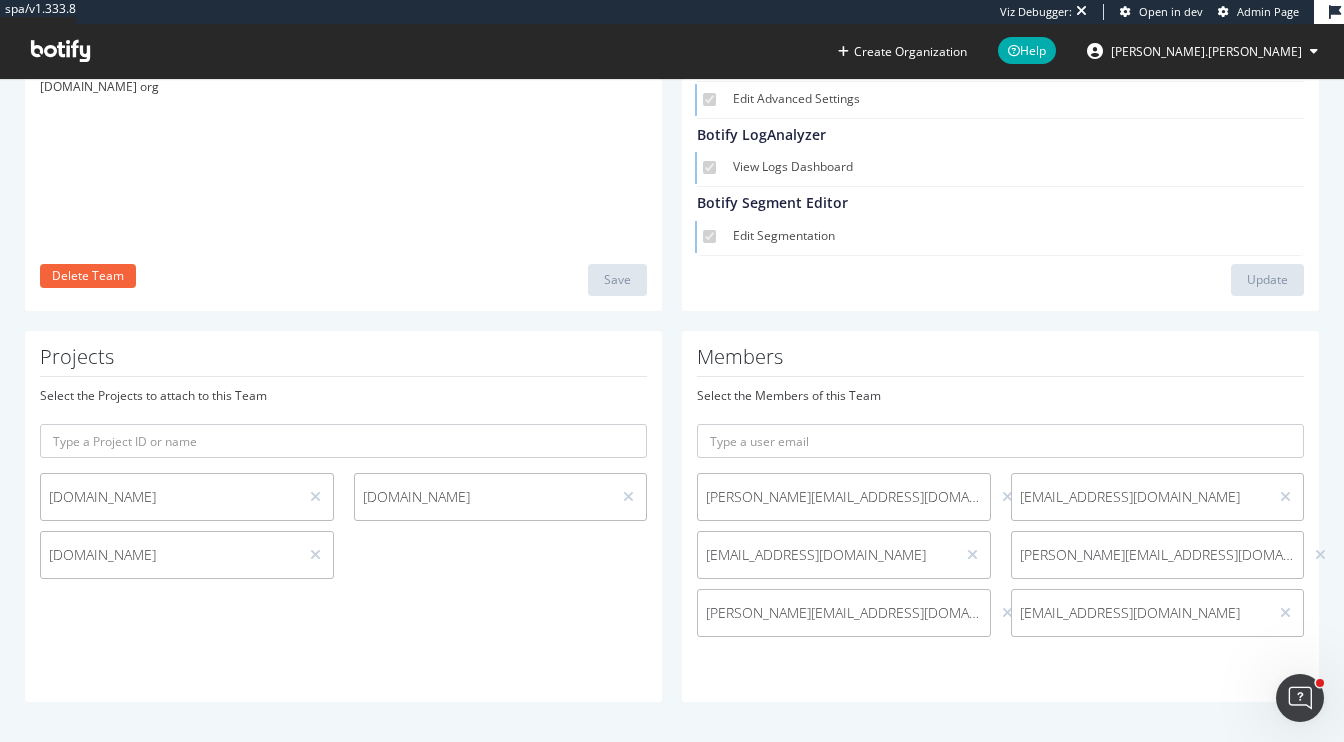 scroll, scrollTop: 275, scrollLeft: 0, axis: vertical 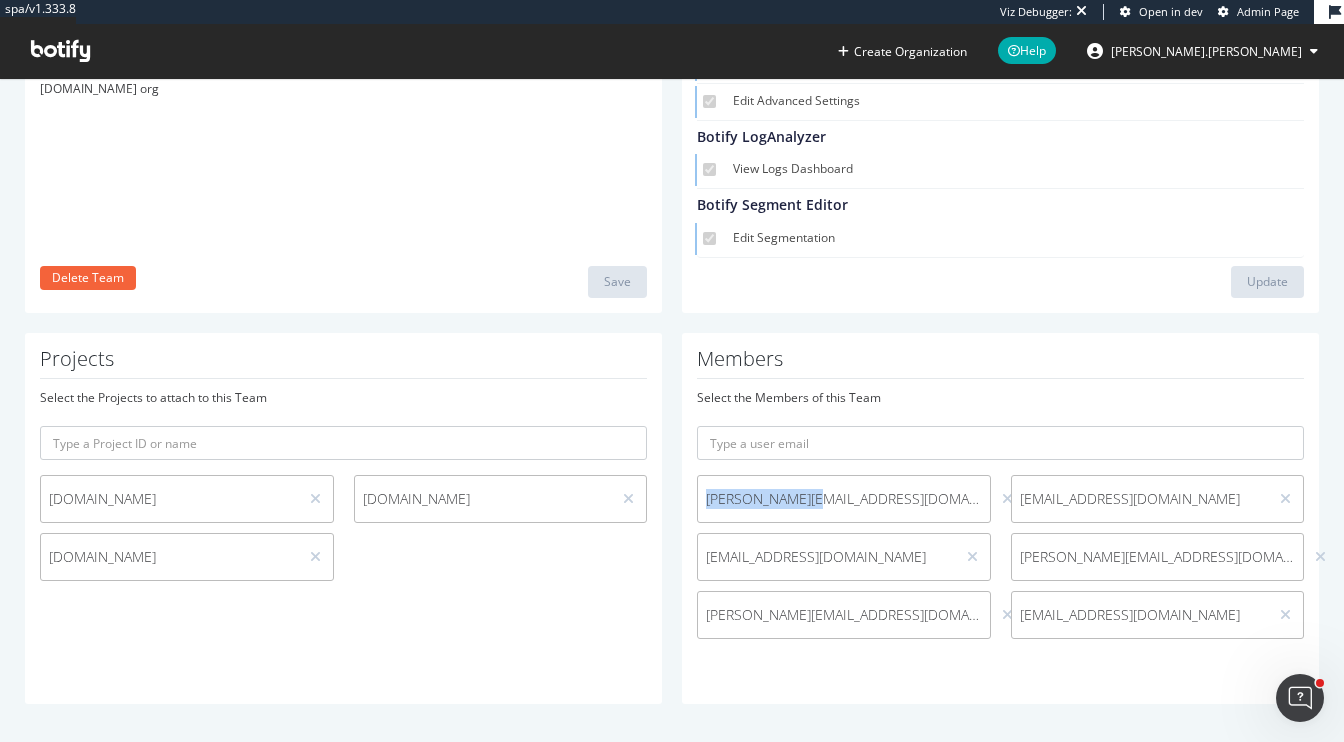 drag, startPoint x: 838, startPoint y: 498, endPoint x: 702, endPoint y: 497, distance: 136.00368 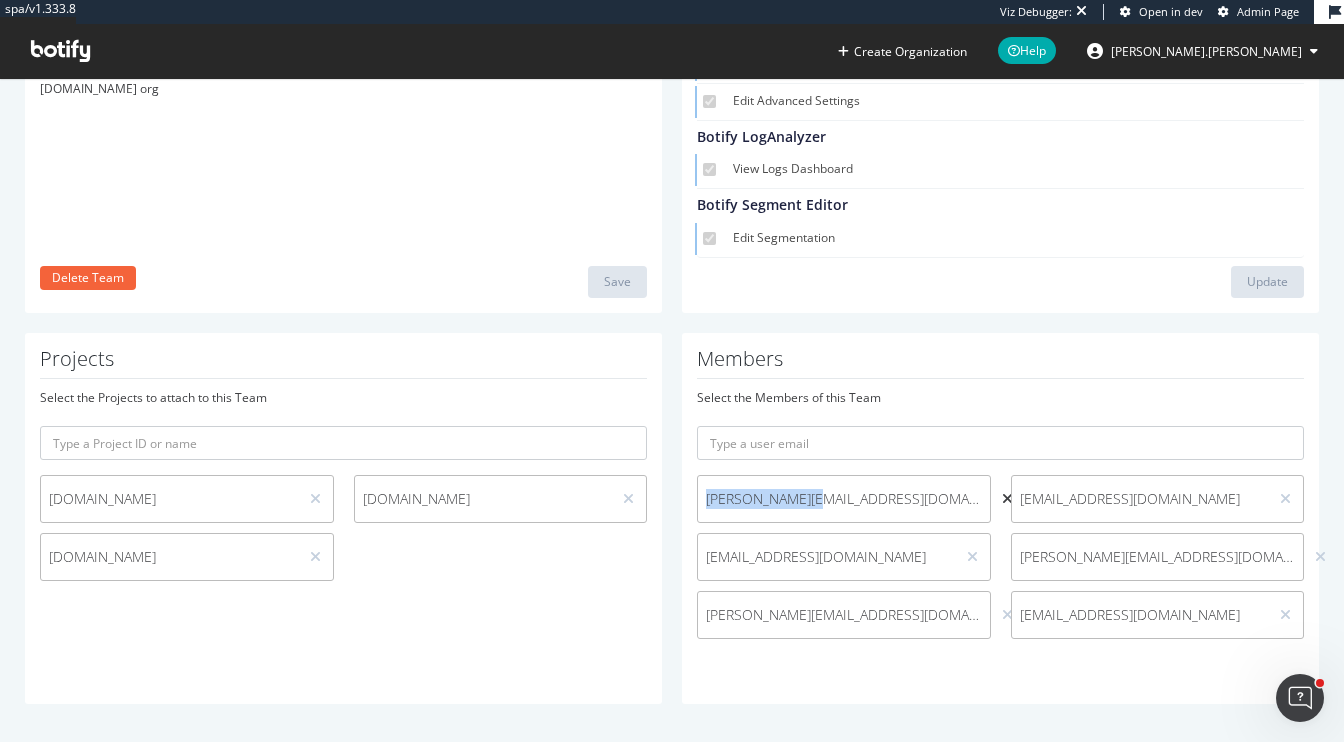 click at bounding box center [1007, 499] 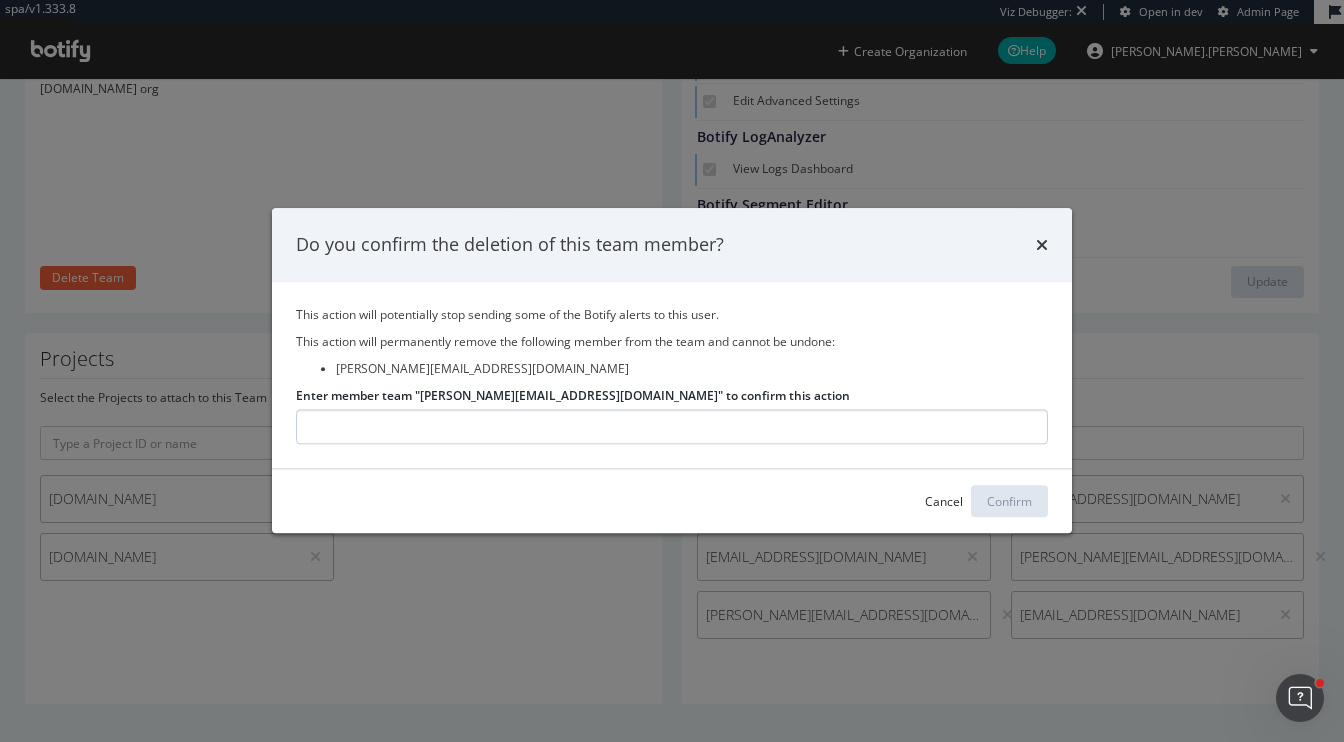 click on "Enter member team "dylan@demand.io" to confirm this action" at bounding box center (672, 427) 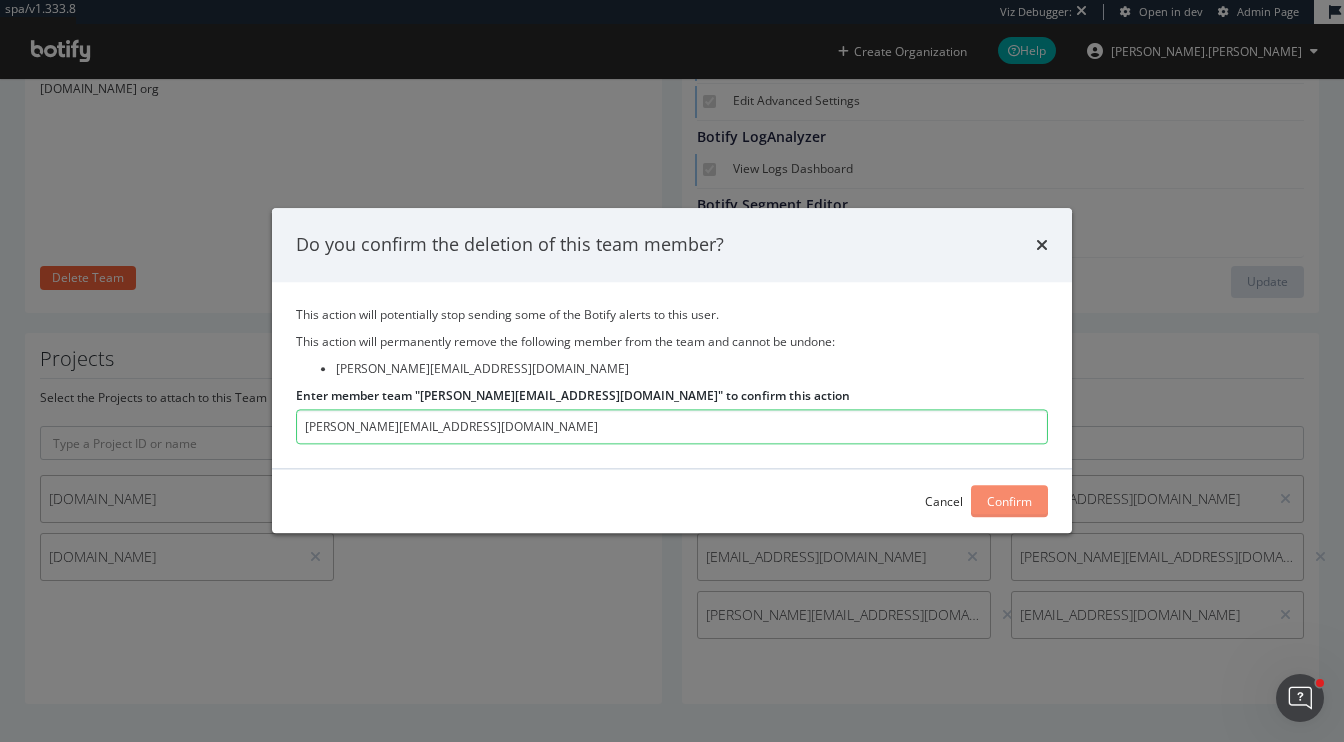 type on "dylan@demand.io" 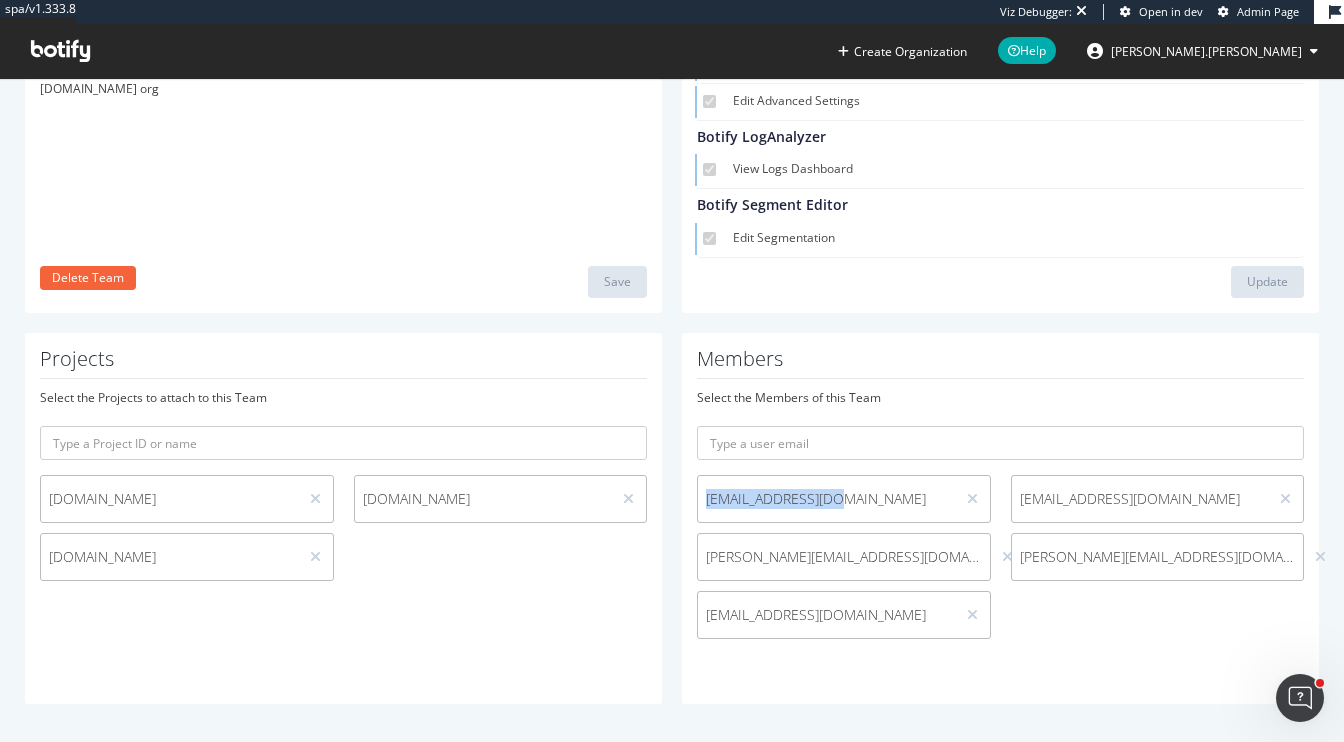 drag, startPoint x: 858, startPoint y: 494, endPoint x: 700, endPoint y: 494, distance: 158 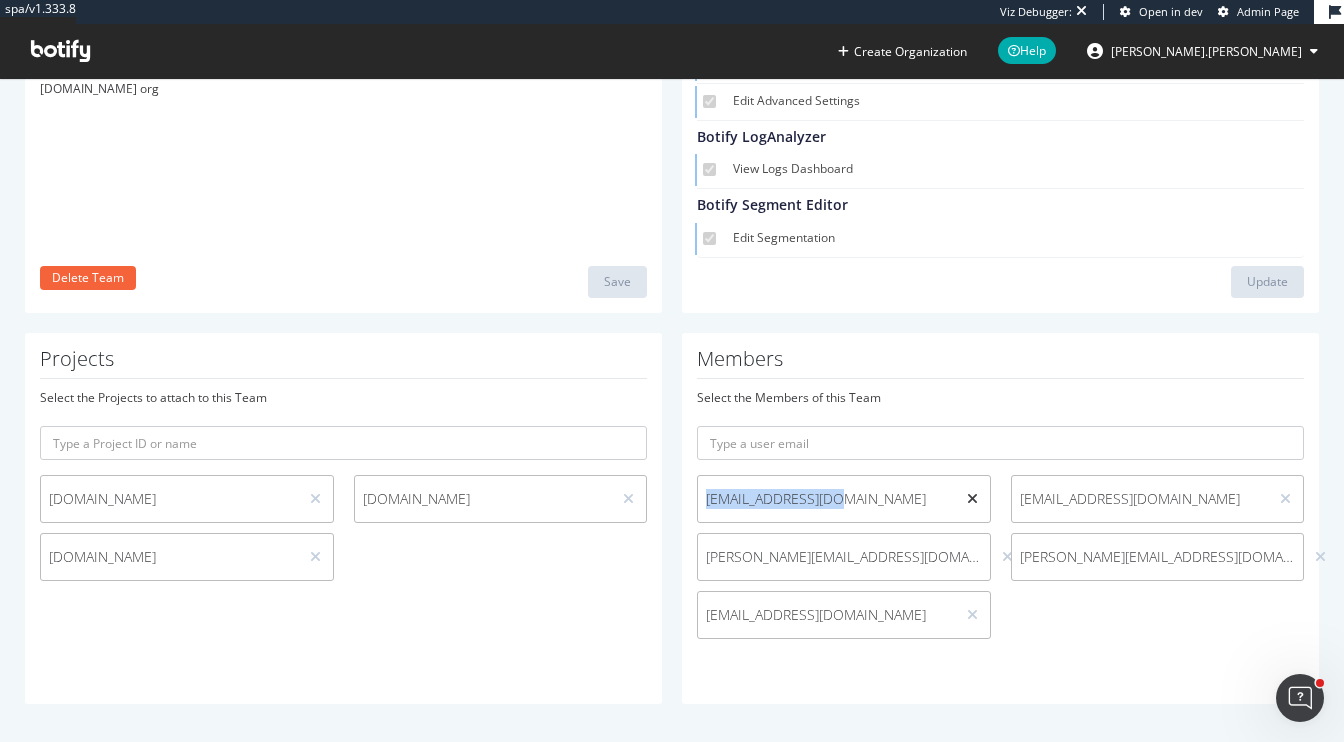 click at bounding box center (972, 499) 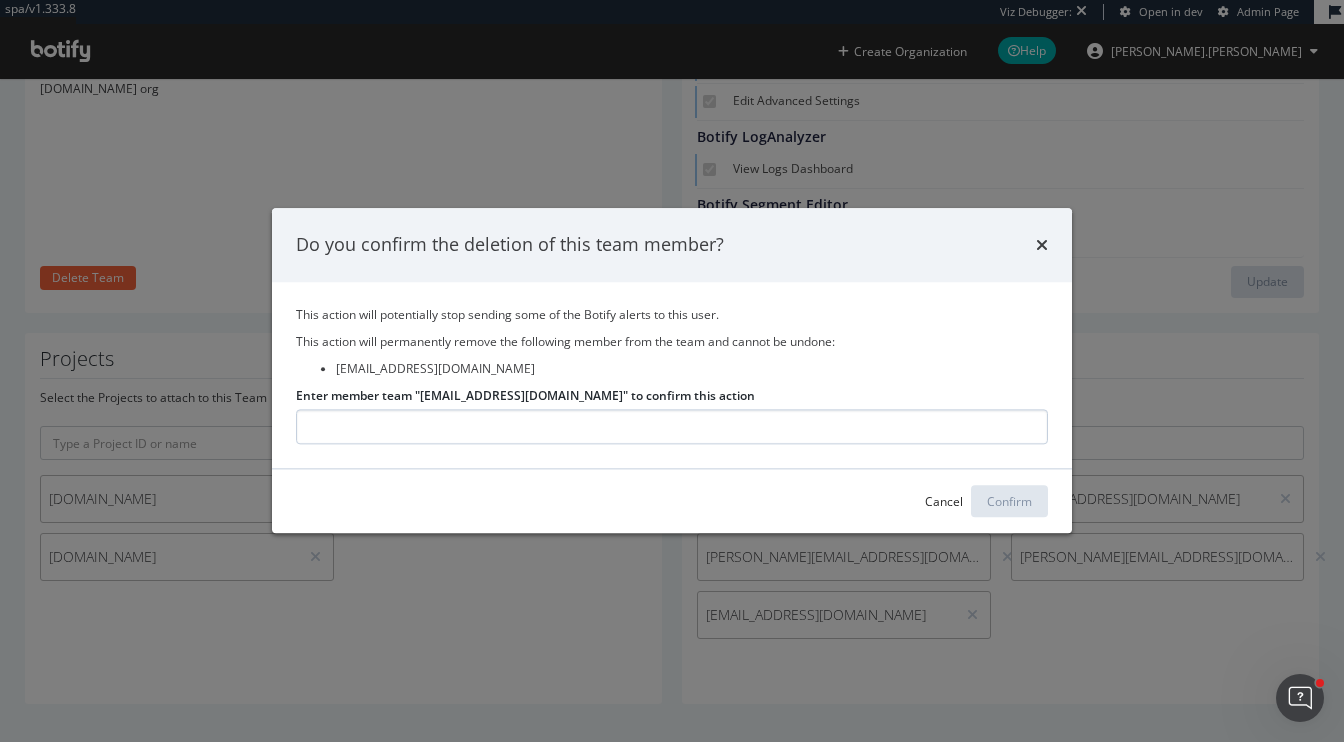 click on "Enter member team "gmachado@demand.io" to confirm this action" at bounding box center [672, 427] 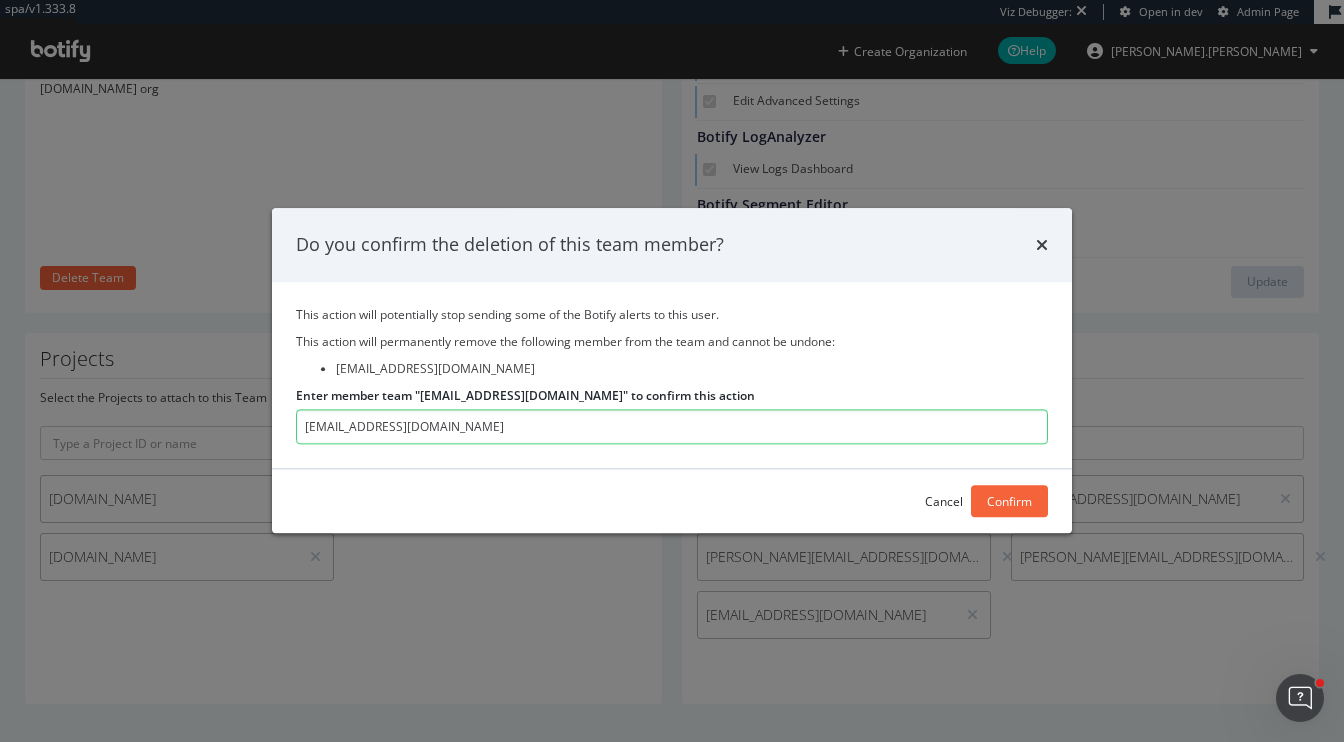 type on "gmachado@demand.io" 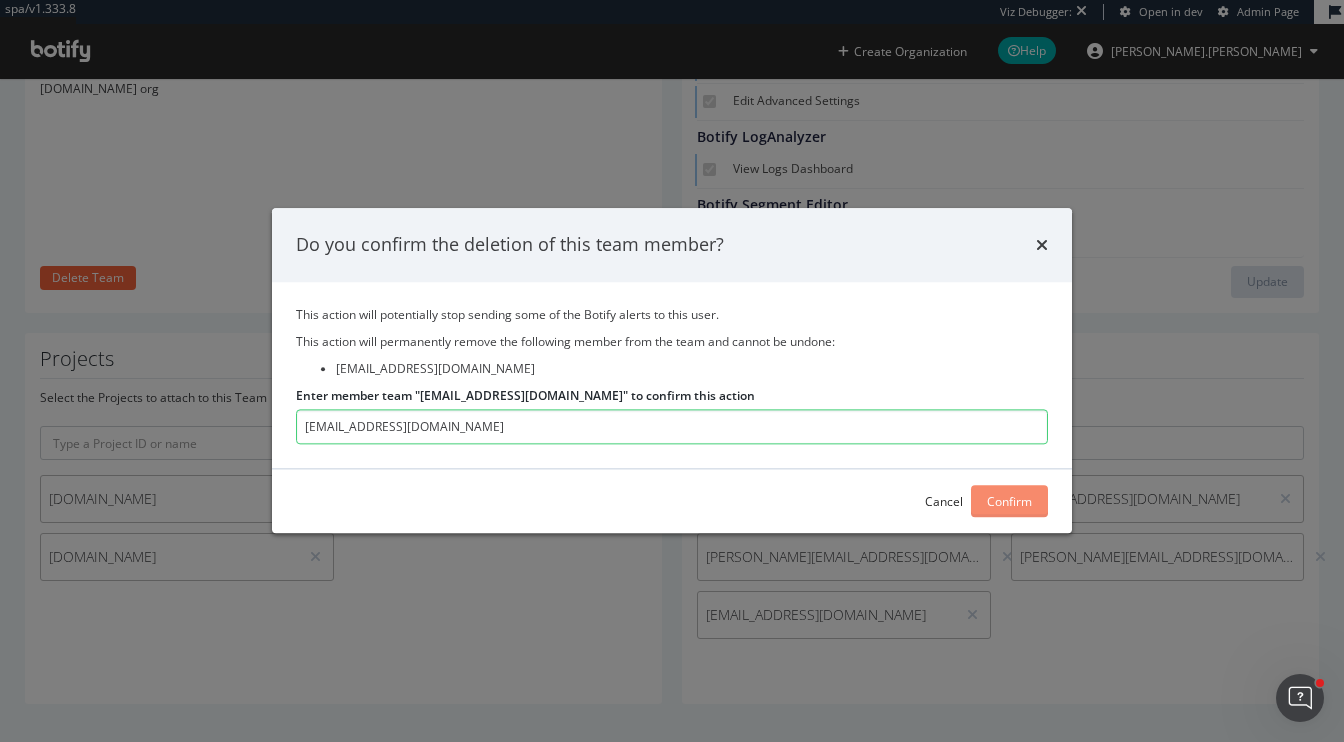 click on "Confirm" at bounding box center (1009, 501) 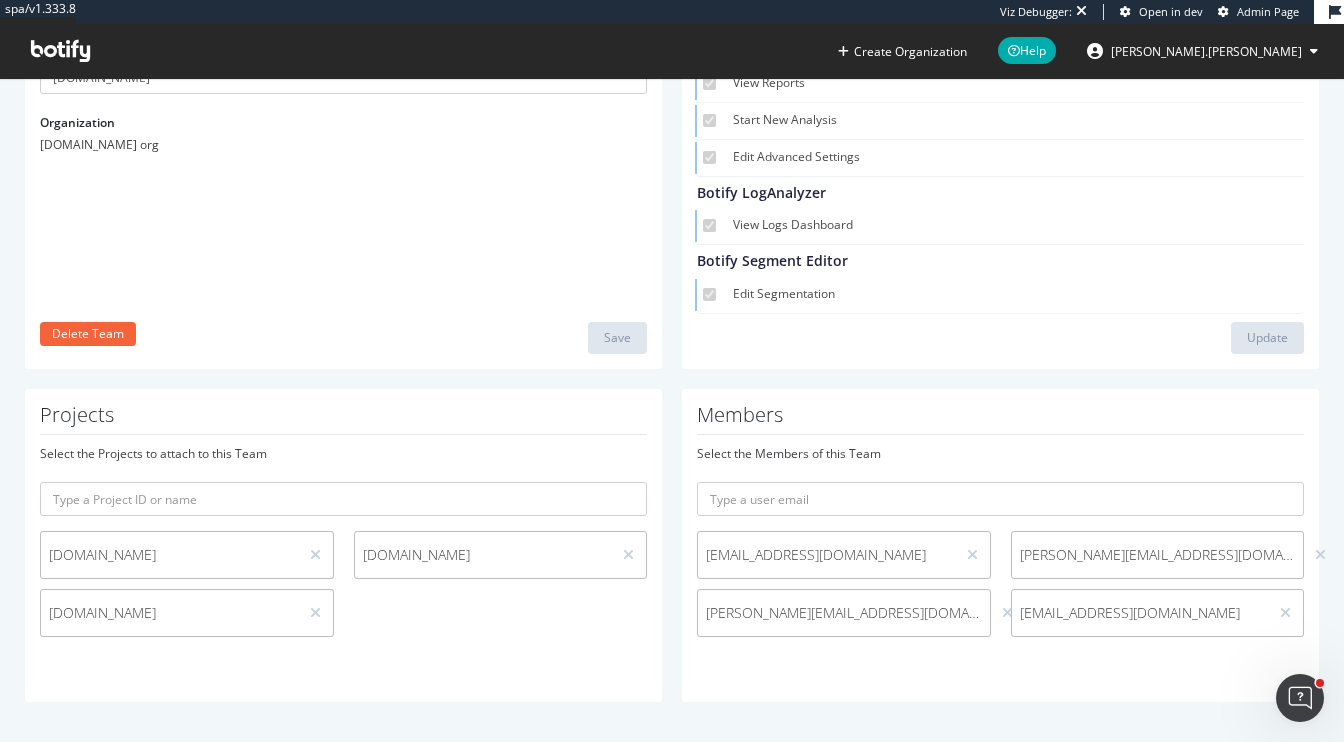 scroll, scrollTop: 217, scrollLeft: 0, axis: vertical 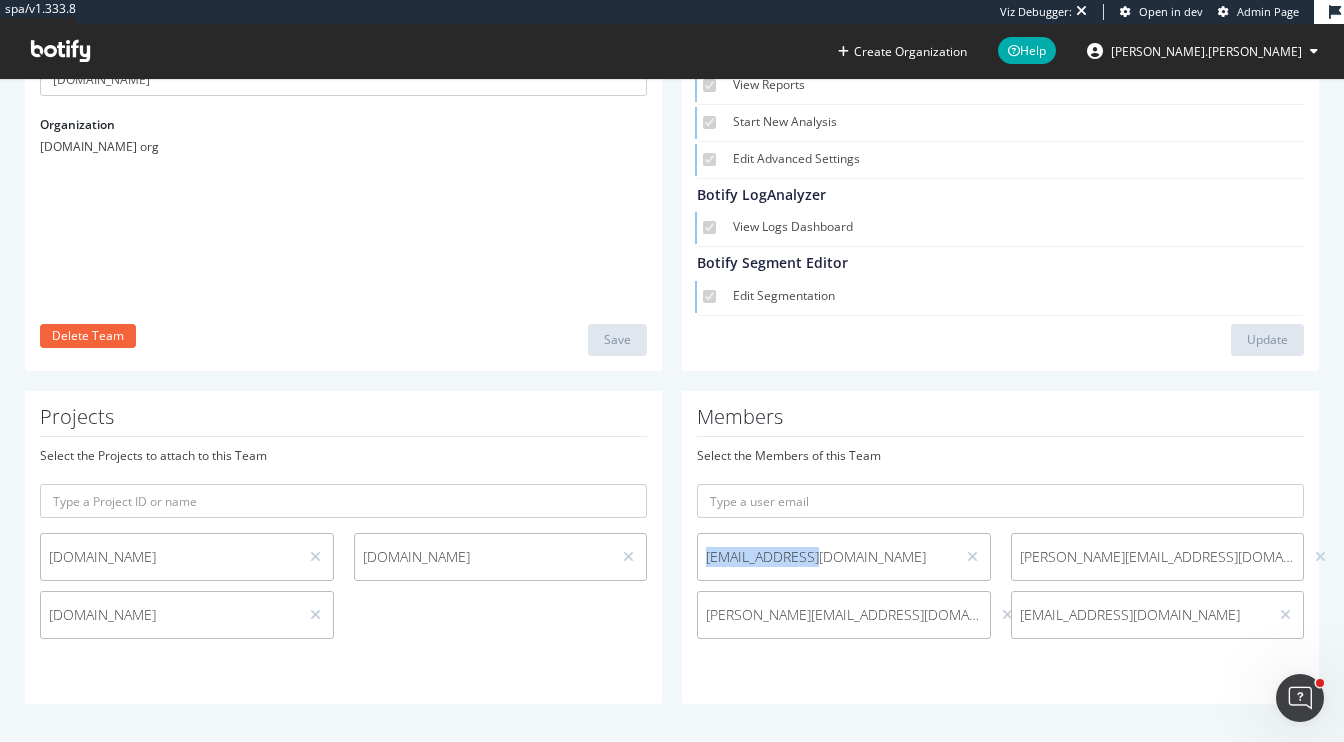drag, startPoint x: 836, startPoint y: 552, endPoint x: 705, endPoint y: 552, distance: 131 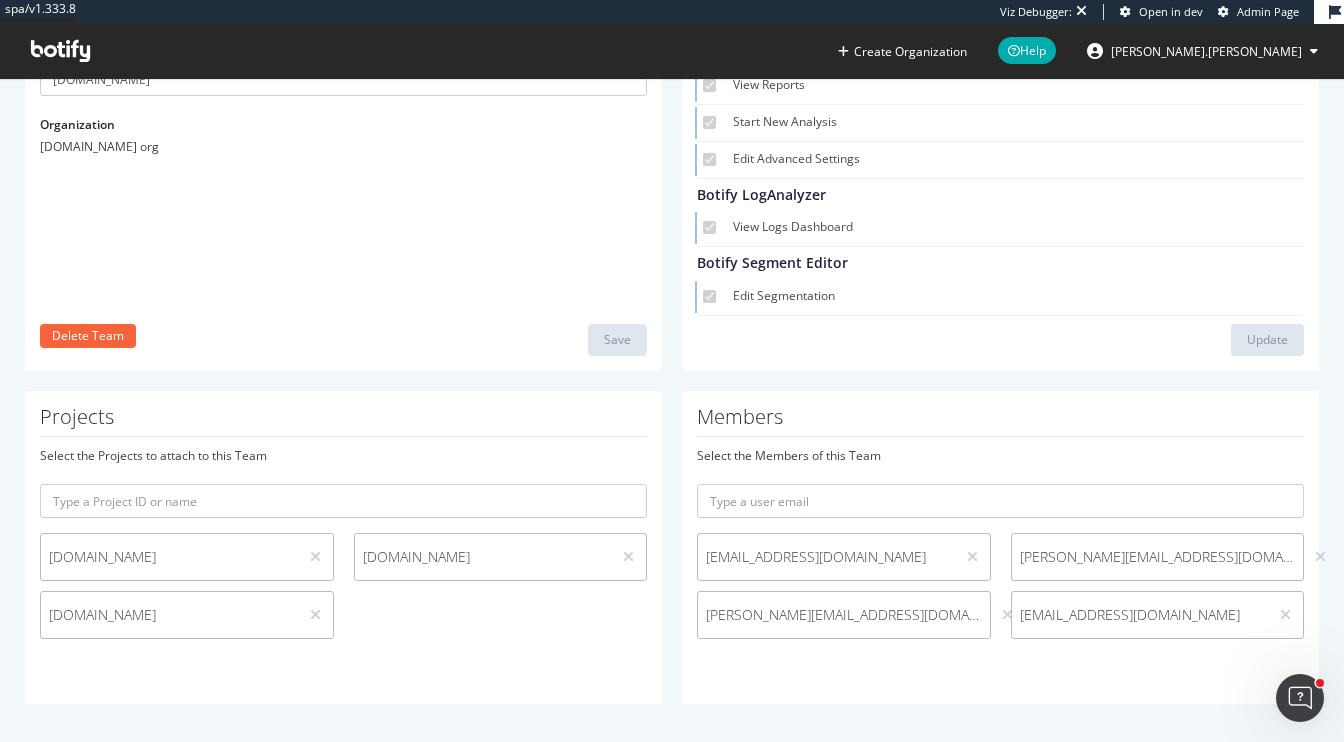 click at bounding box center [972, 557] 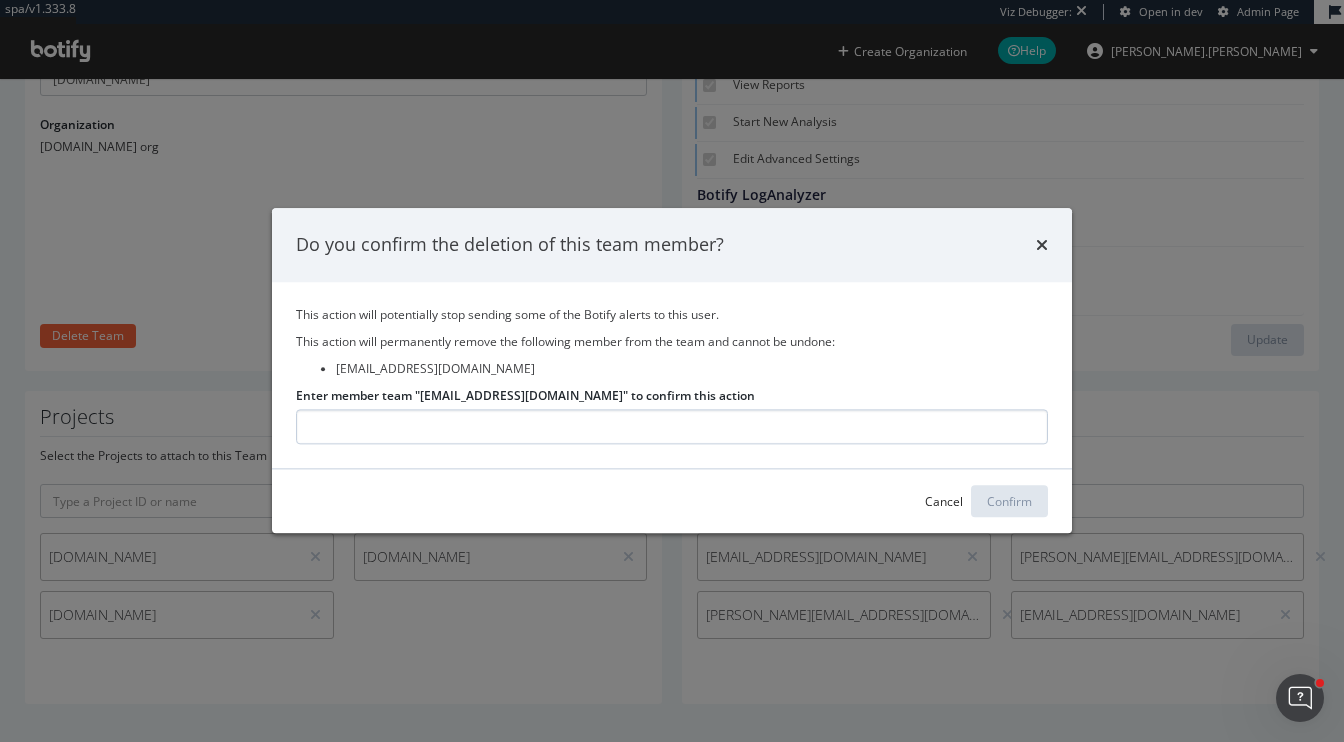 click on "Enter member team "lucca@demand.io" to confirm this action" at bounding box center (672, 427) 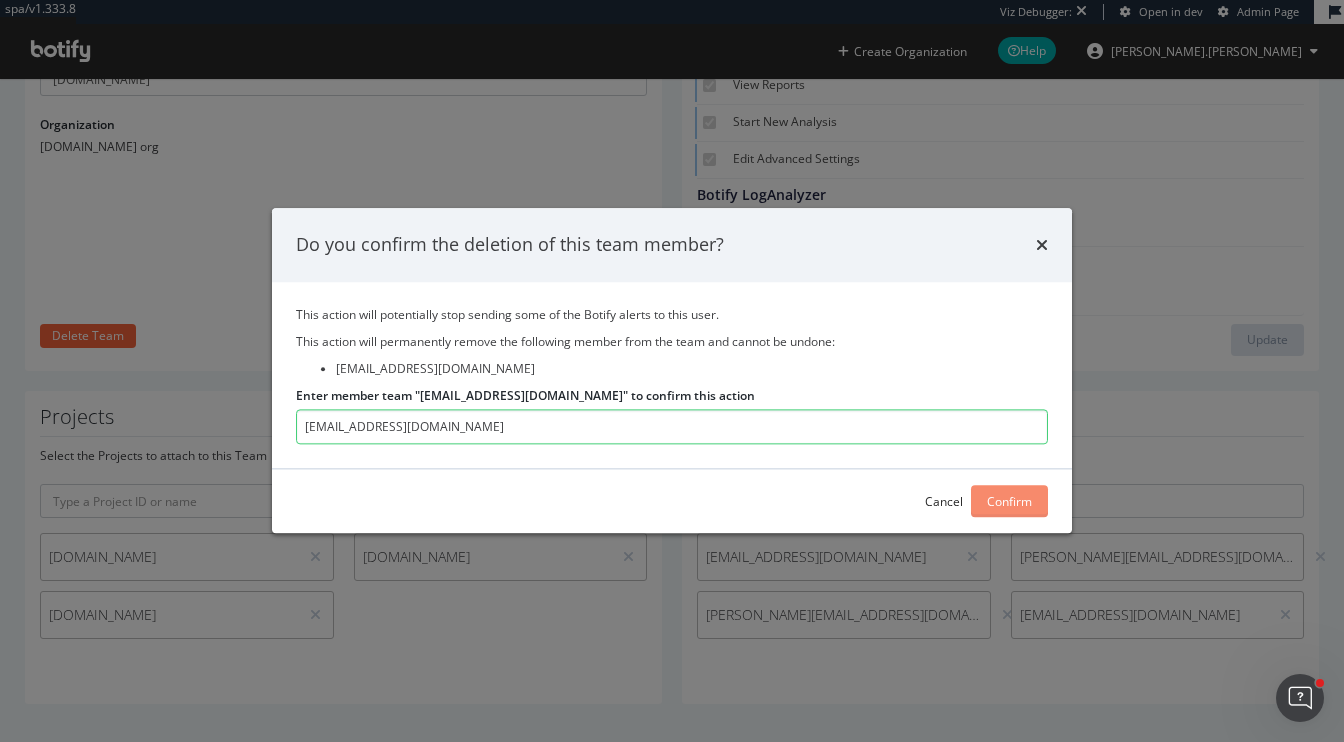 type on "lucca@demand.io" 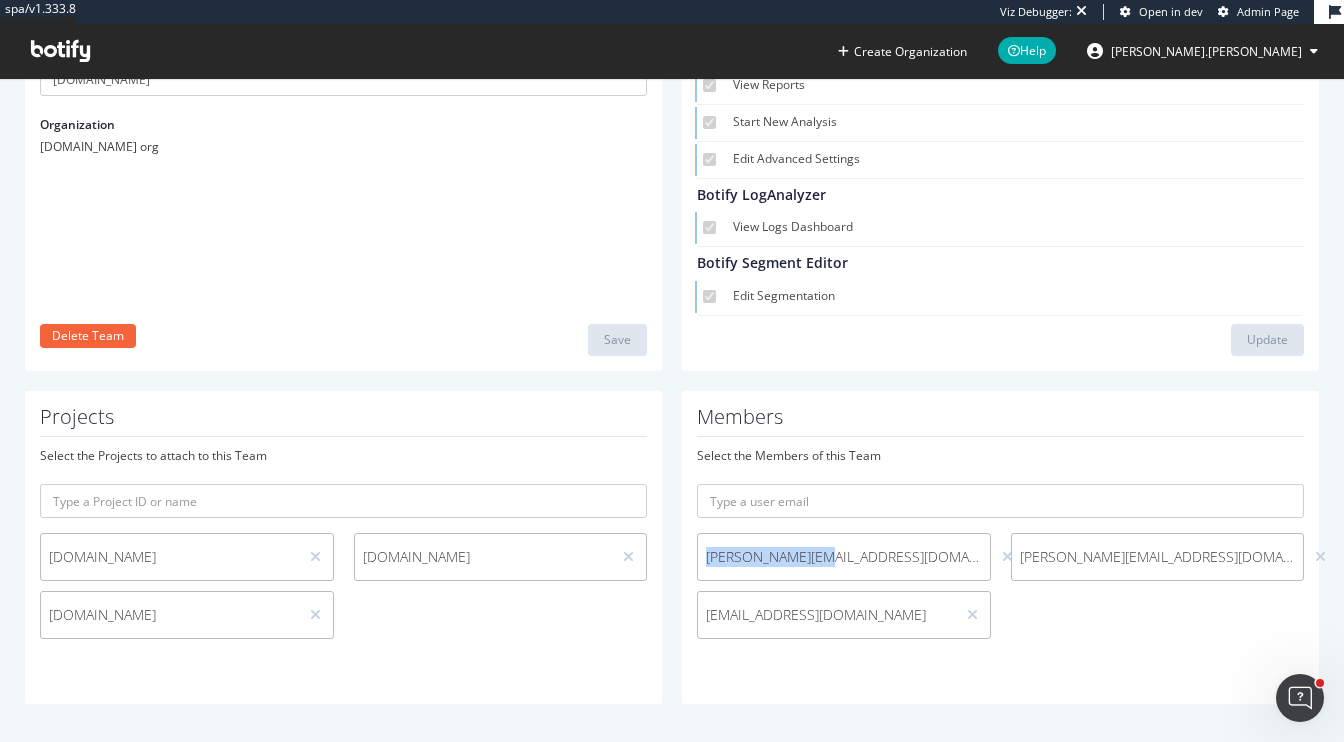 drag, startPoint x: 831, startPoint y: 555, endPoint x: 690, endPoint y: 555, distance: 141 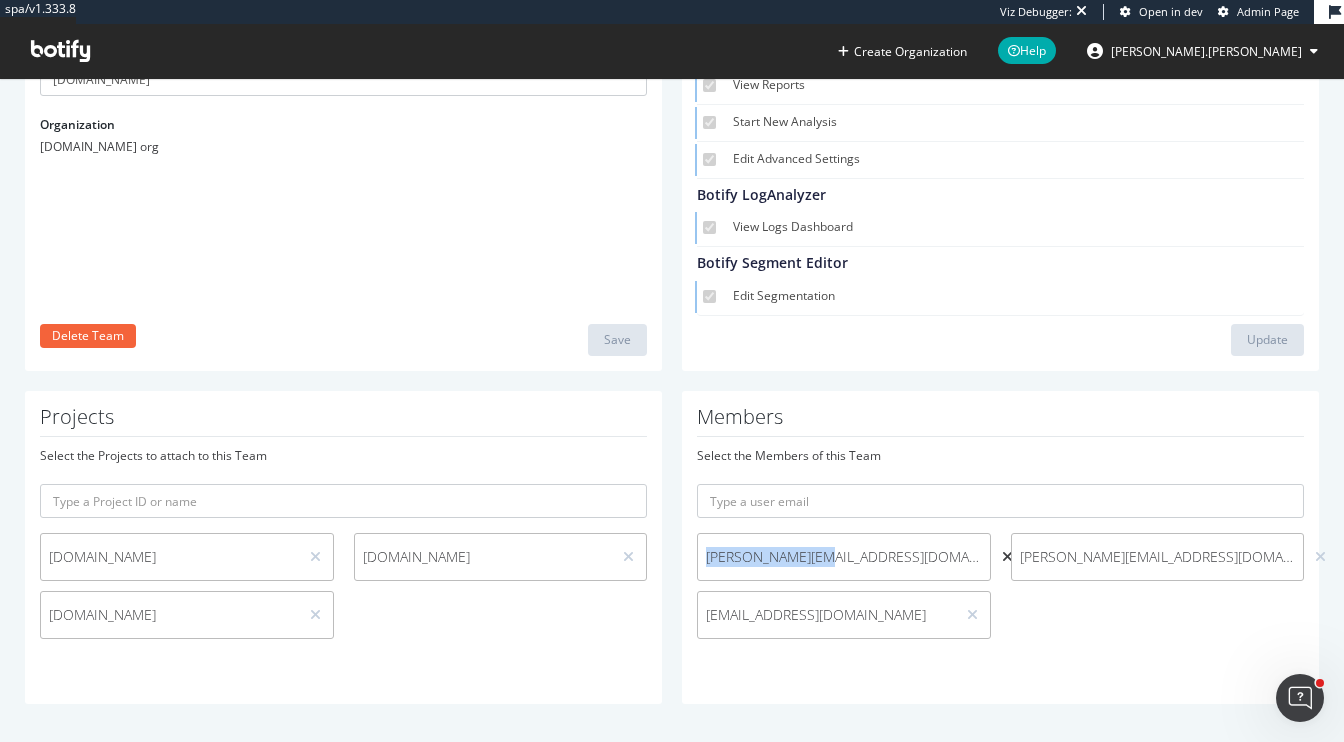 click at bounding box center (1007, 557) 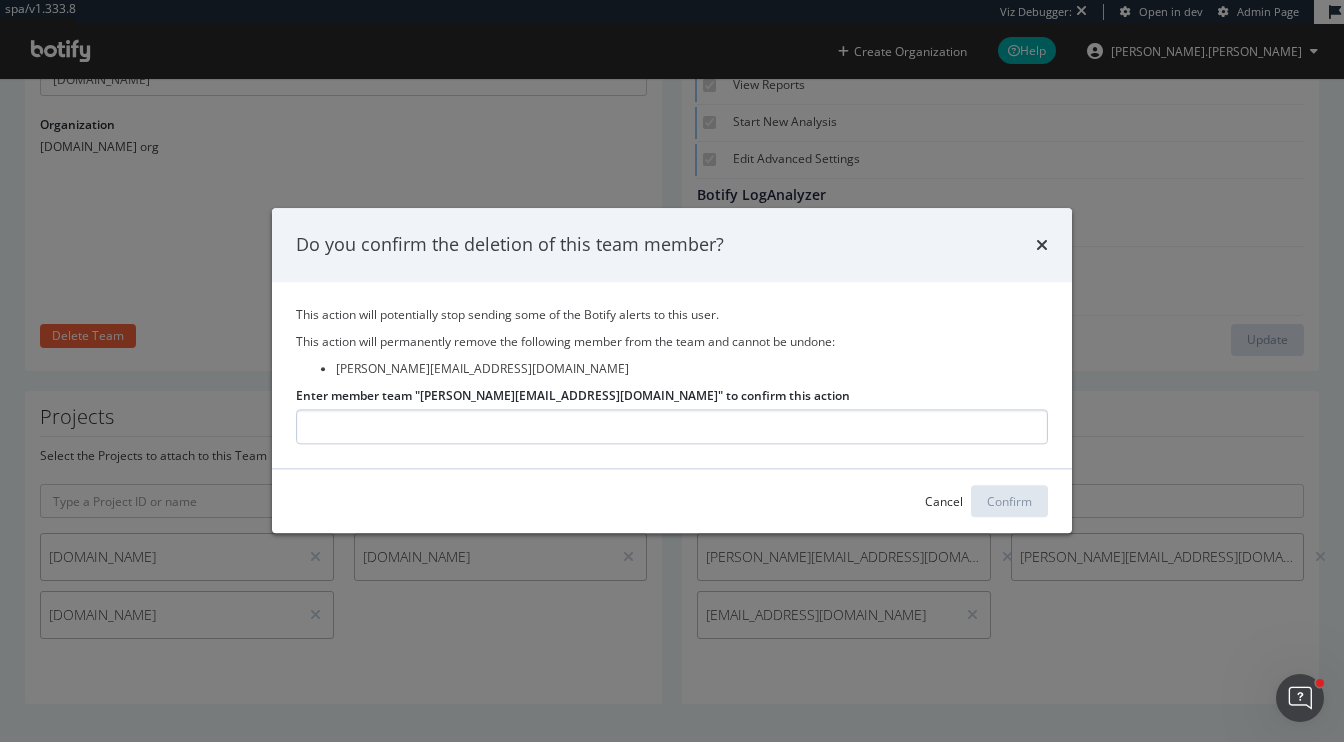 click on "Enter member team "daniel@demand.io" to confirm this action" at bounding box center [672, 427] 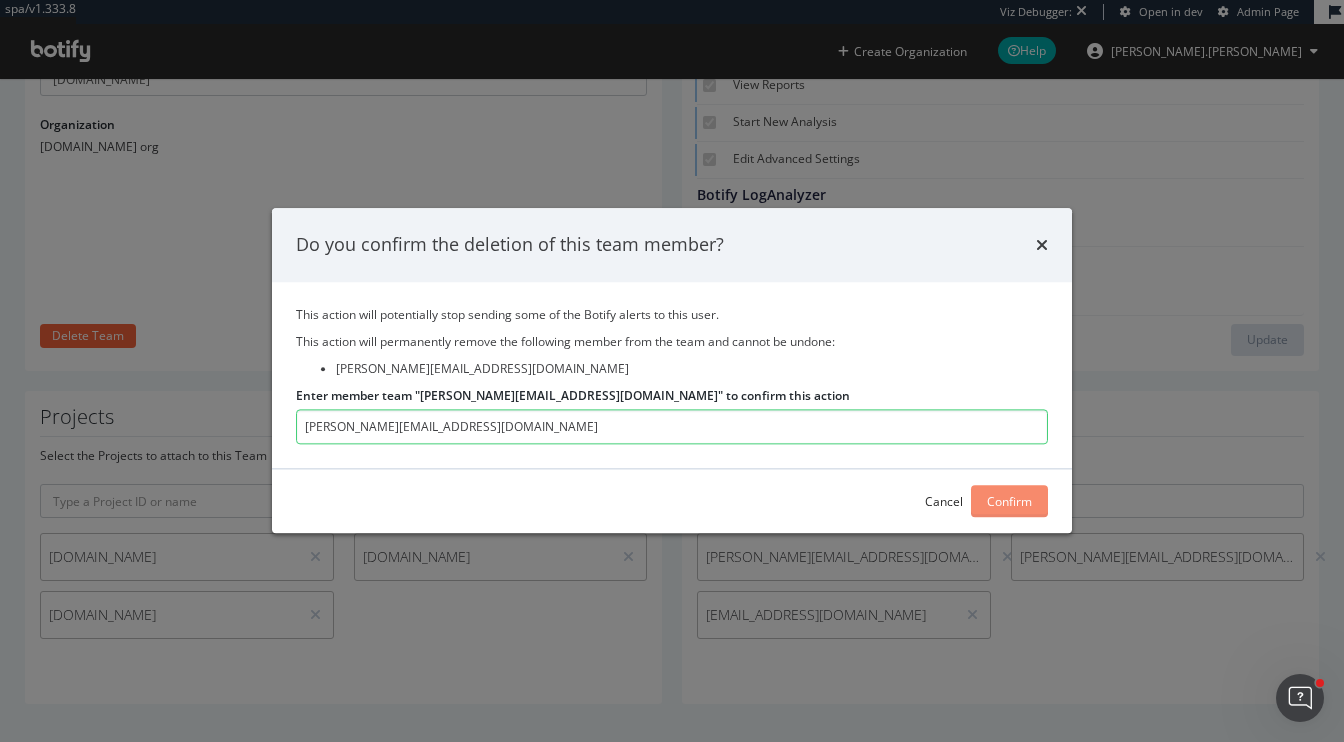 type on "daniel@demand.io" 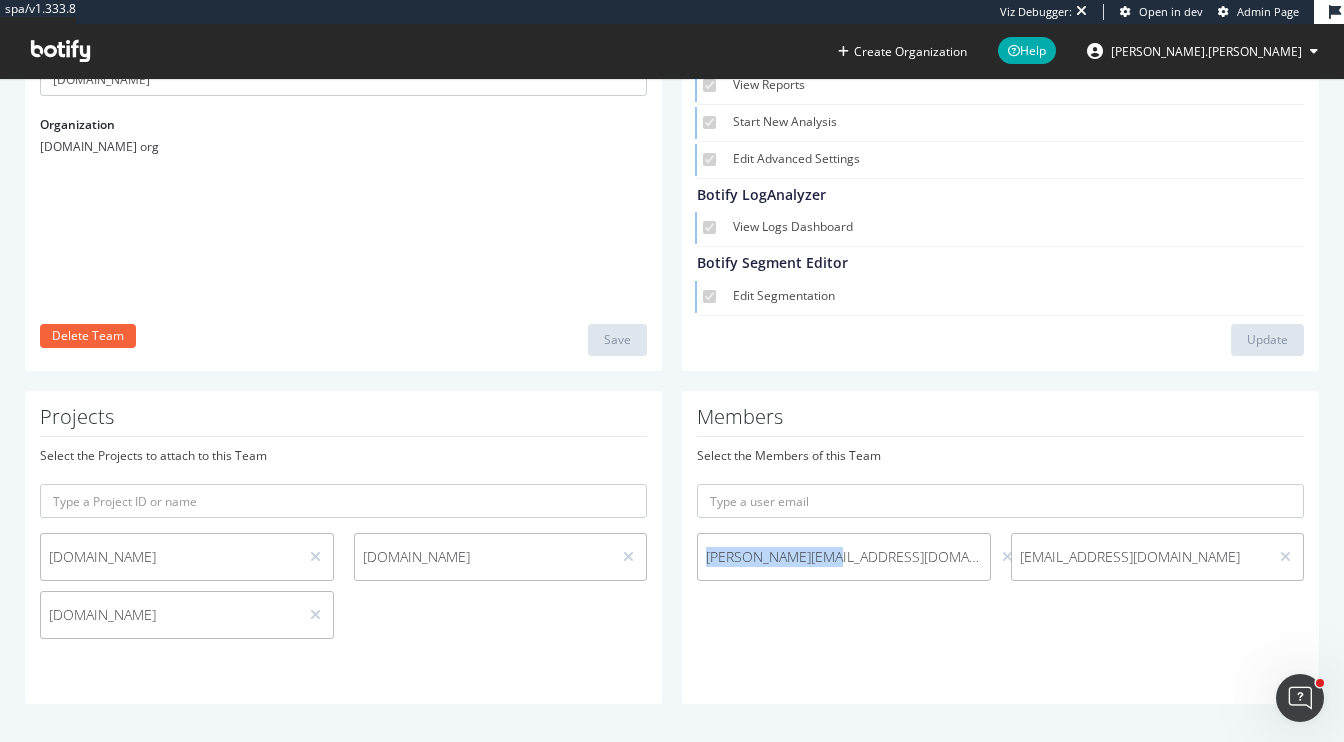 drag, startPoint x: 882, startPoint y: 556, endPoint x: 705, endPoint y: 555, distance: 177.00282 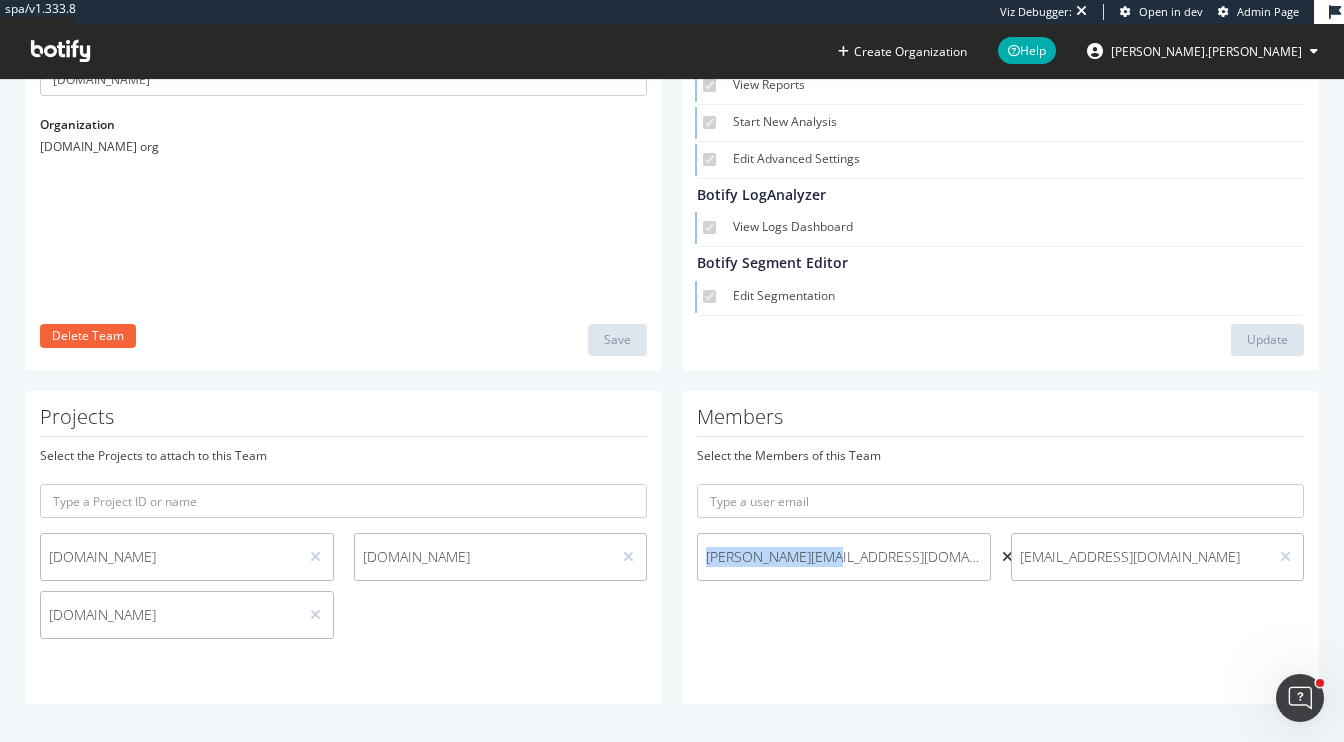 click at bounding box center (1007, 557) 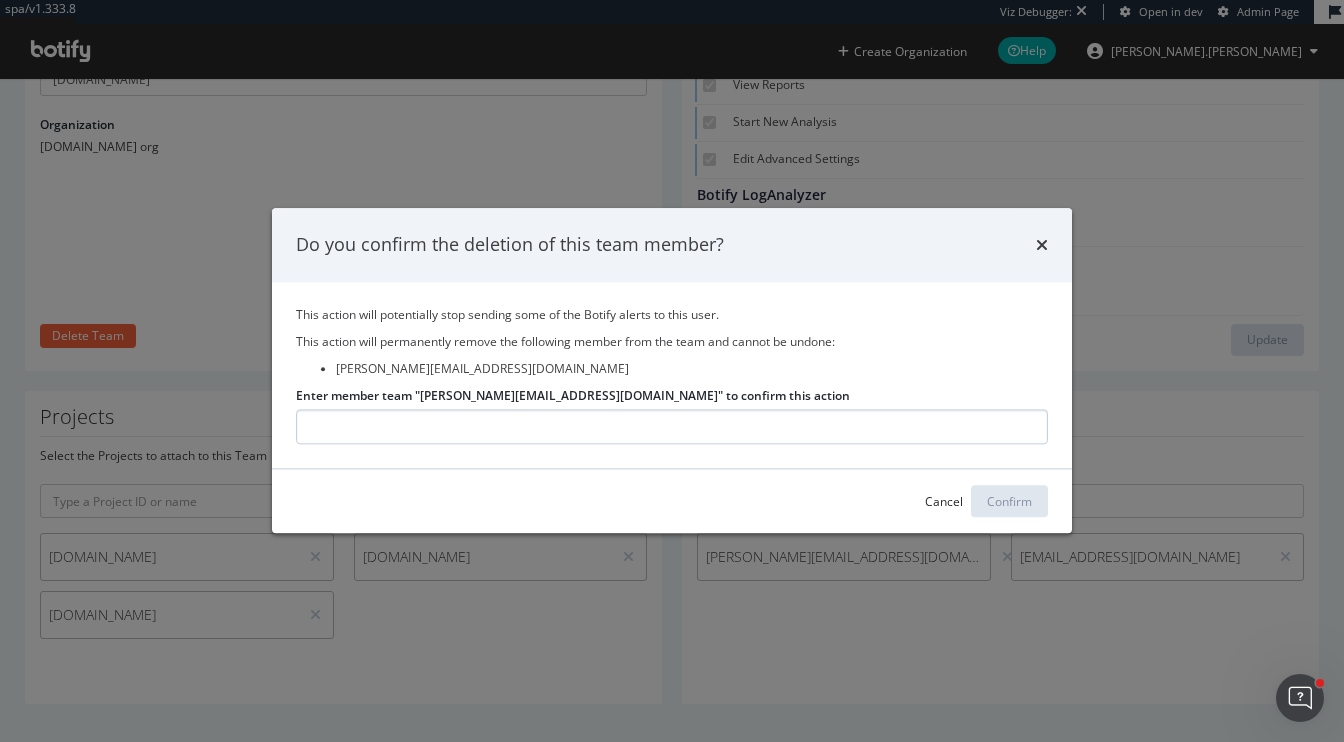 click on "Enter member team "Jessica@demand.io" to confirm this action" at bounding box center (672, 427) 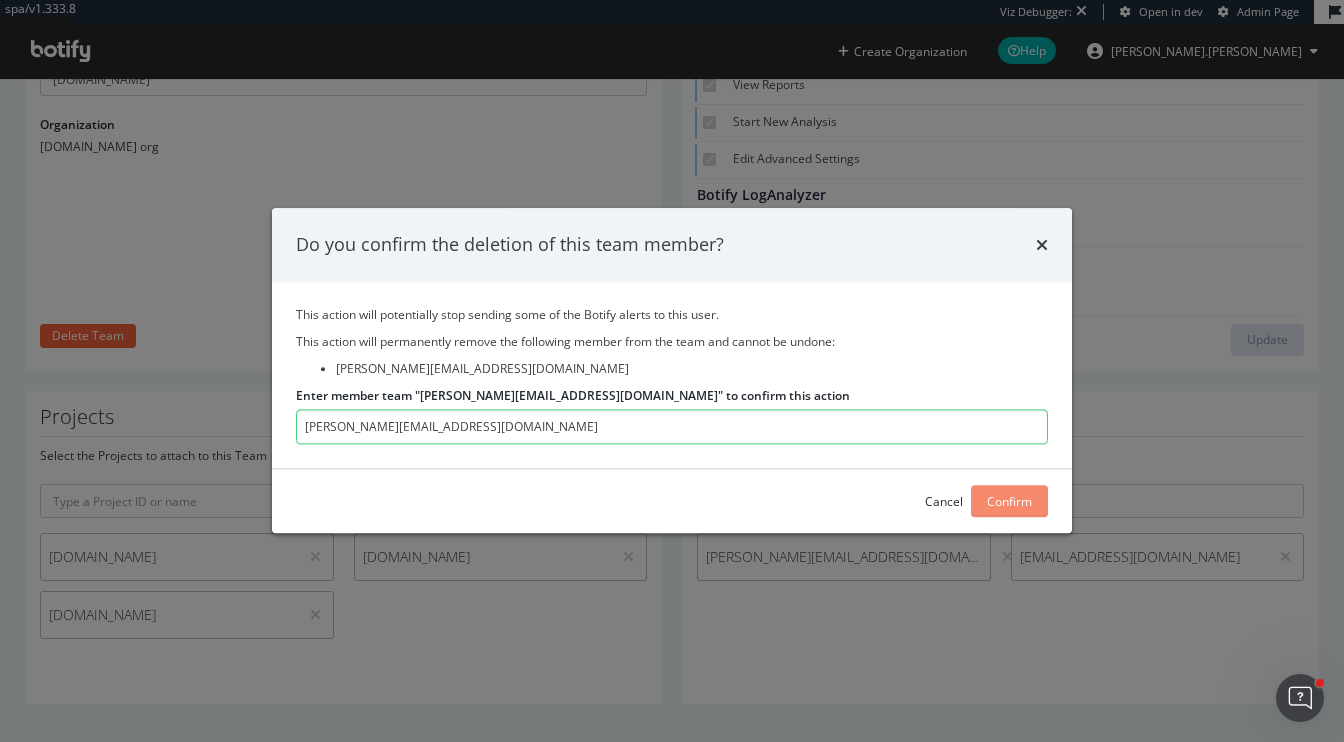 type on "Jessica@demand.io" 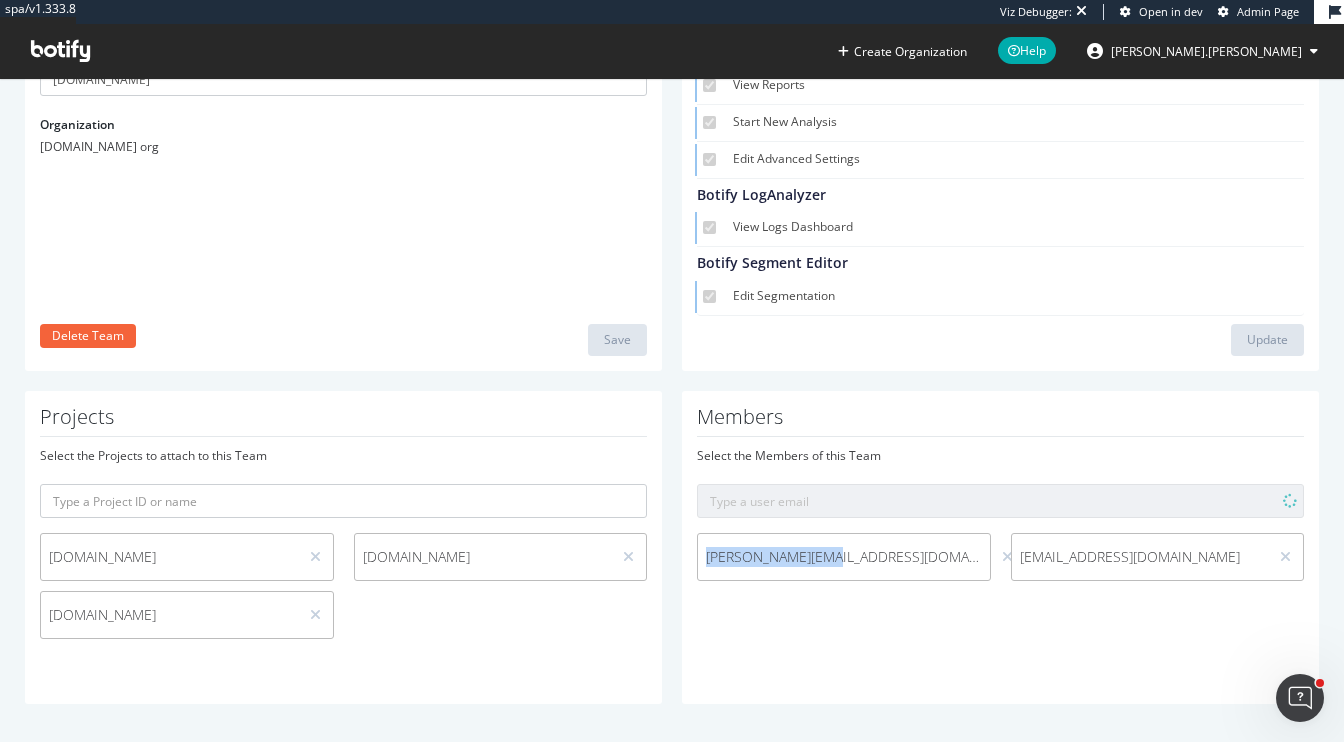 drag, startPoint x: 848, startPoint y: 555, endPoint x: 688, endPoint y: 555, distance: 160 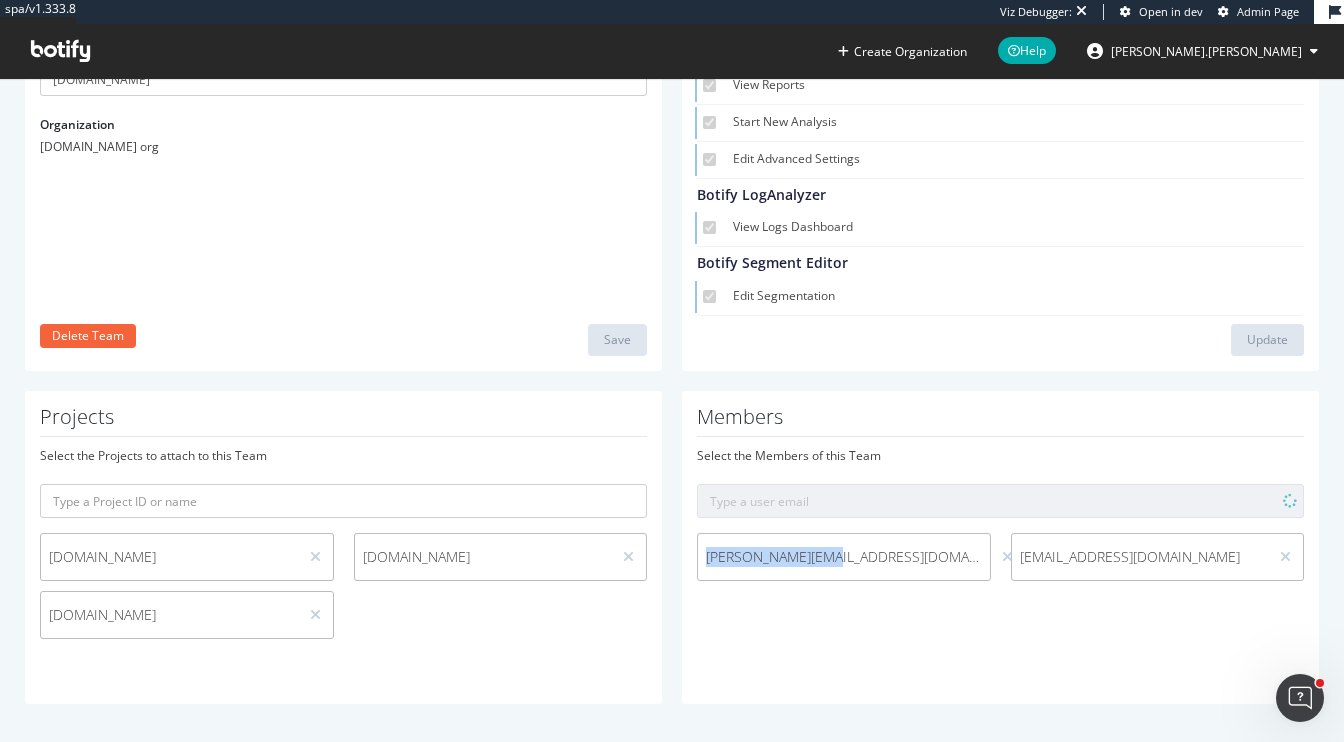 click on "Jessica@demand.io" at bounding box center (844, 557) 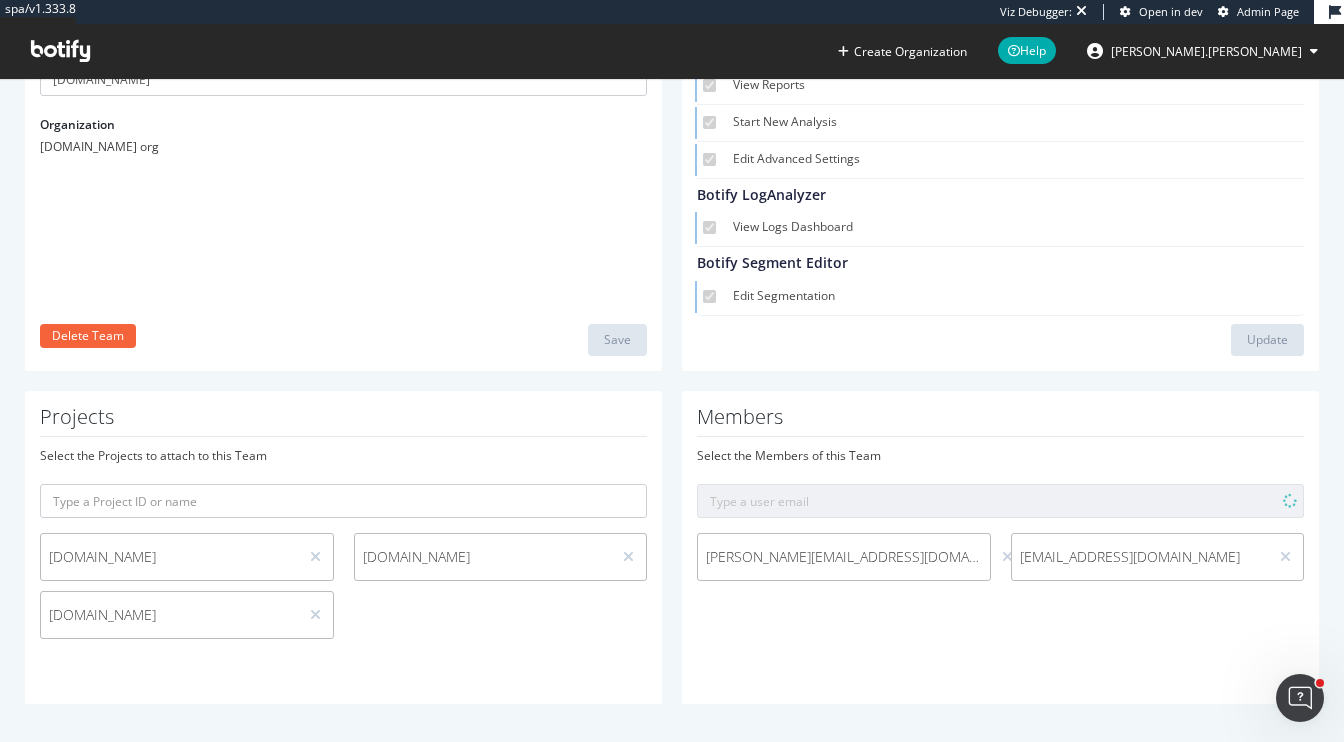 click at bounding box center (1007, 557) 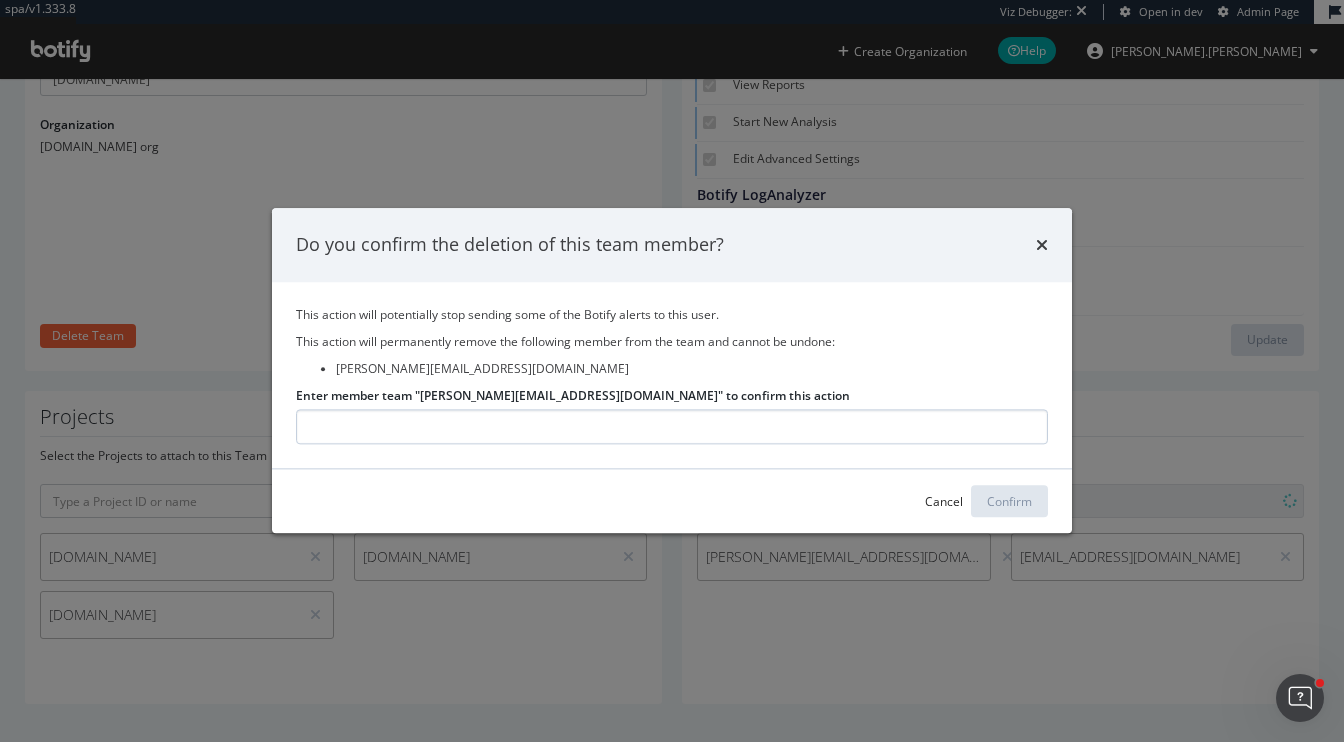 click on "Enter member team "Jessica@demand.io" to confirm this action" at bounding box center (672, 427) 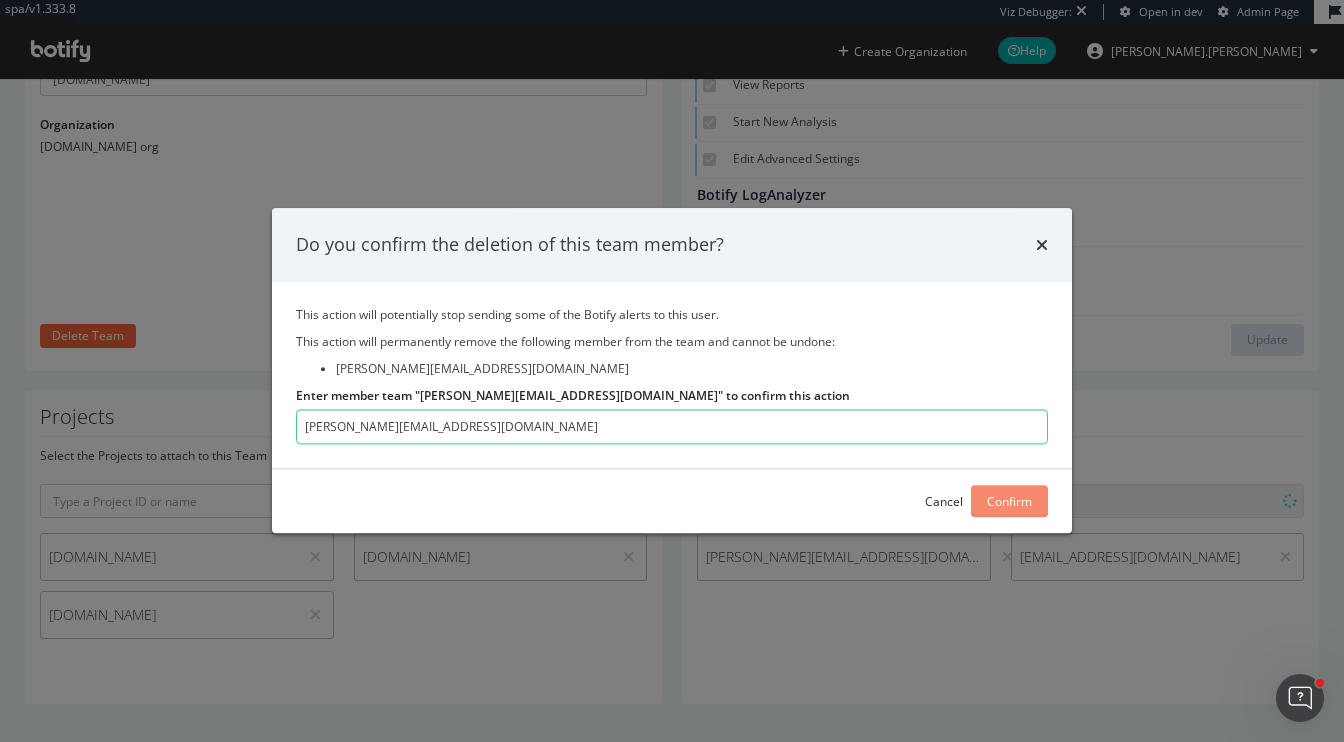 type on "Jessica@demand.io" 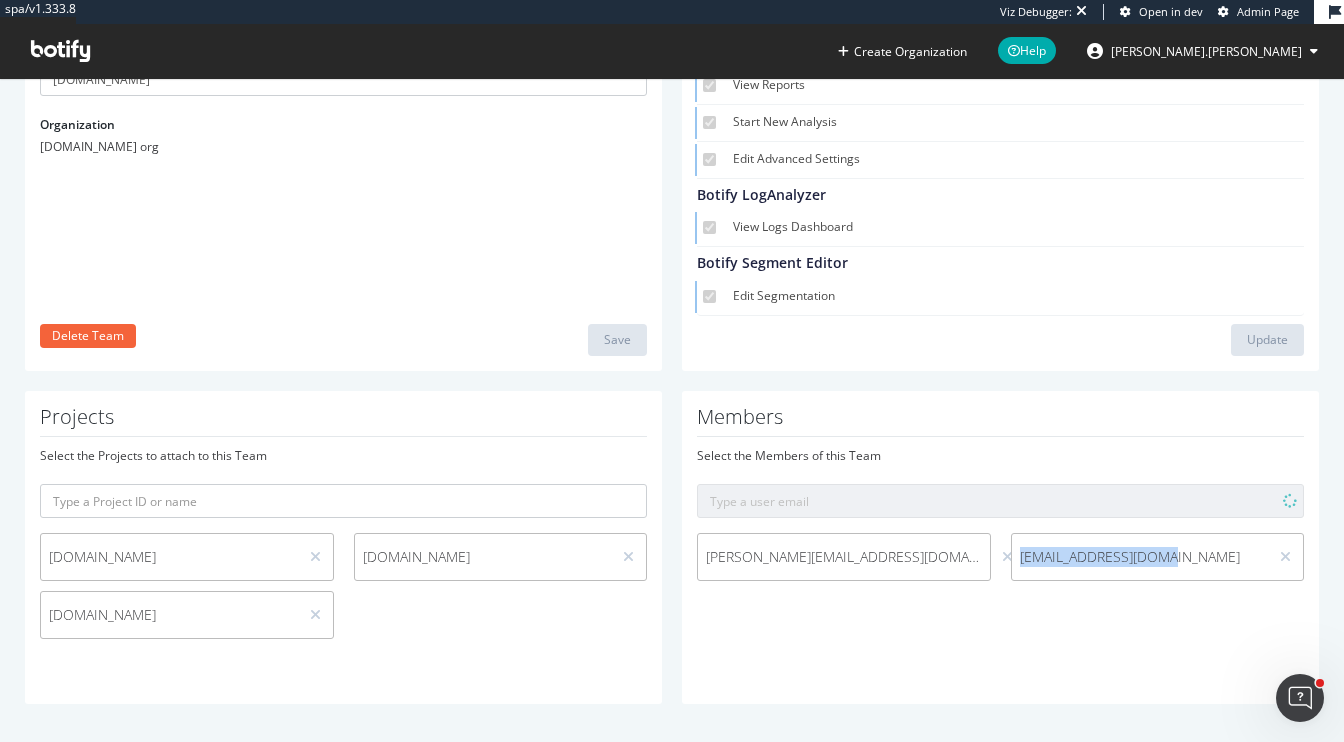 drag, startPoint x: 1181, startPoint y: 559, endPoint x: 1013, endPoint y: 558, distance: 168.00298 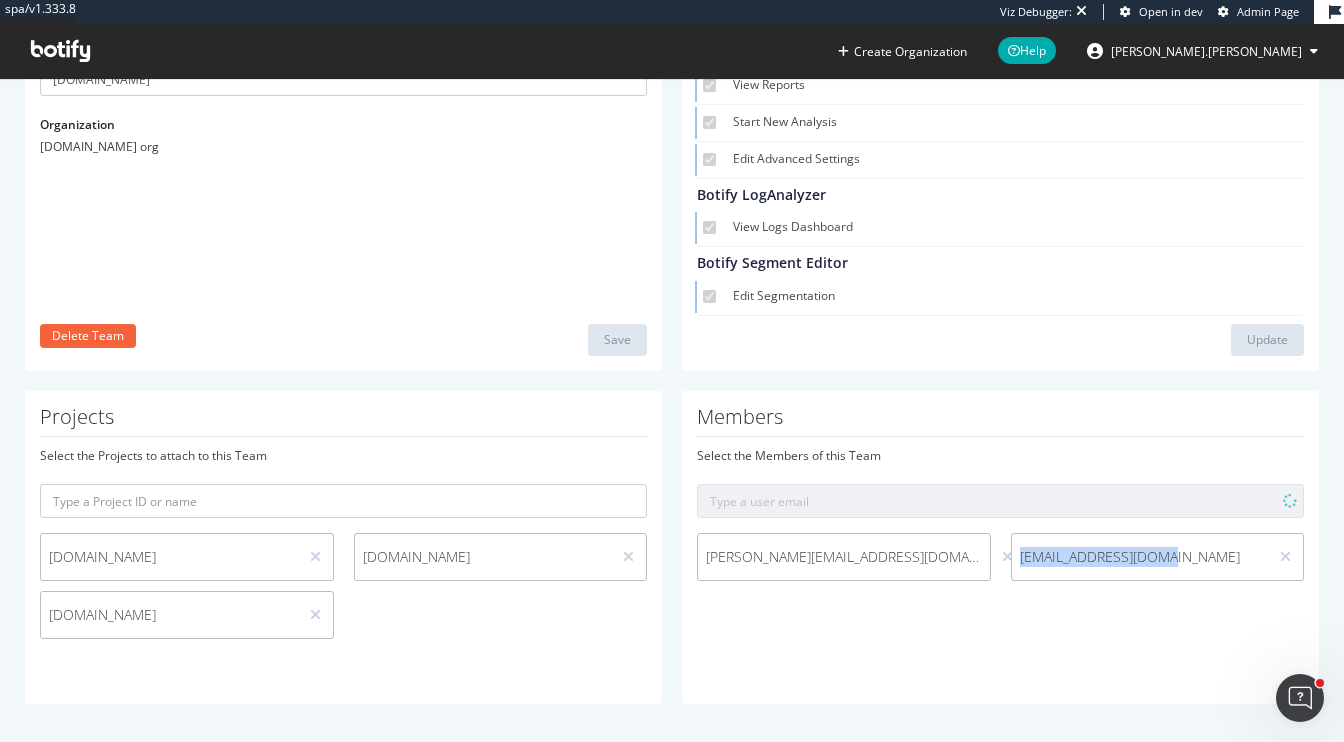 click on "seanfisher@demand.io" at bounding box center [1140, 557] 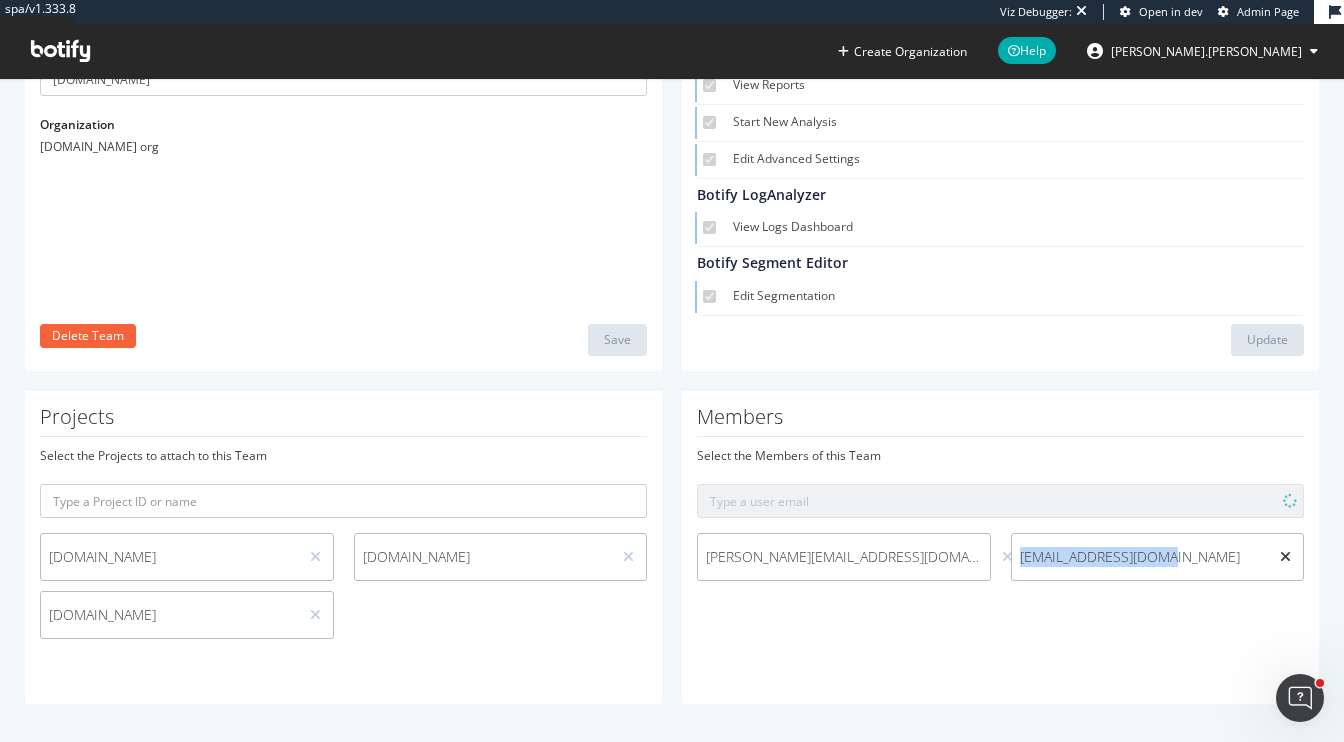 click at bounding box center (1285, 557) 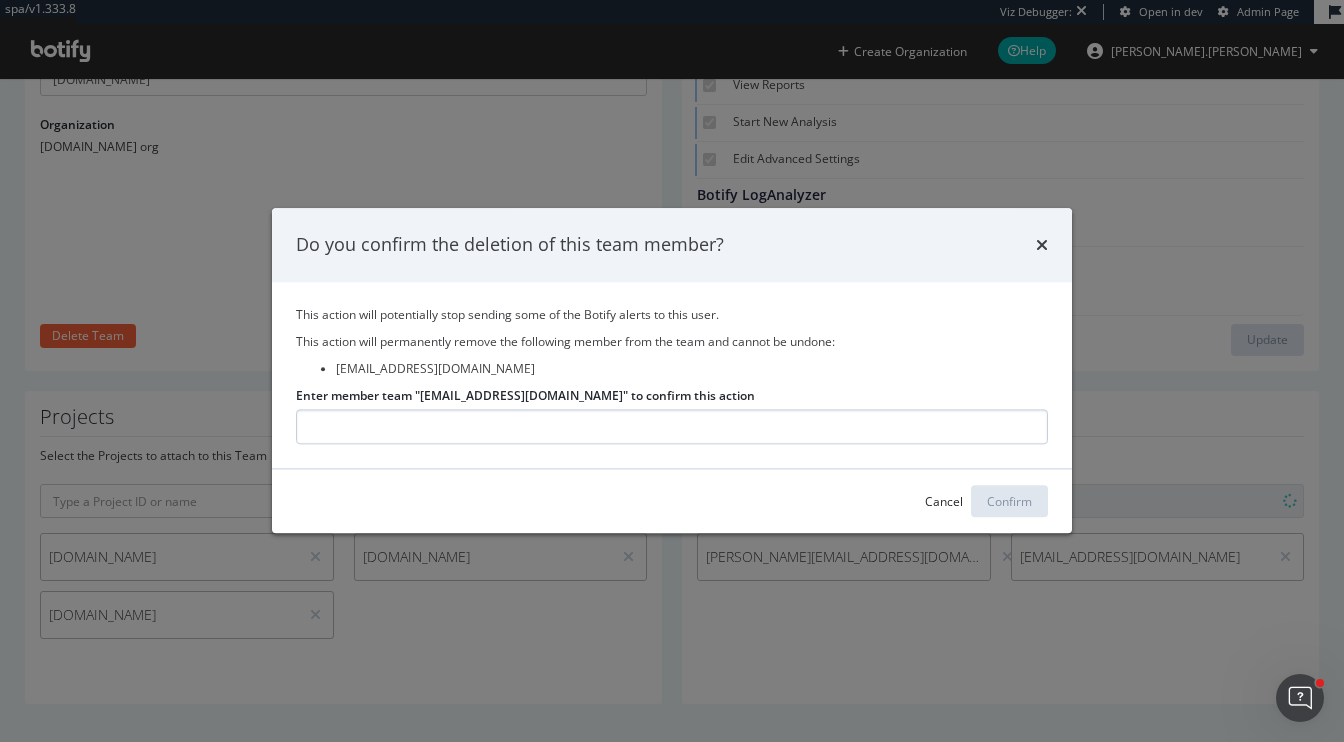click on "Enter member team "seanfisher@demand.io" to confirm this action" at bounding box center (672, 427) 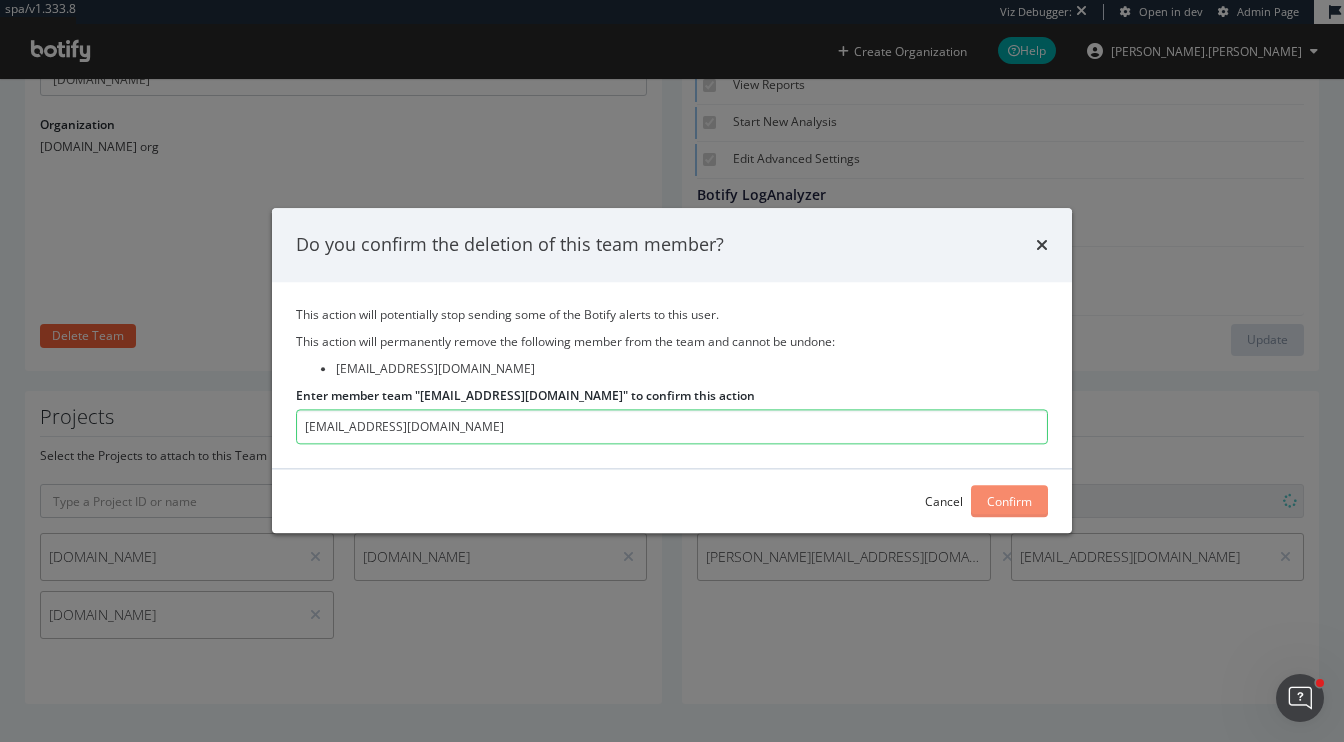 type on "seanfisher@demand.io" 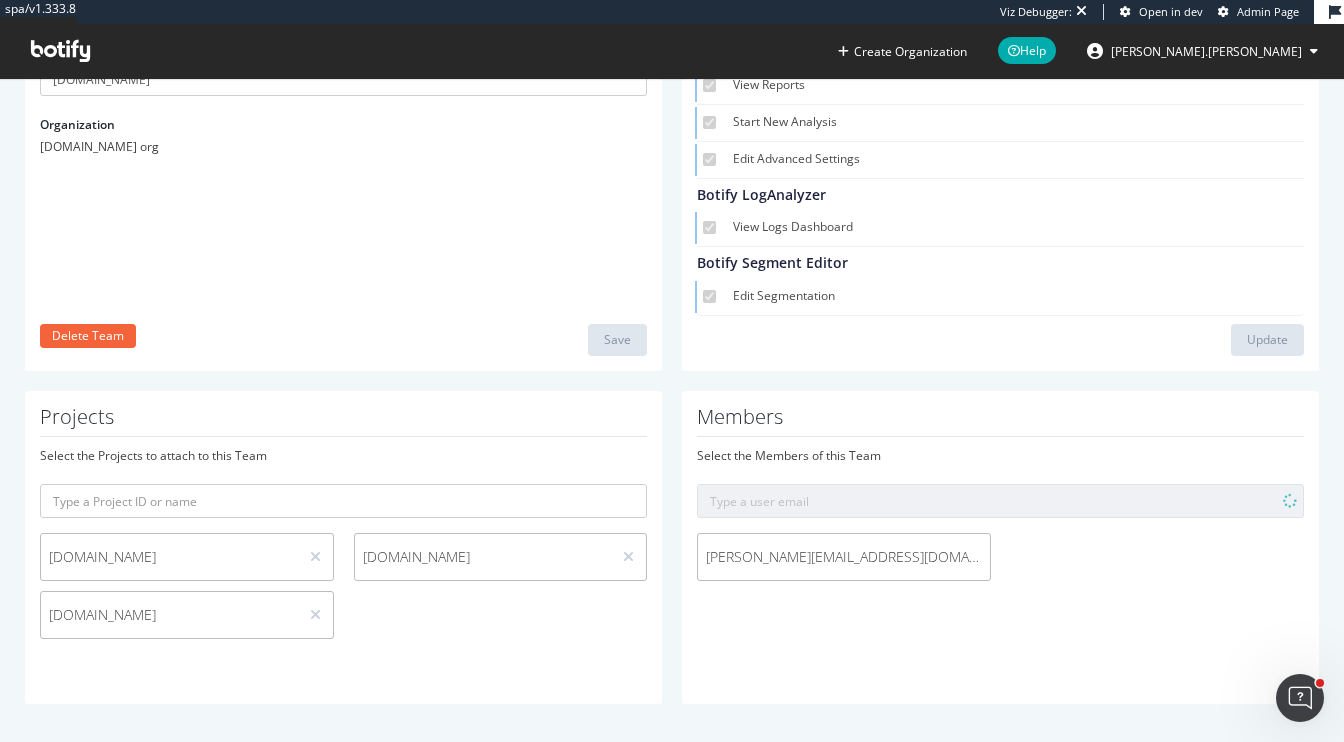 click on "Jessica@demand.io" at bounding box center [844, 557] 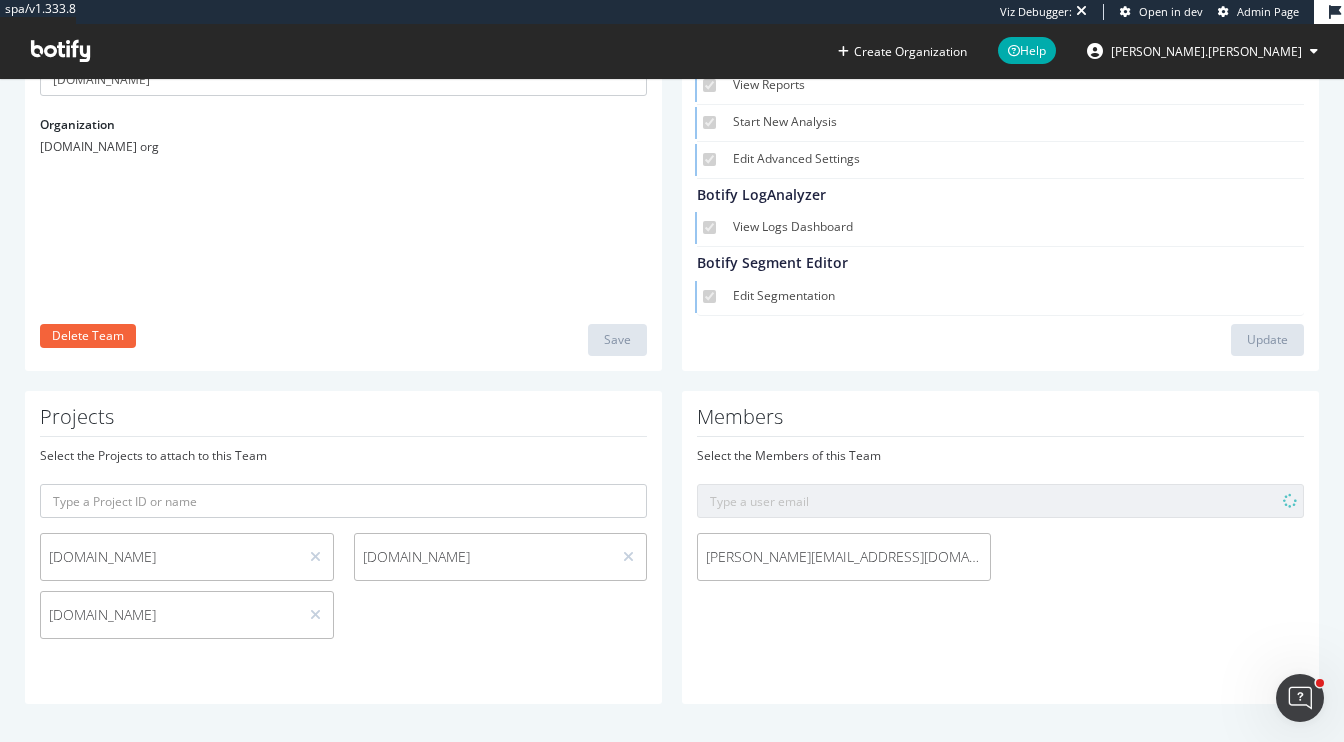 click on "Jessica@demand.io" at bounding box center (844, 557) 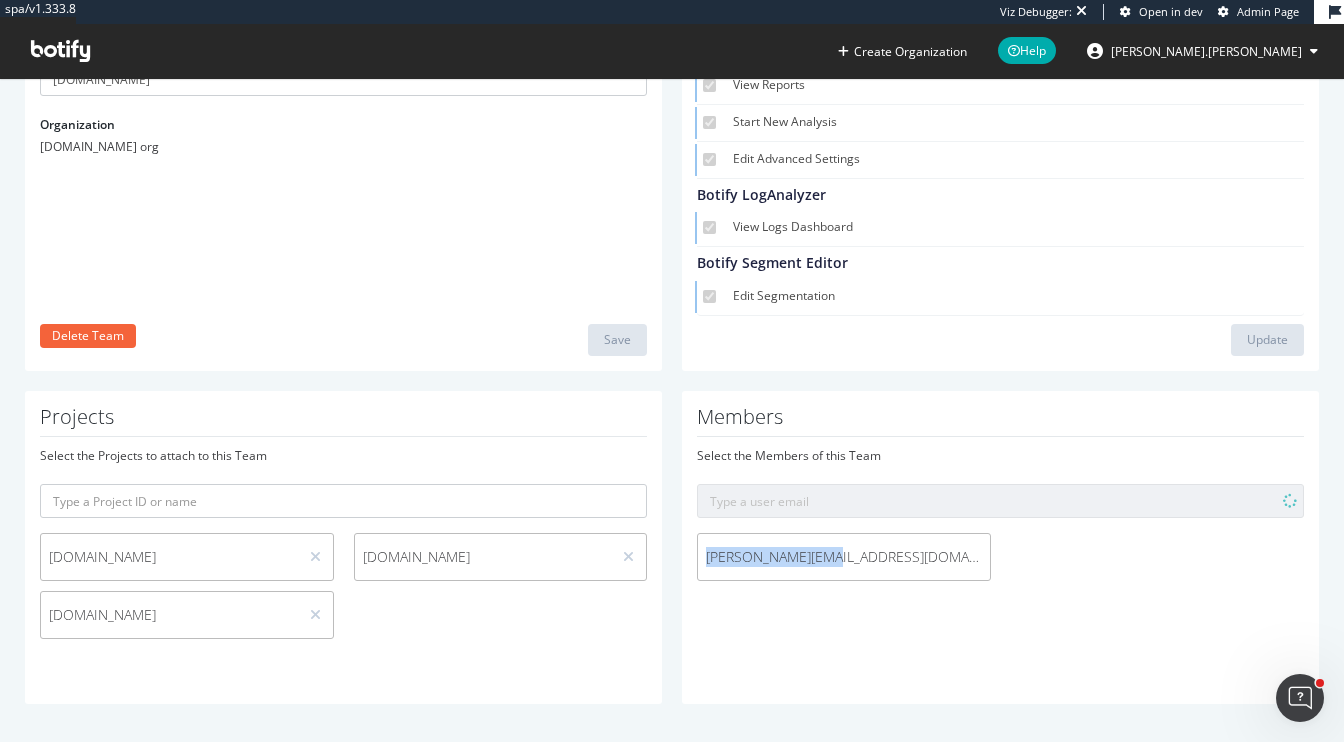 drag, startPoint x: 836, startPoint y: 566, endPoint x: 703, endPoint y: 563, distance: 133.03383 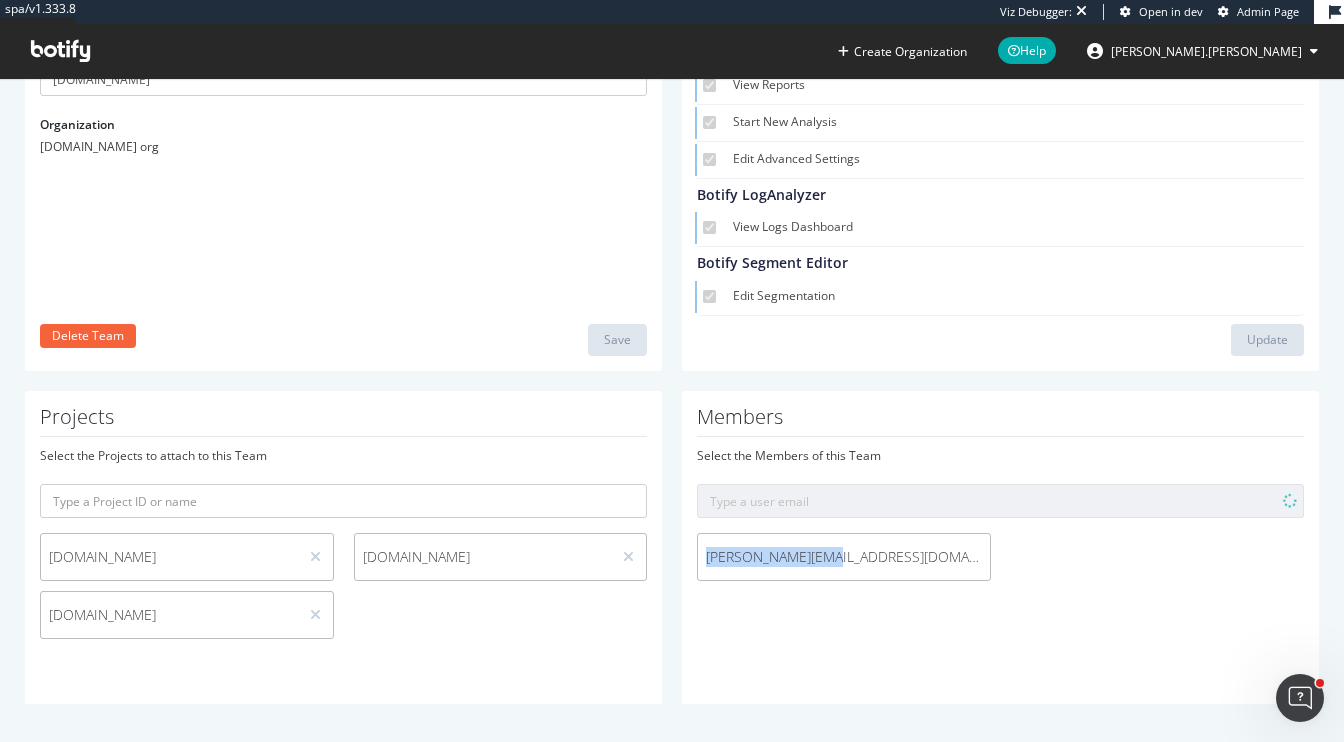 click on "Jessica@demand.io" at bounding box center [844, 557] 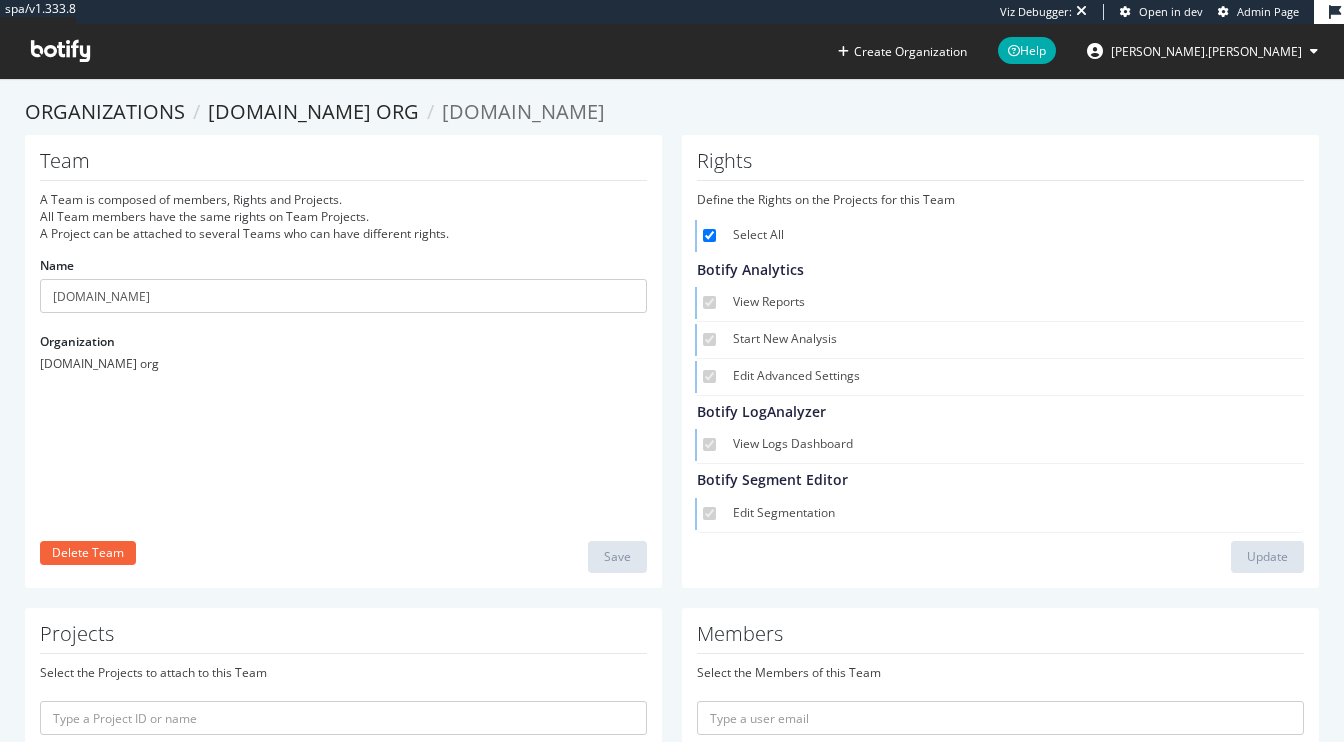 scroll, scrollTop: 0, scrollLeft: 0, axis: both 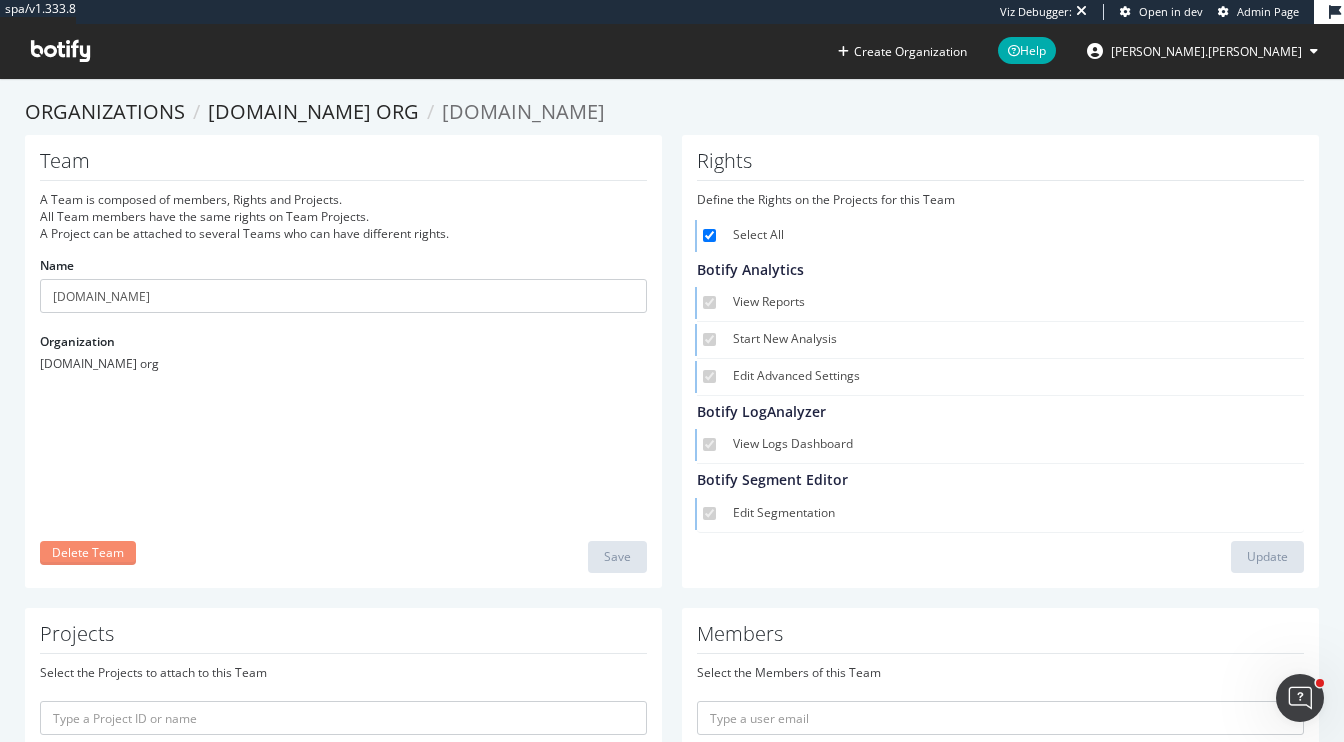 click on "Delete Team" at bounding box center [88, 553] 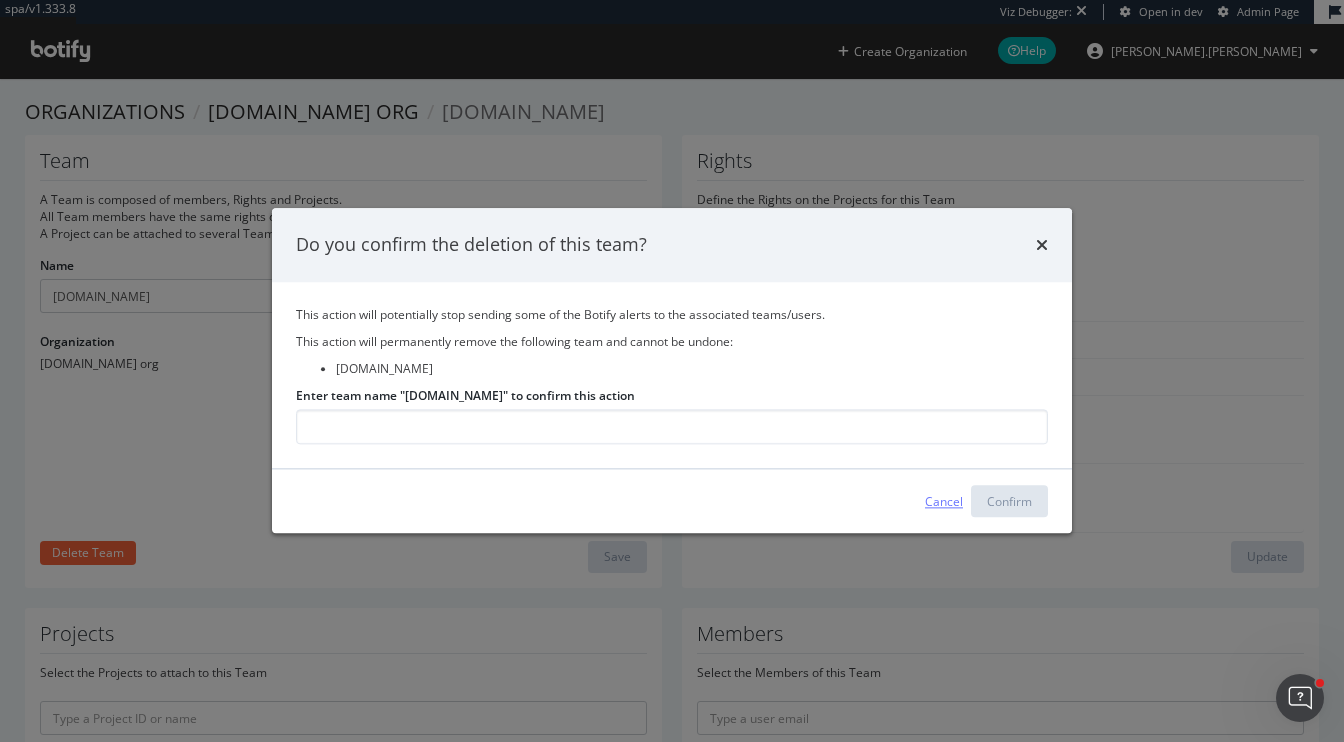 click on "Cancel" at bounding box center (944, 501) 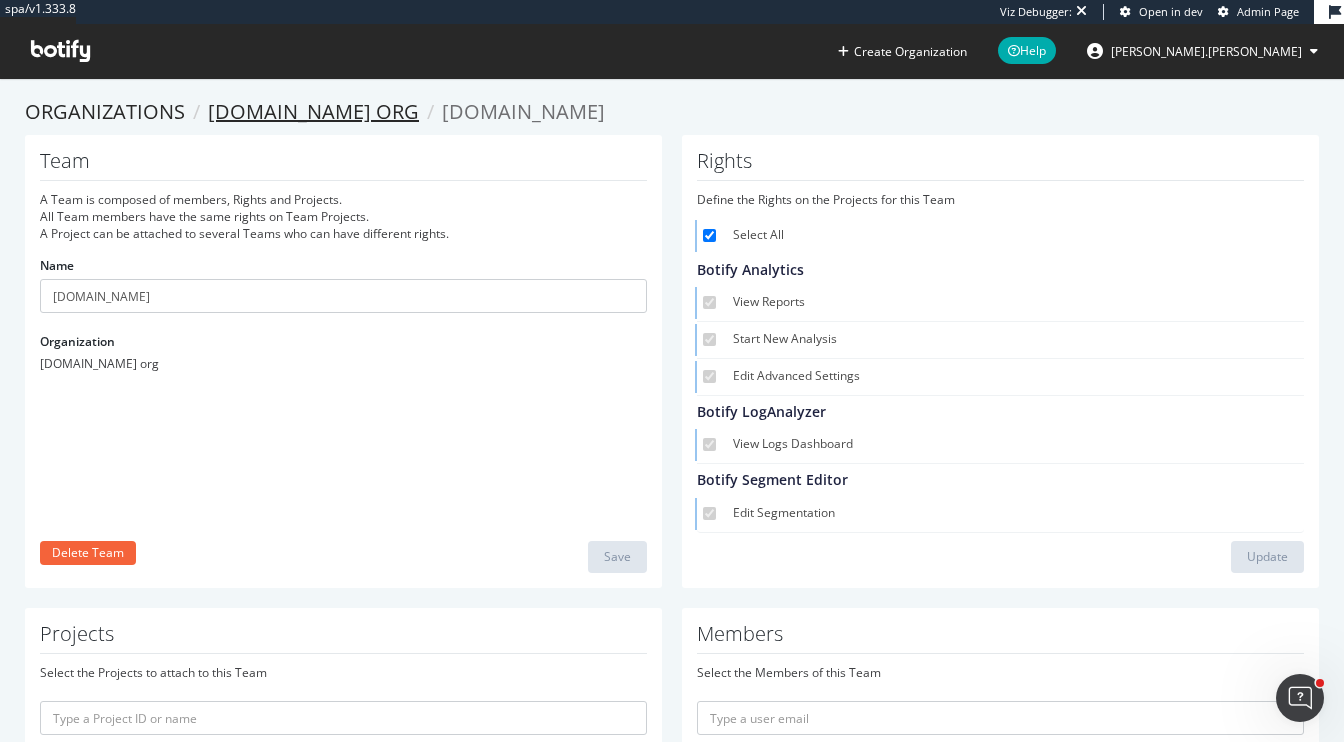 click on "demand.io org" at bounding box center [313, 111] 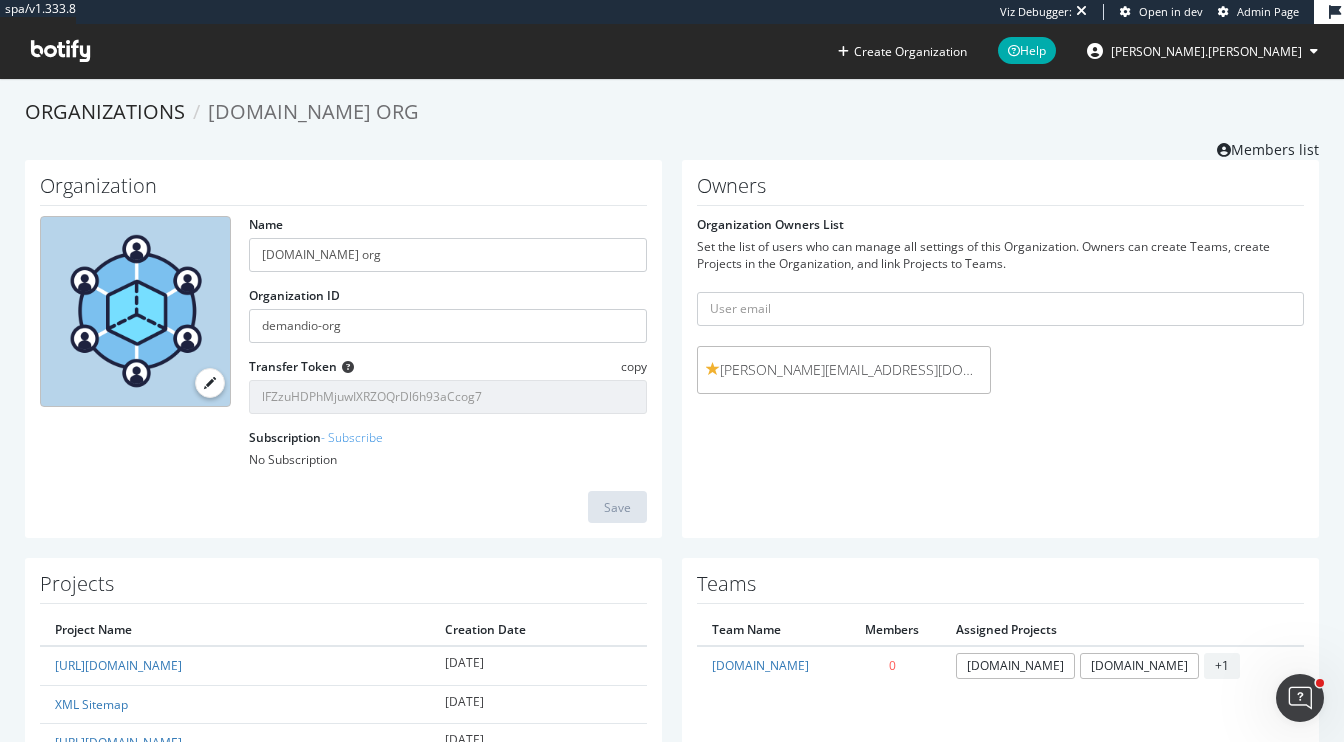 click on "harrison@demand.io" at bounding box center (844, 370) 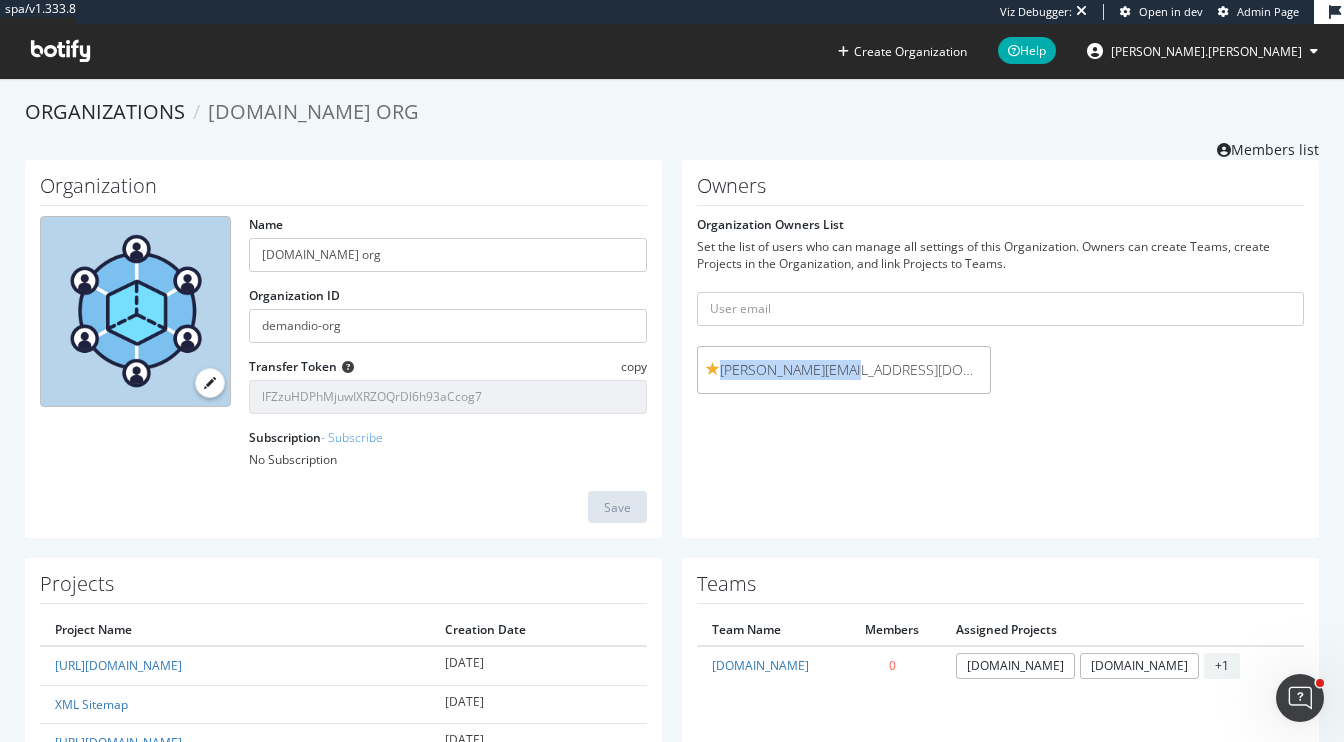 drag, startPoint x: 916, startPoint y: 362, endPoint x: 672, endPoint y: 369, distance: 244.10039 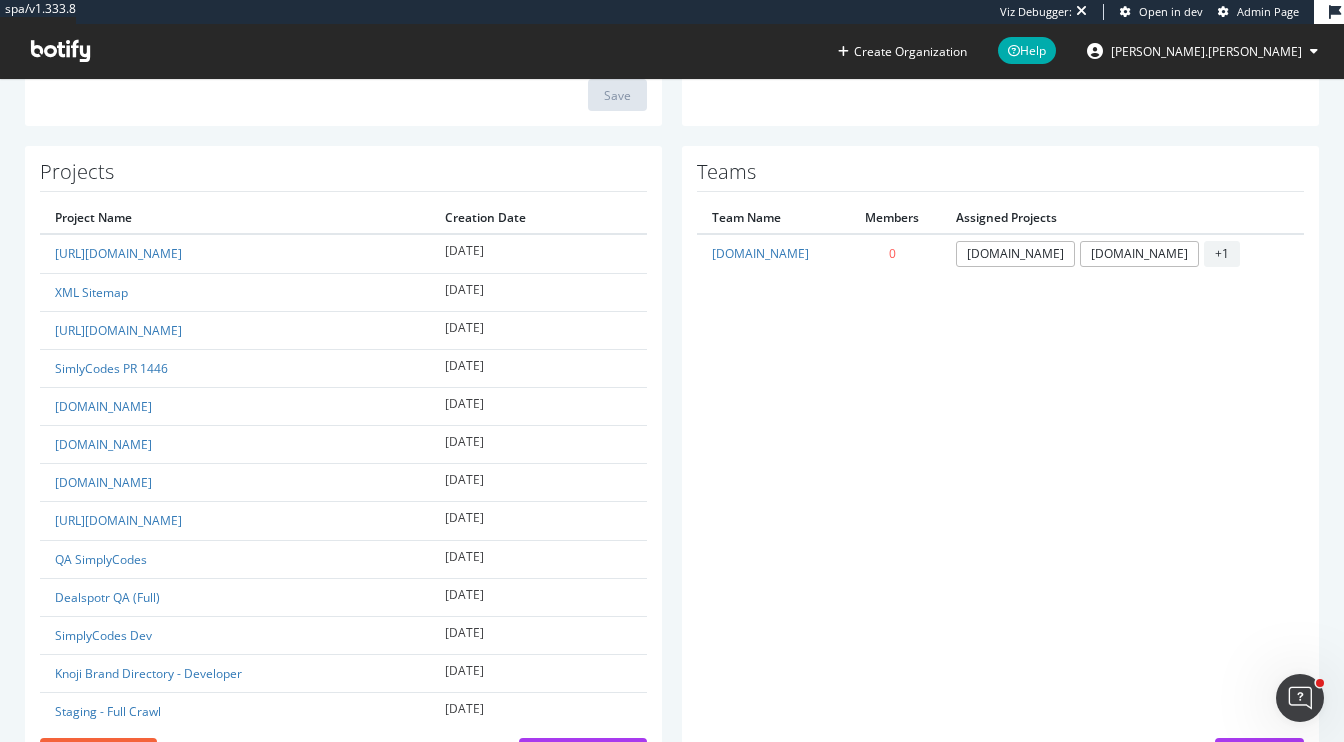 scroll, scrollTop: 0, scrollLeft: 0, axis: both 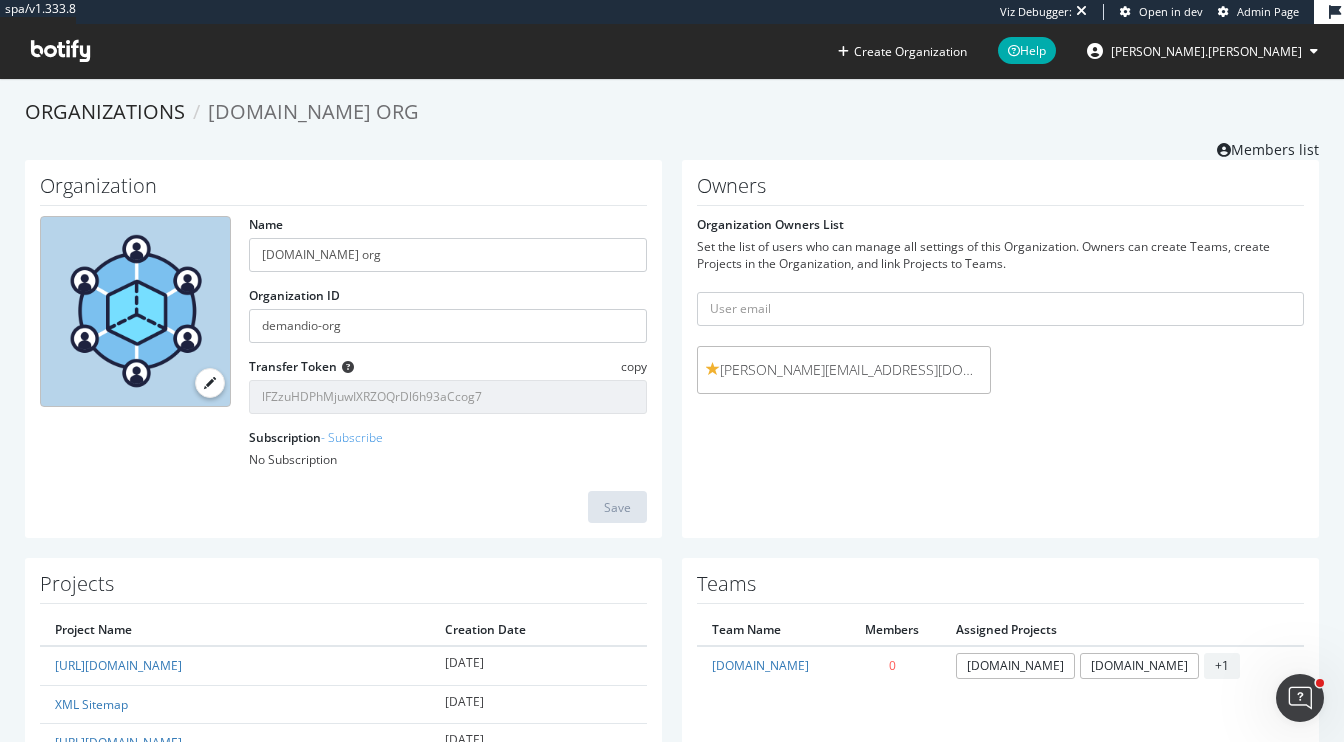 click 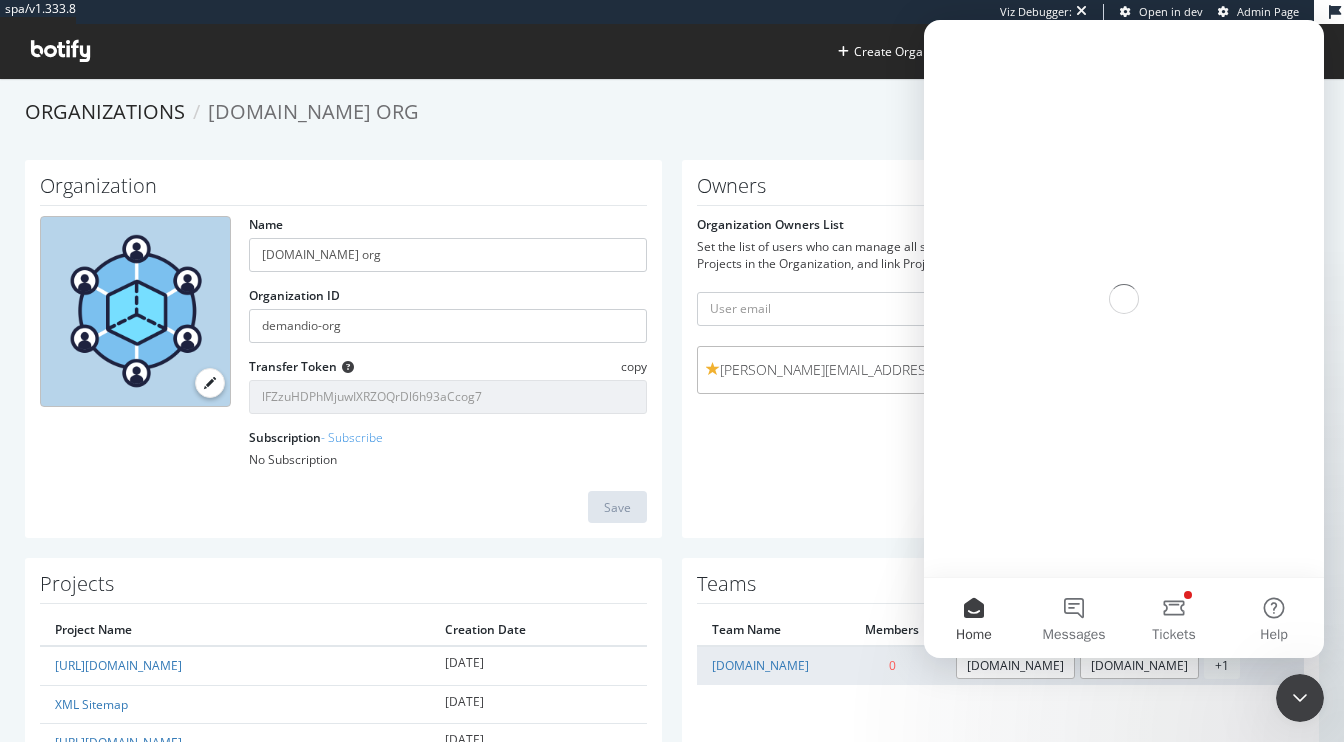 scroll, scrollTop: 0, scrollLeft: 0, axis: both 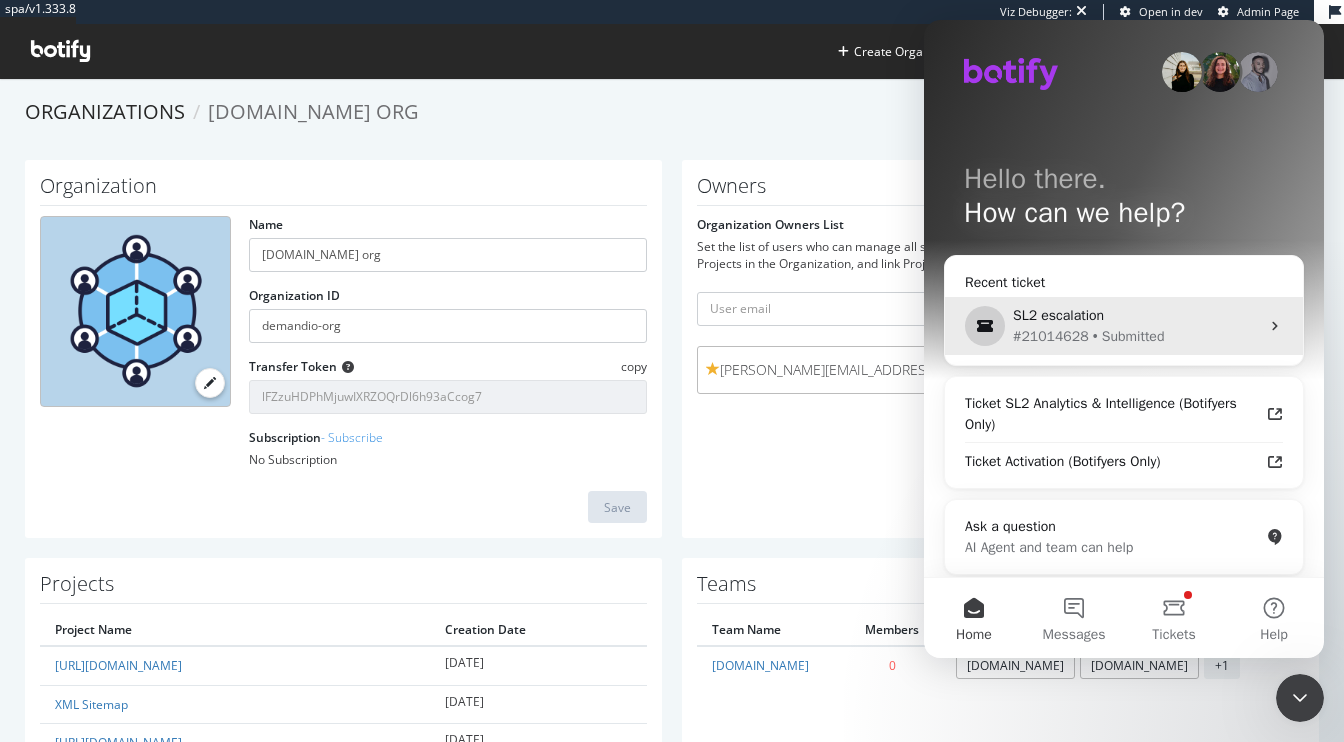 click on "#21014628 • Submitted" at bounding box center (1136, 336) 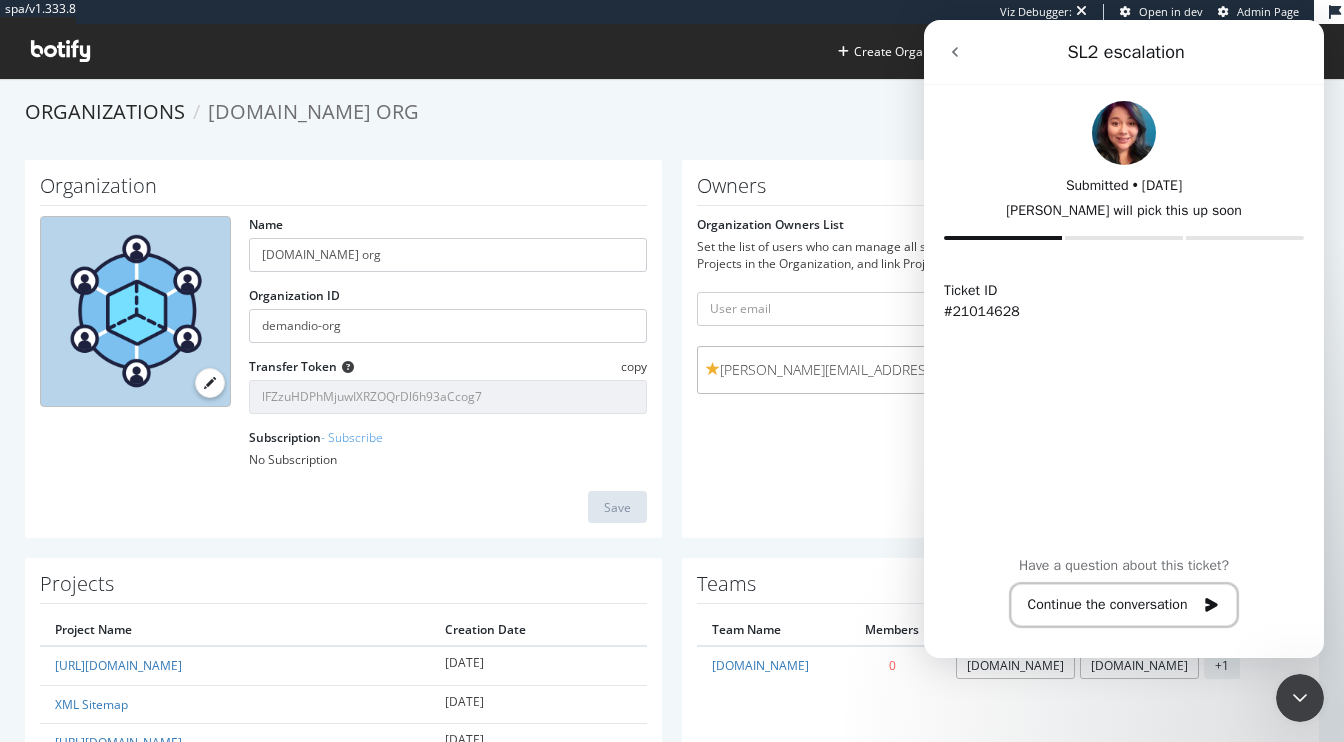 click on "Continue the conversation" at bounding box center (1124, 605) 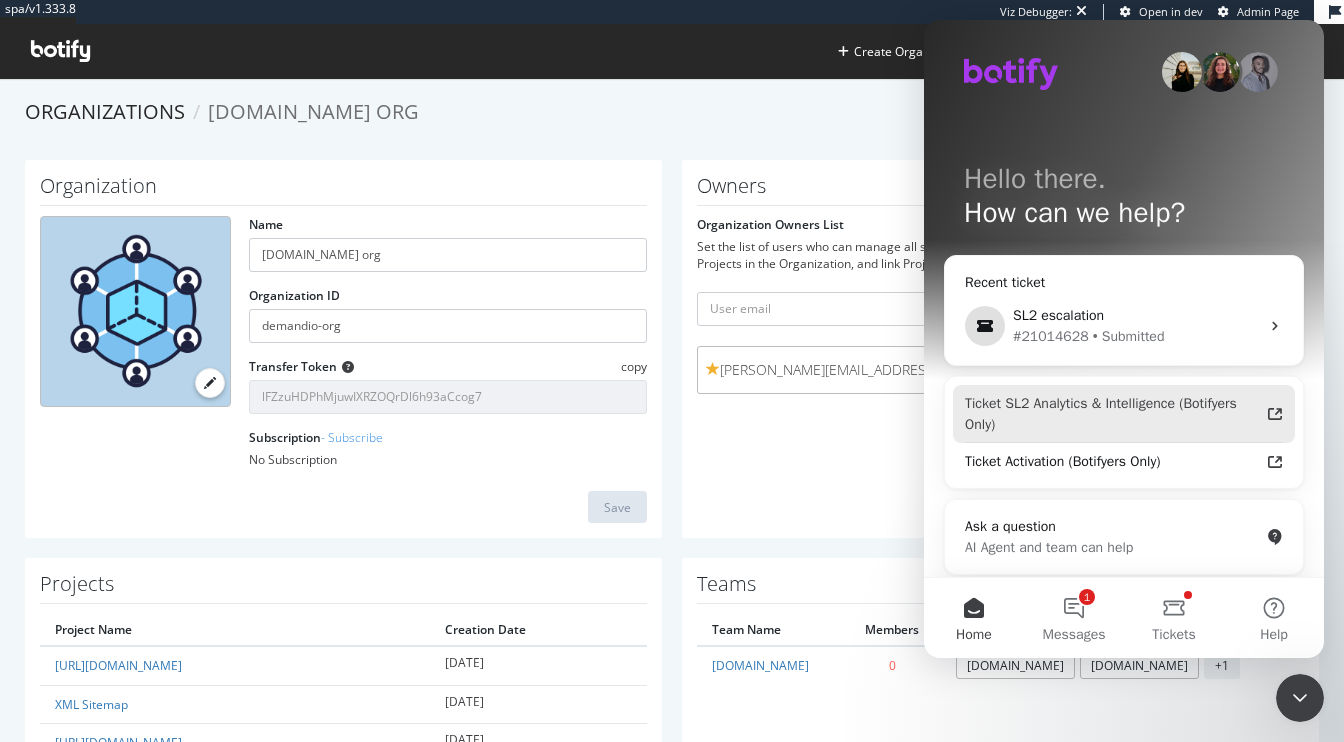 click on "Ticket SL2 Analytics & Intelligence (Botifyers Only)" at bounding box center (1124, 414) 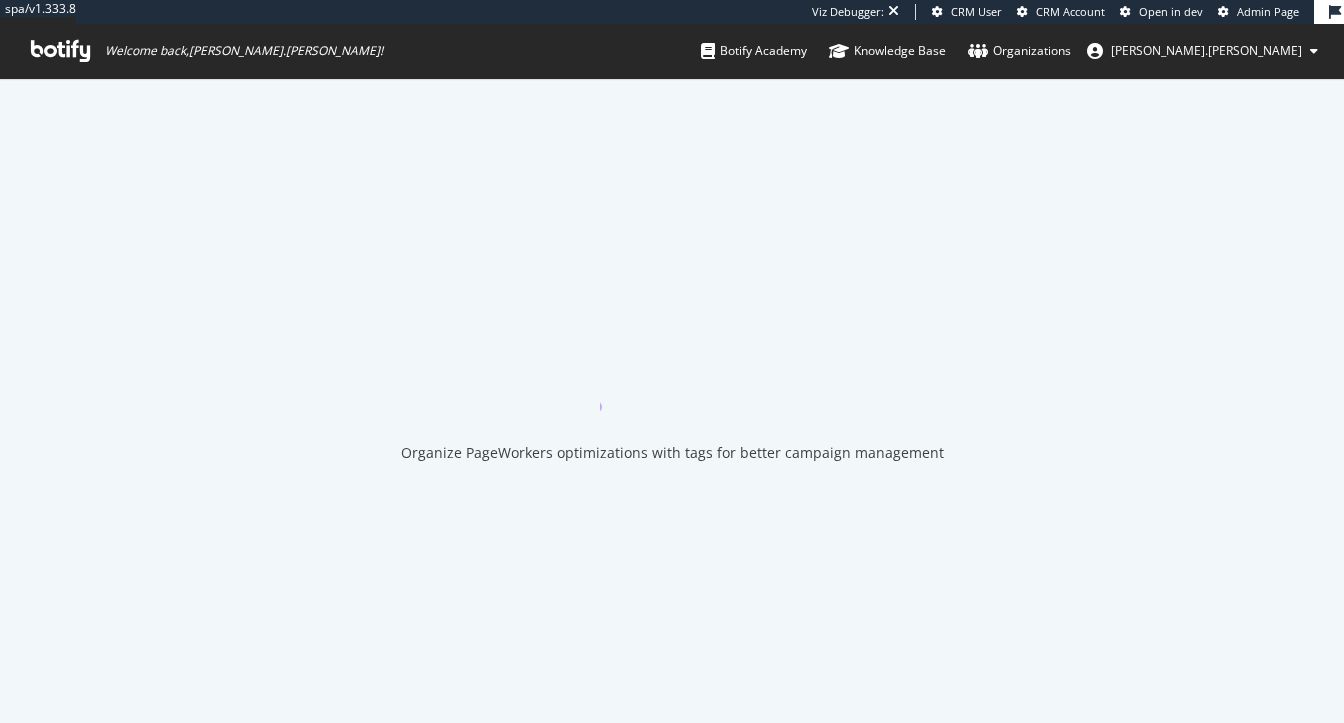 scroll, scrollTop: 0, scrollLeft: 0, axis: both 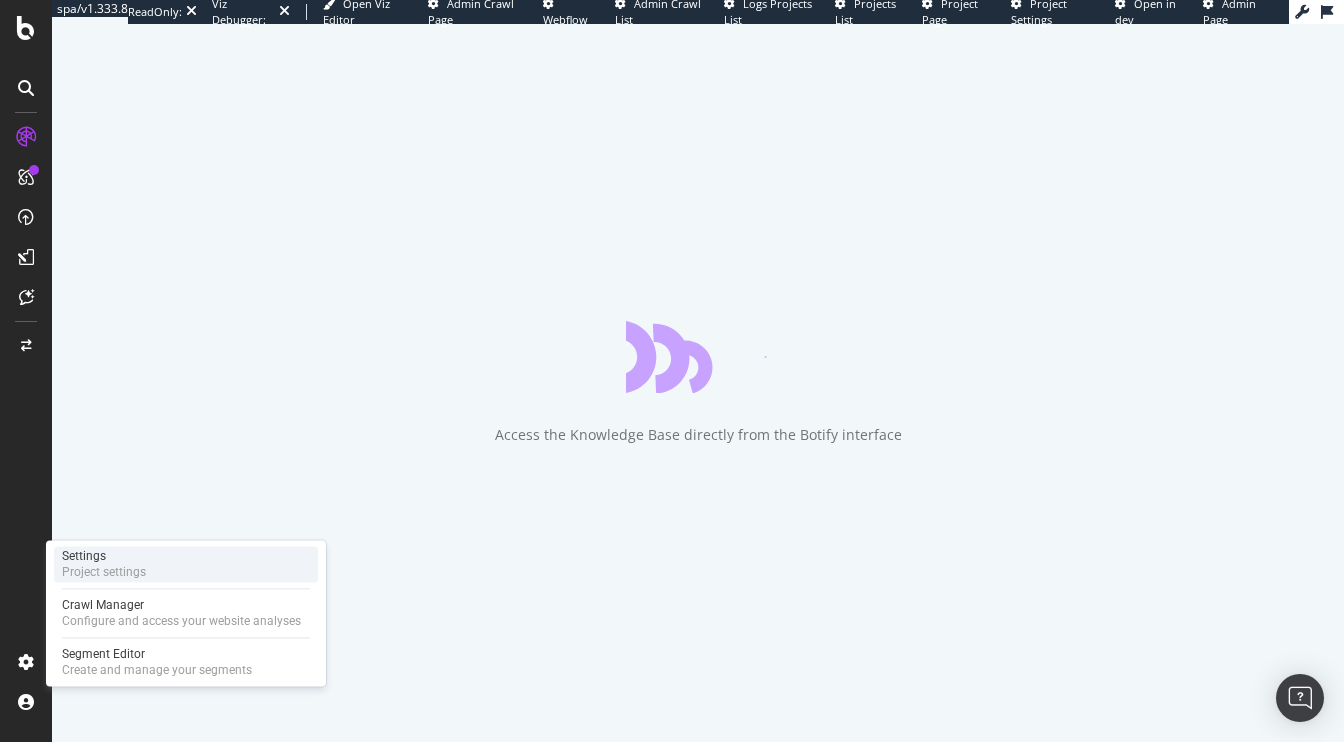 click on "Settings" at bounding box center (104, 556) 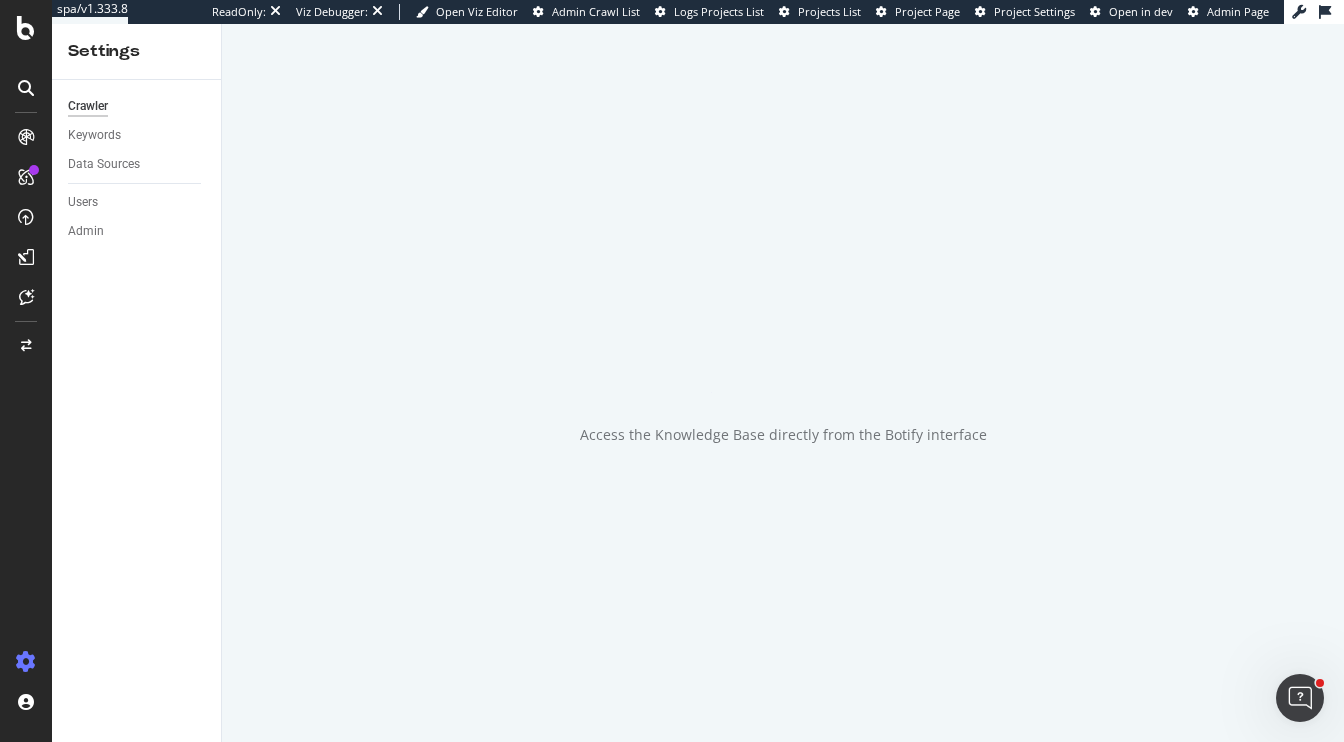 scroll, scrollTop: 0, scrollLeft: 0, axis: both 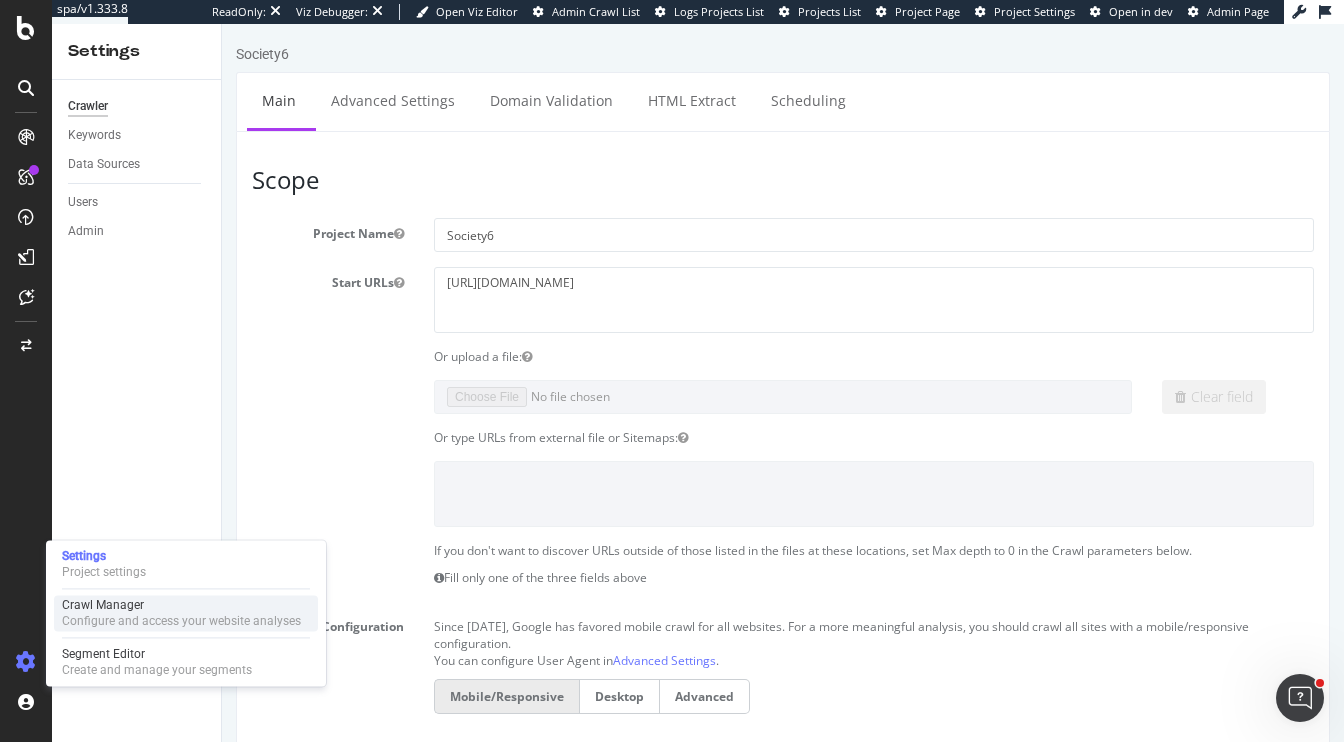 click on "Crawl Manager" at bounding box center [181, 605] 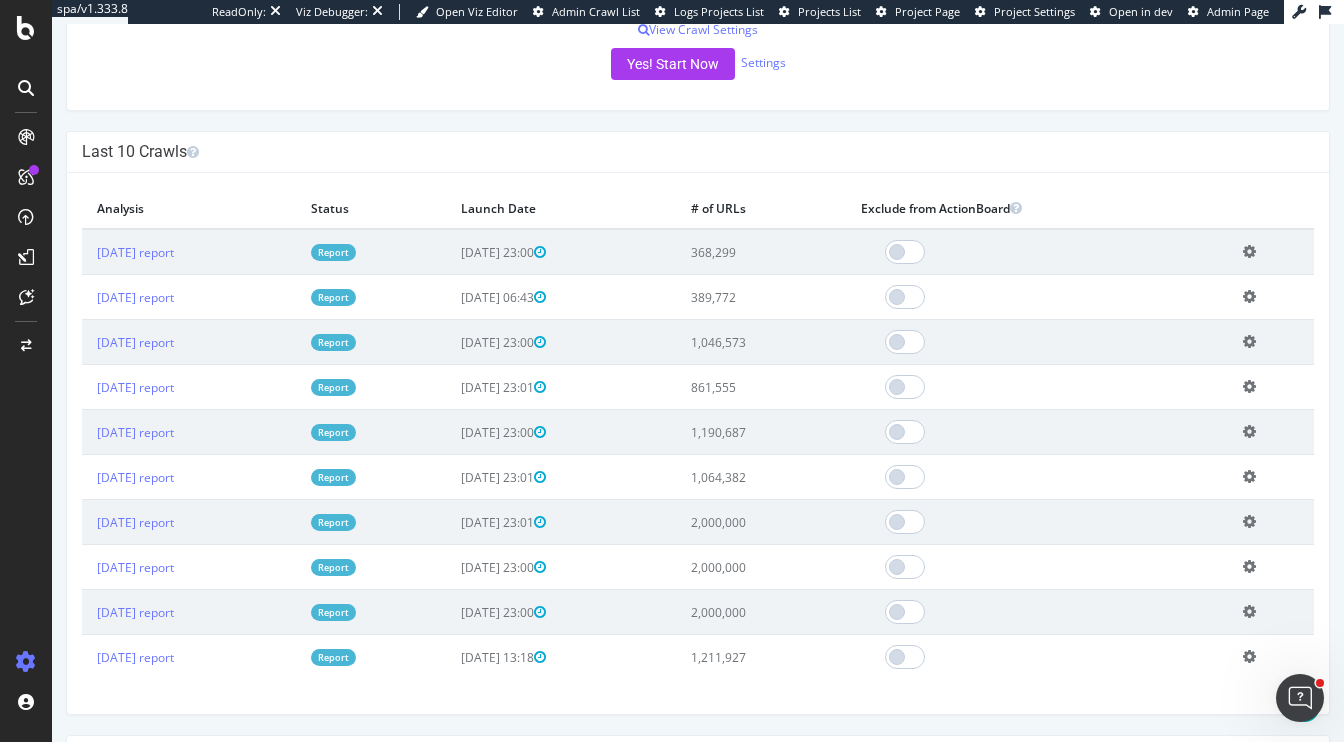 scroll, scrollTop: 476, scrollLeft: 0, axis: vertical 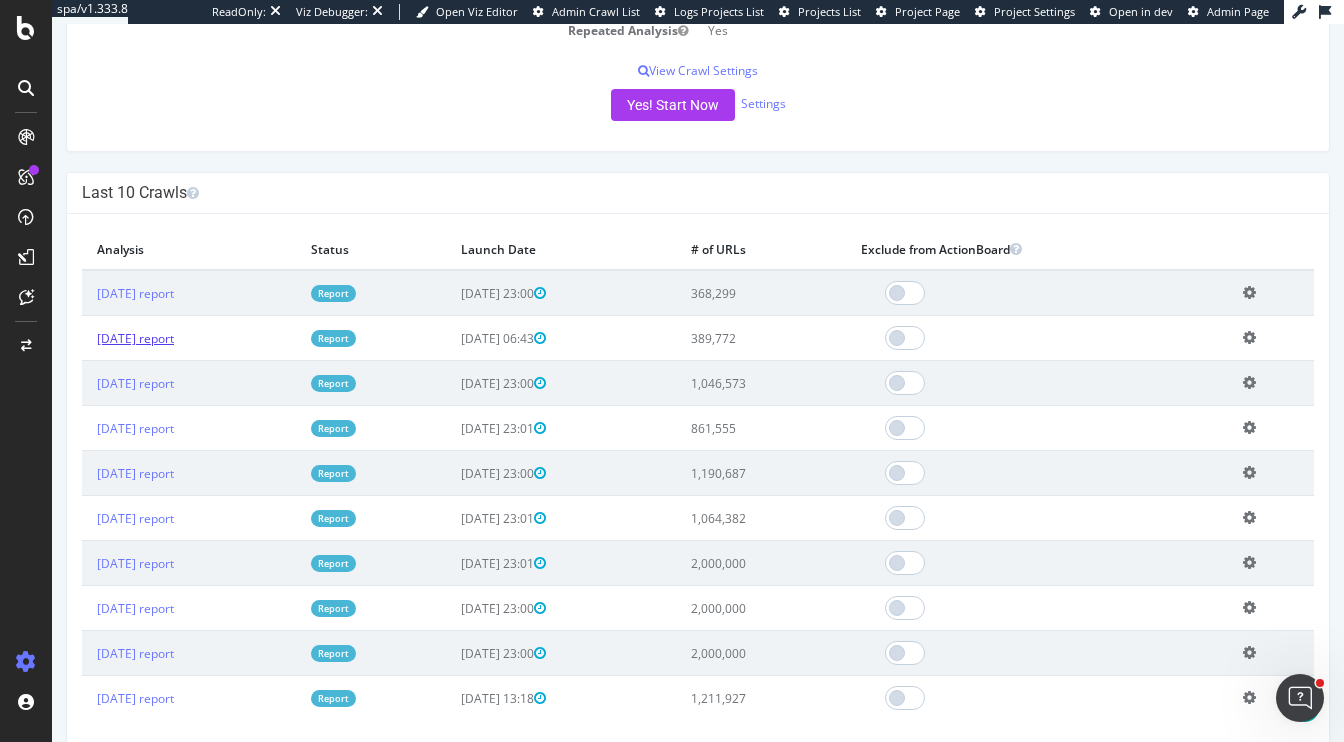 click on "[DATE]
report" at bounding box center [135, 338] 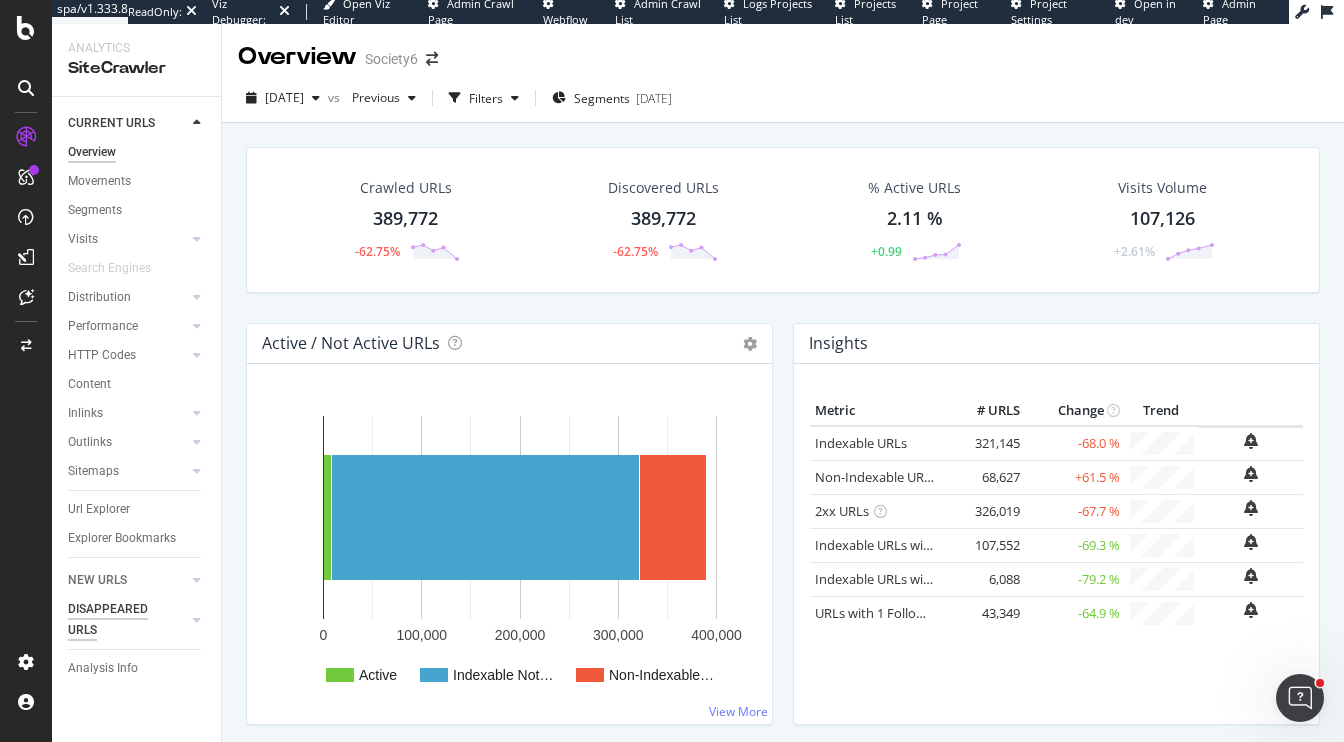 click on "DISAPPEARED URLS" at bounding box center [118, 620] 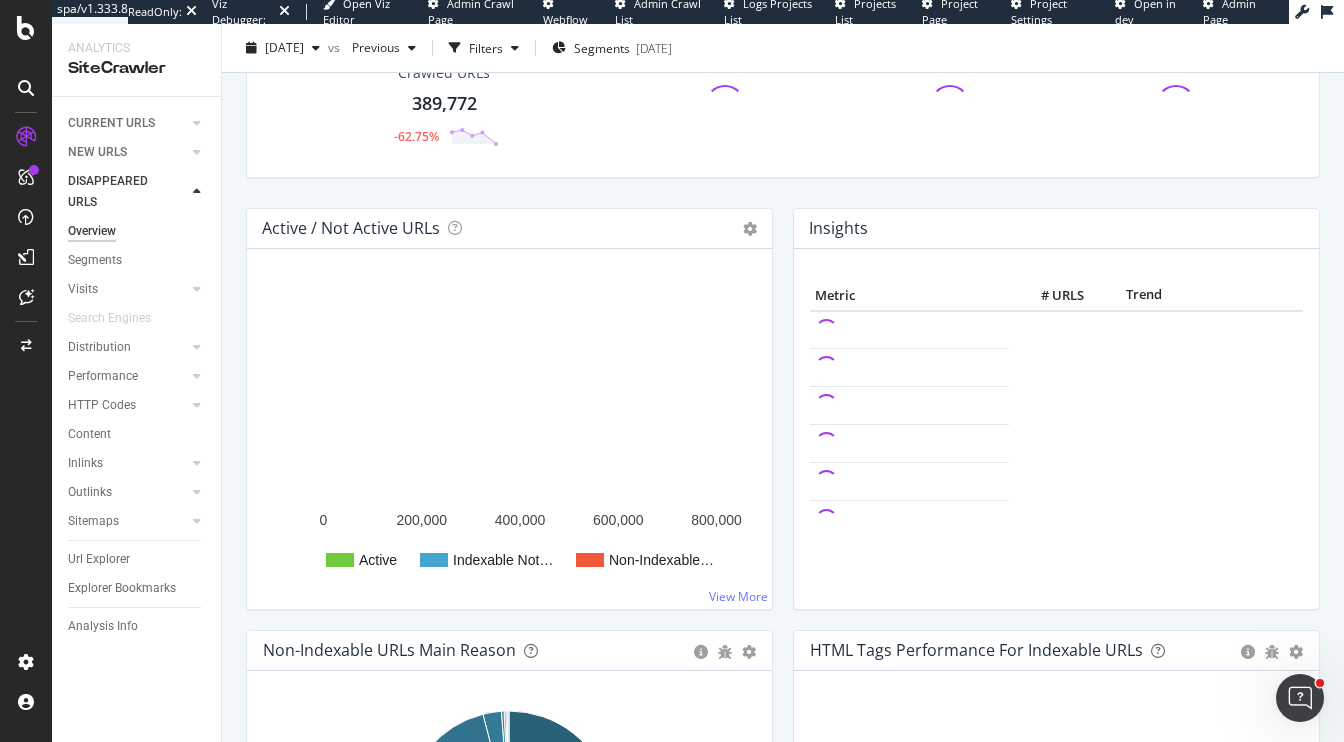 scroll, scrollTop: 72, scrollLeft: 0, axis: vertical 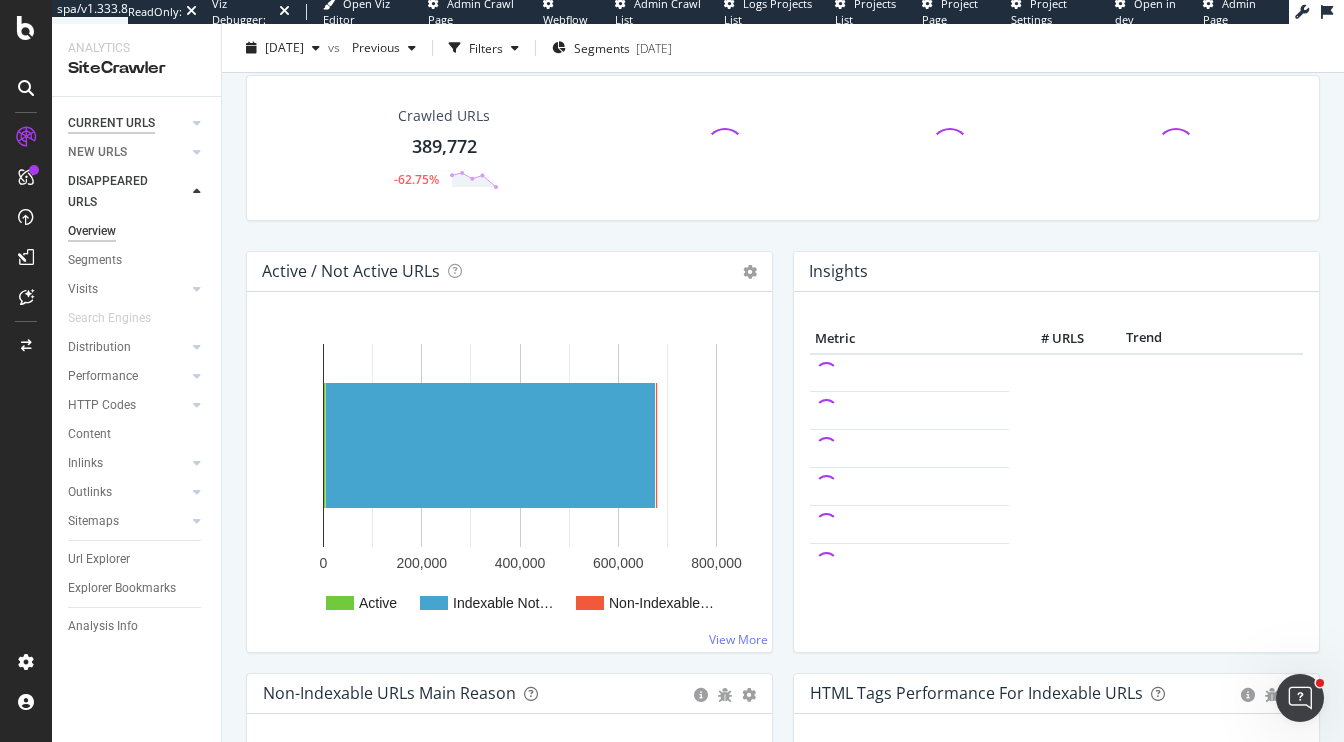 click on "CURRENT URLS" at bounding box center (111, 123) 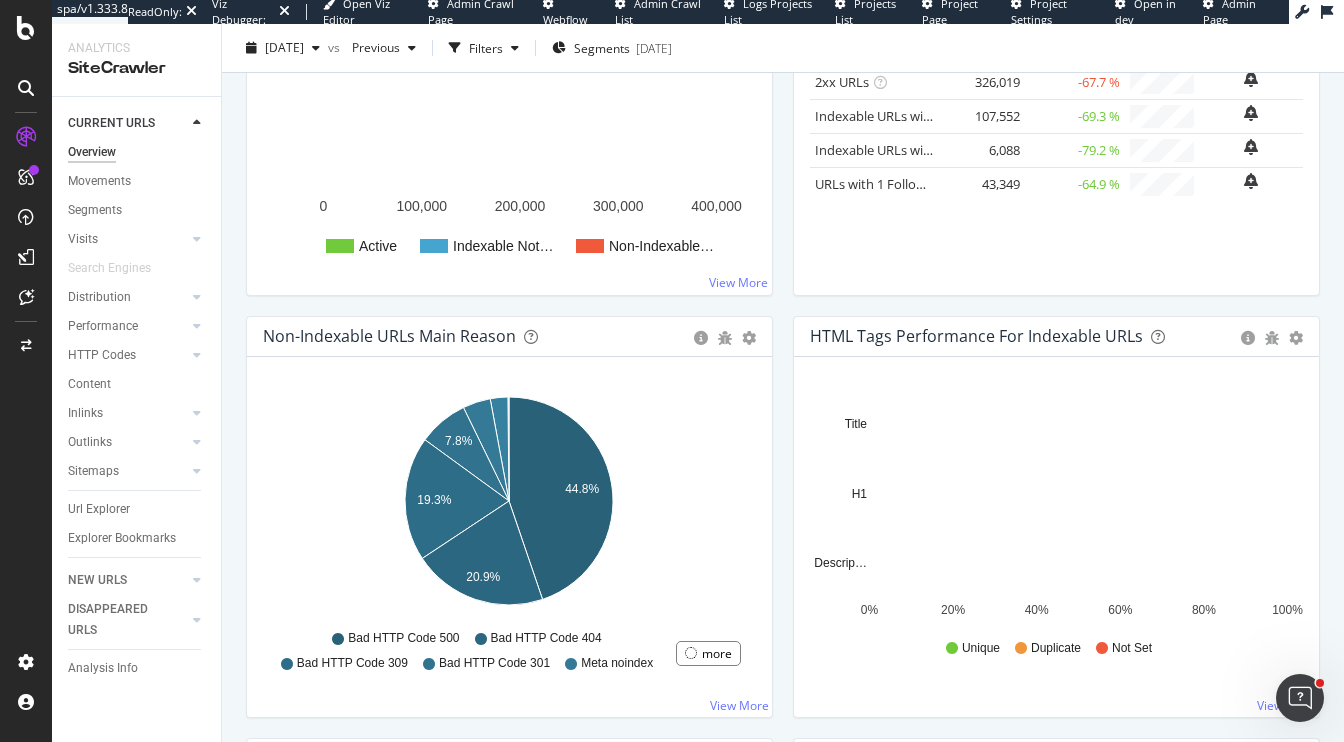 scroll, scrollTop: 457, scrollLeft: 0, axis: vertical 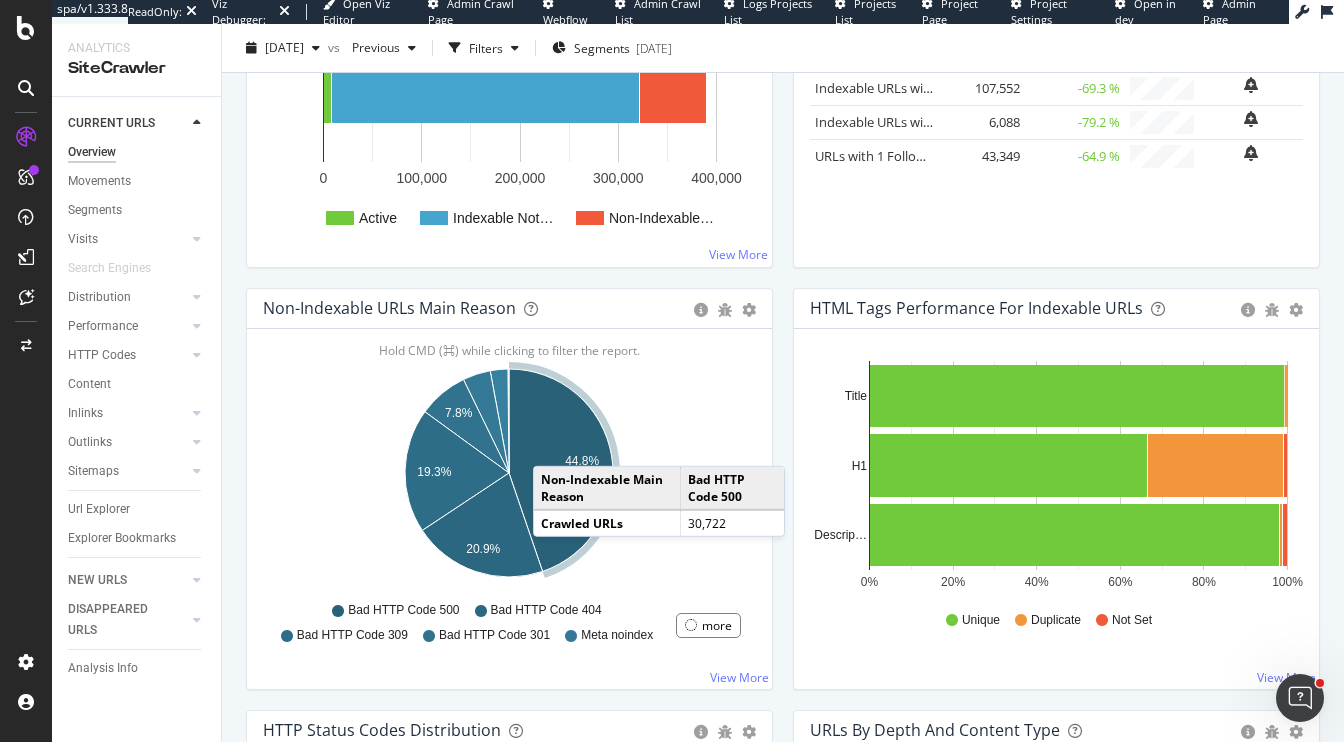 click 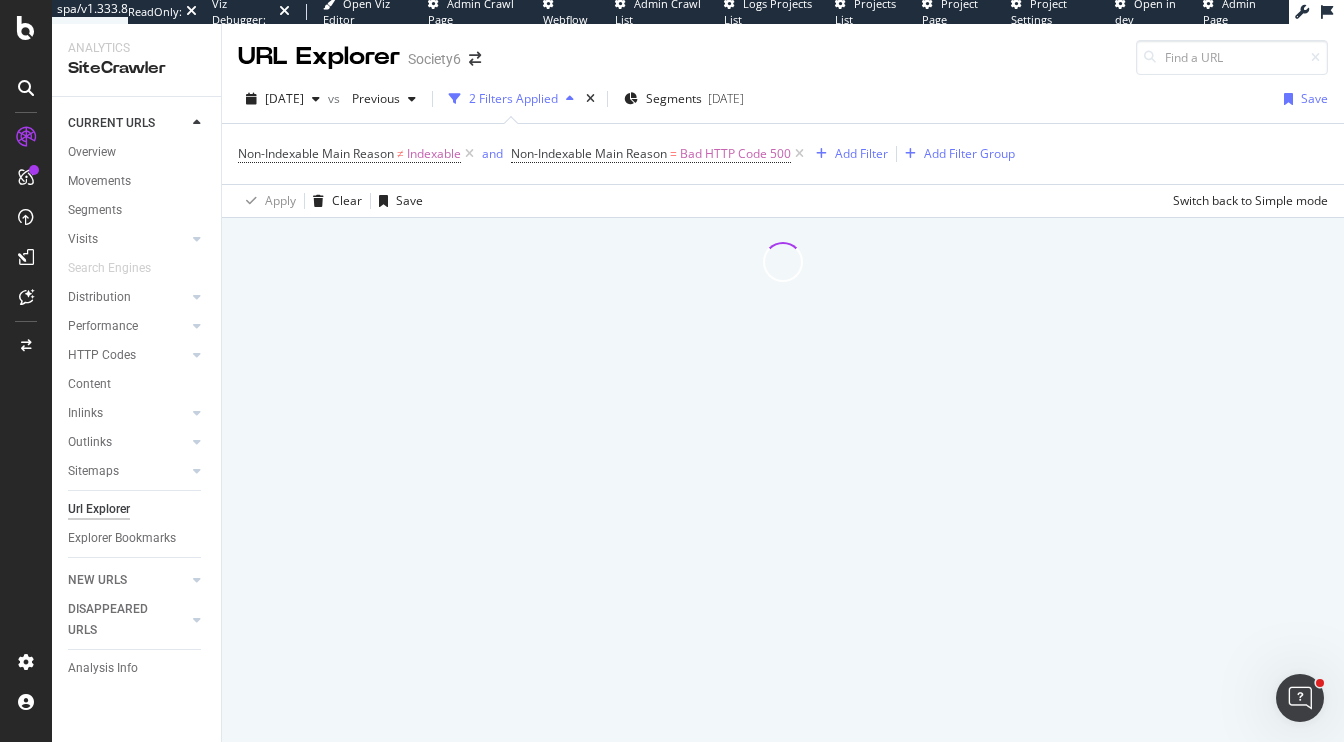 scroll, scrollTop: 0, scrollLeft: 0, axis: both 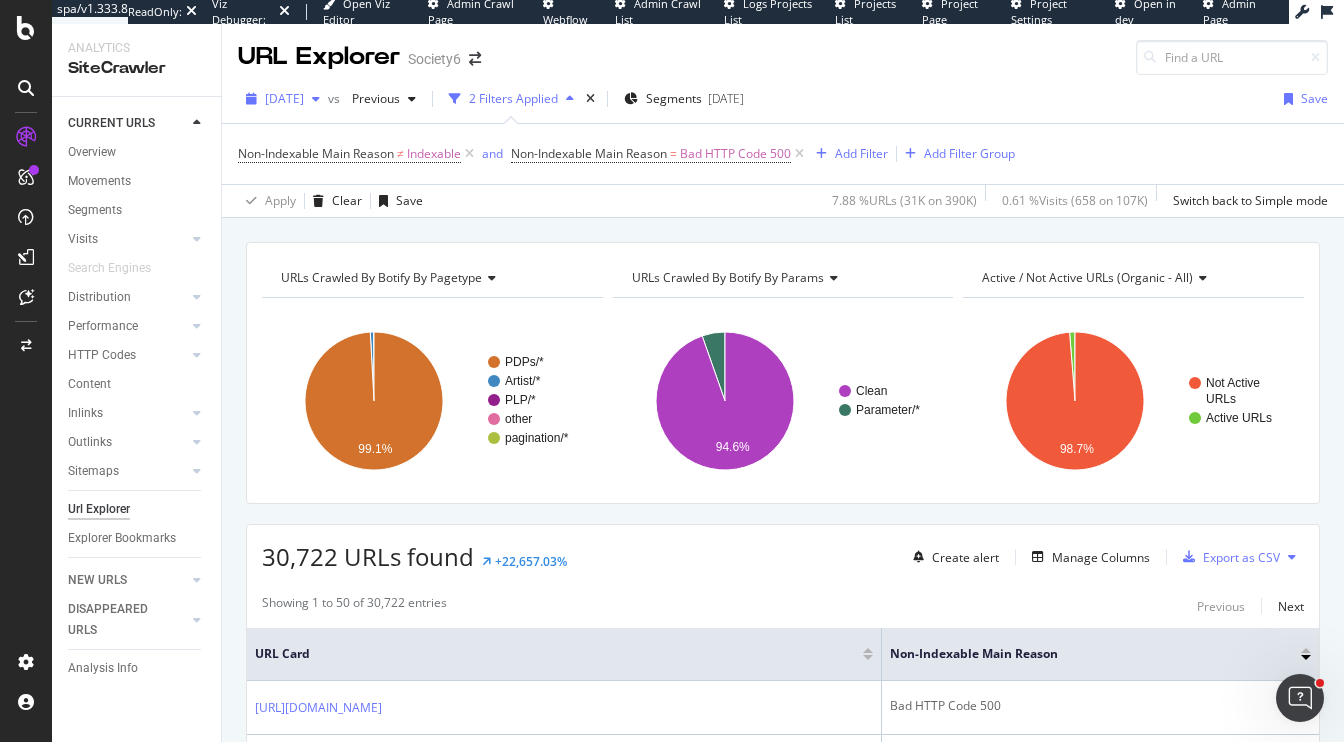 click on "[DATE]" at bounding box center (283, 99) 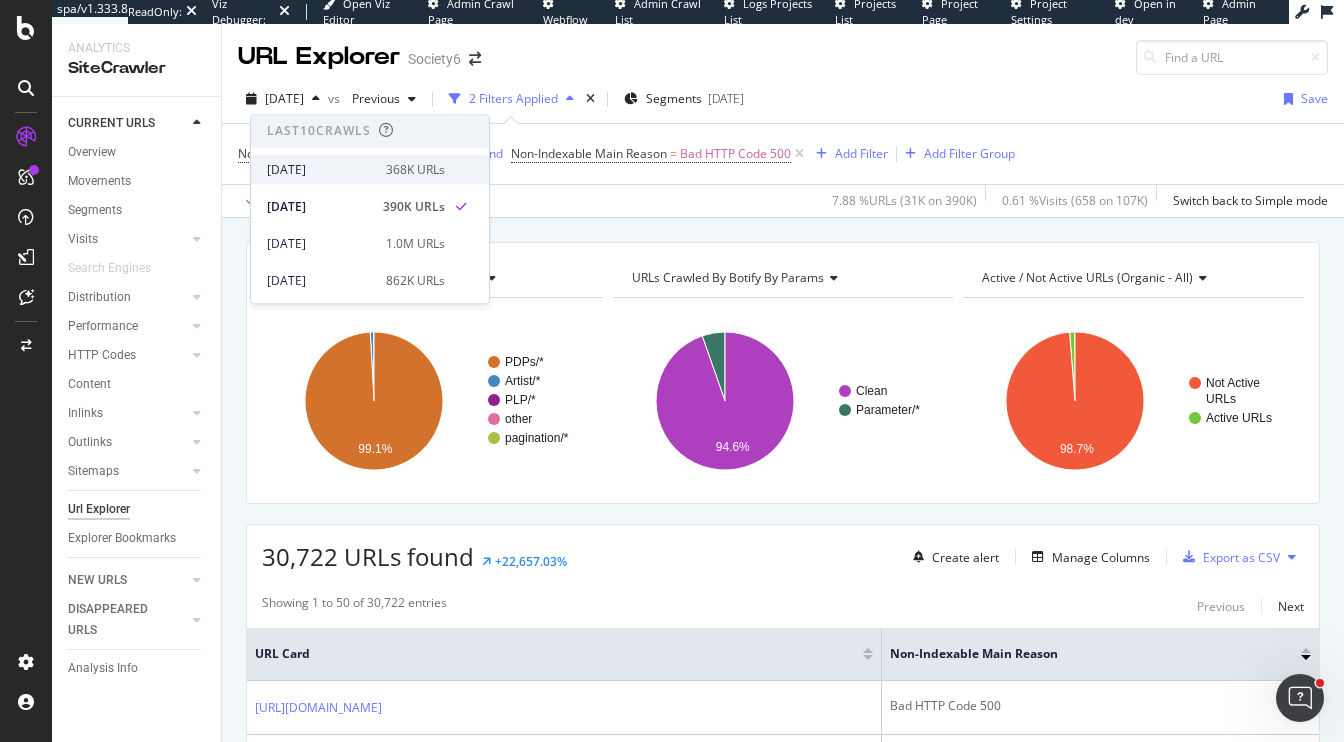 click on "[DATE]" at bounding box center (320, 170) 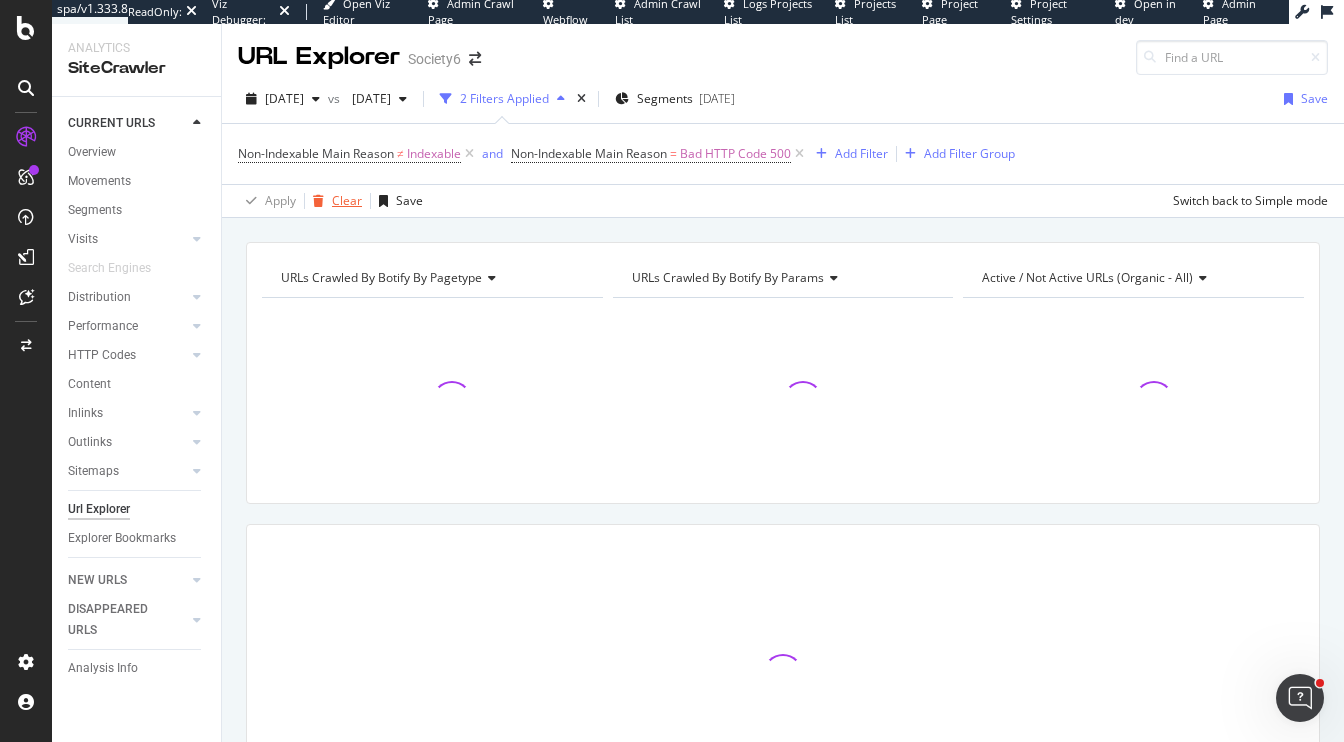 click on "Clear" at bounding box center [347, 200] 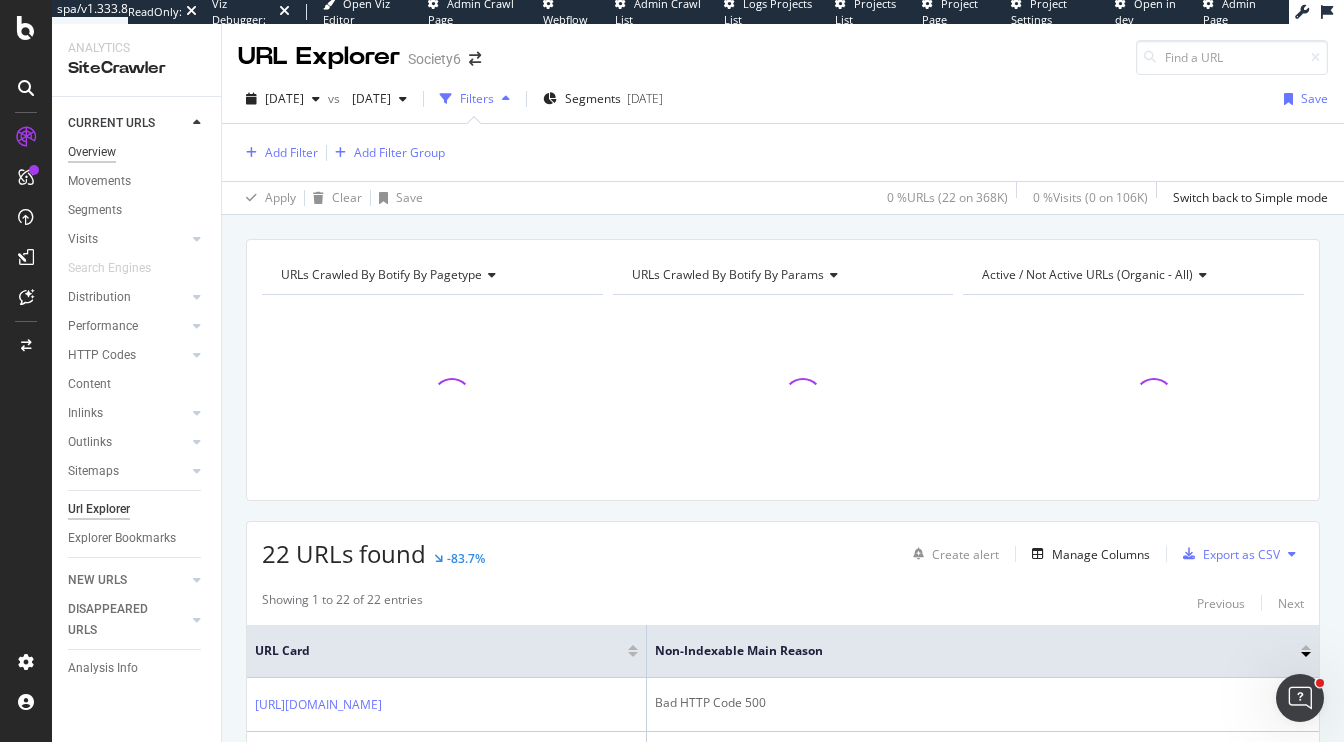 click on "Overview" at bounding box center [92, 152] 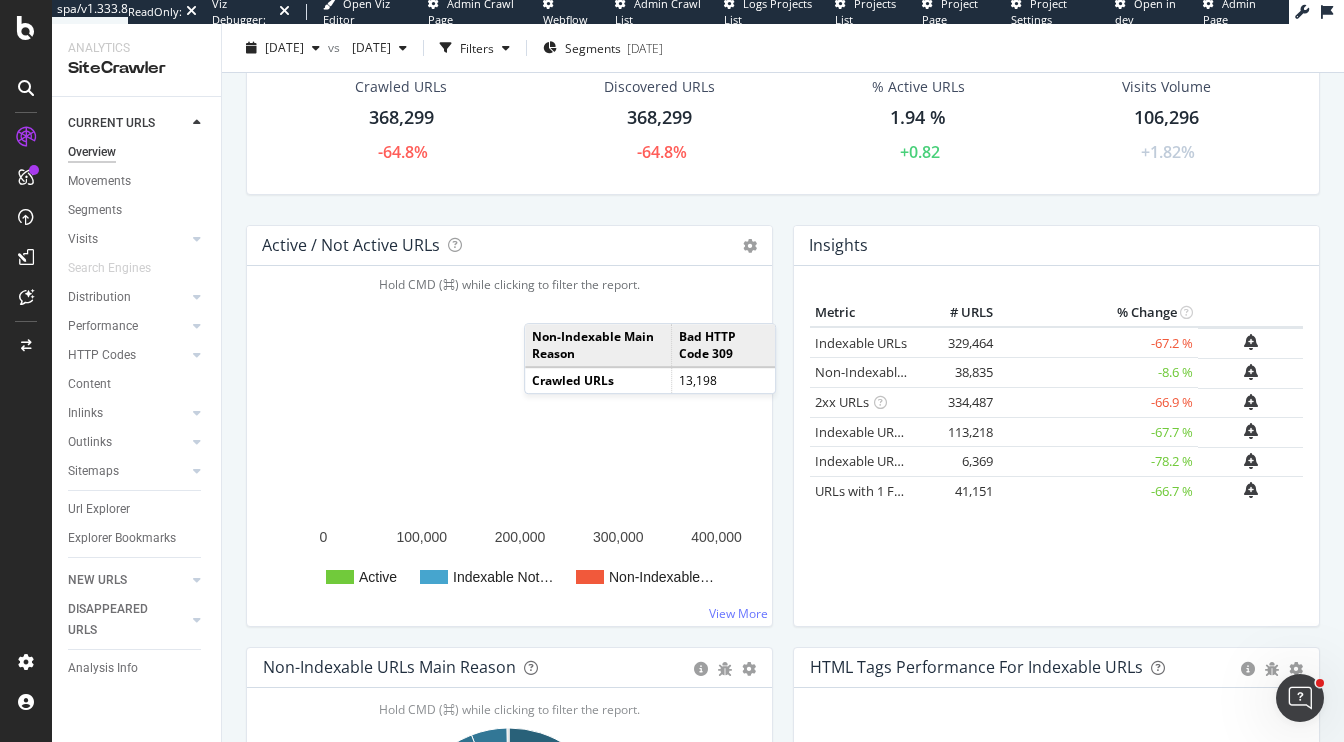 scroll, scrollTop: 0, scrollLeft: 0, axis: both 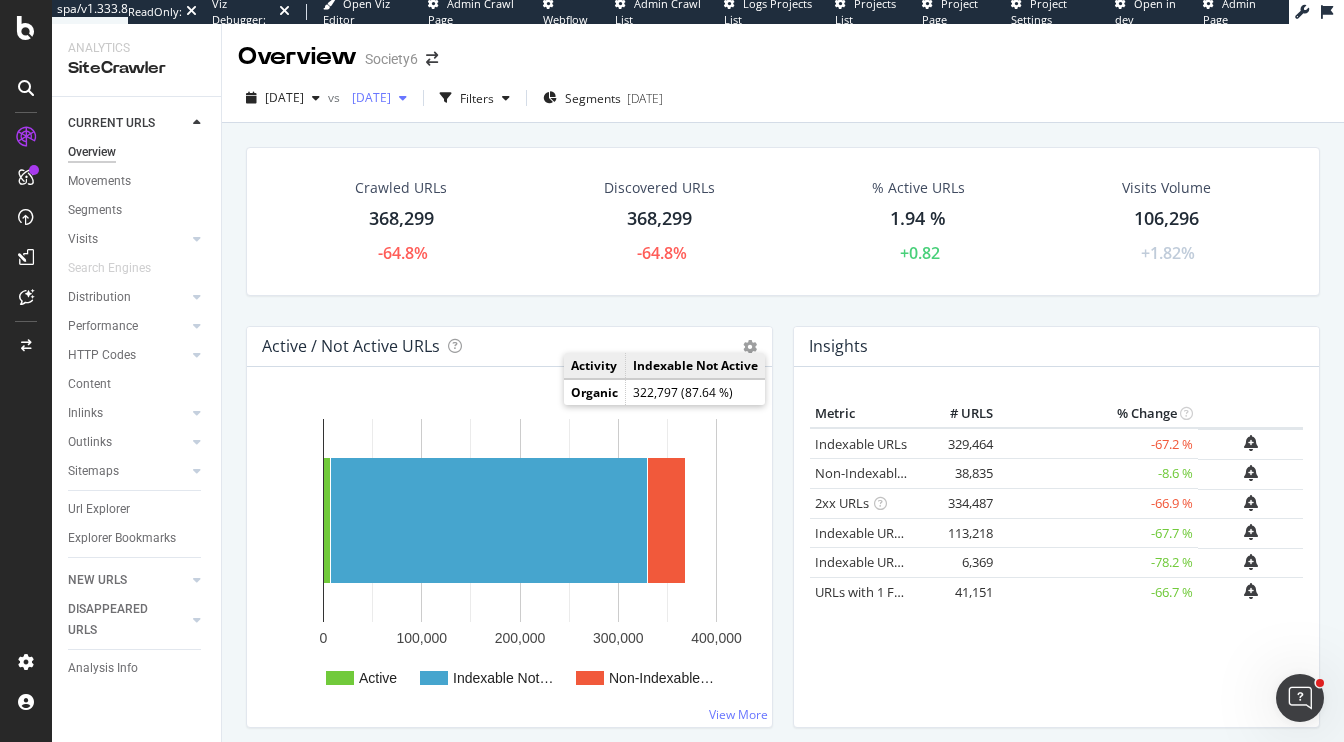 click on "[DATE]" at bounding box center [367, 97] 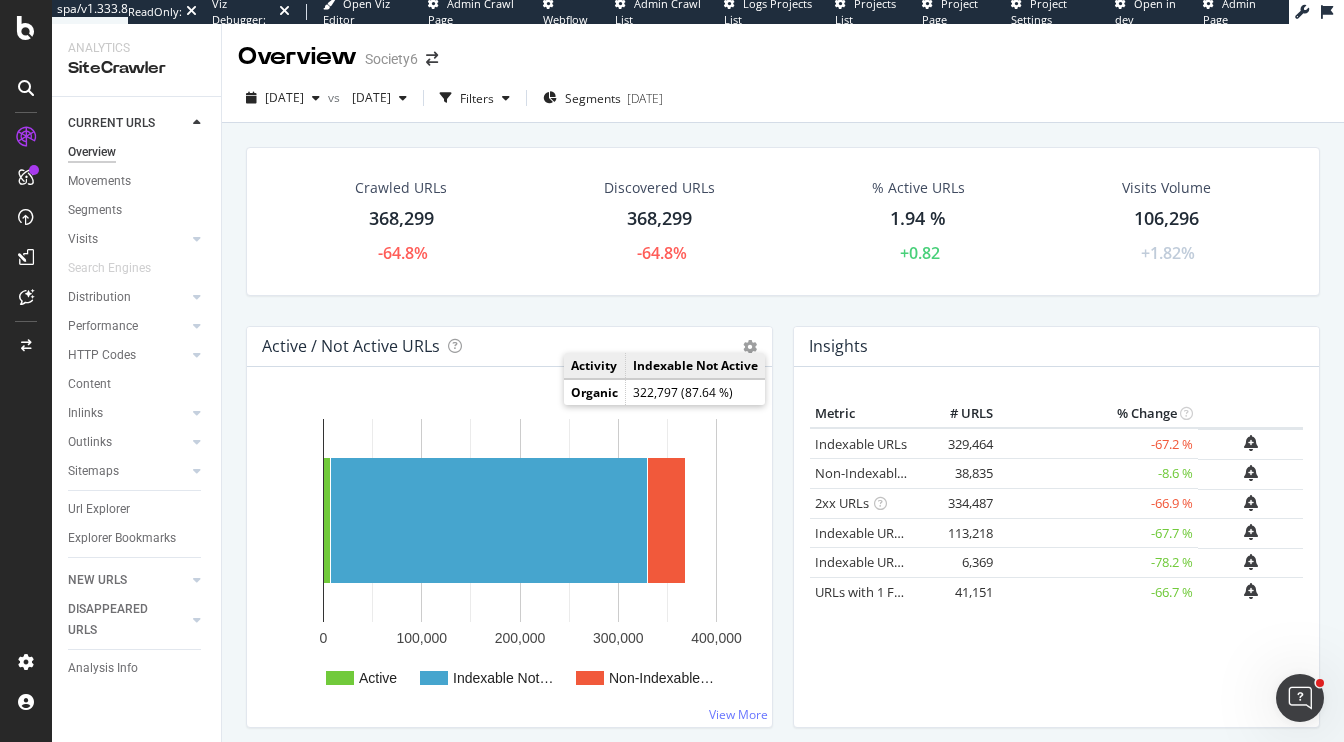 click on "Crawled URLs 368,299 -64.8% Discovered URLs 368,299 -64.8% % Active URLs 1.94 % +0.82 Visits Volume 106,296 +1.82%" at bounding box center (783, 236) 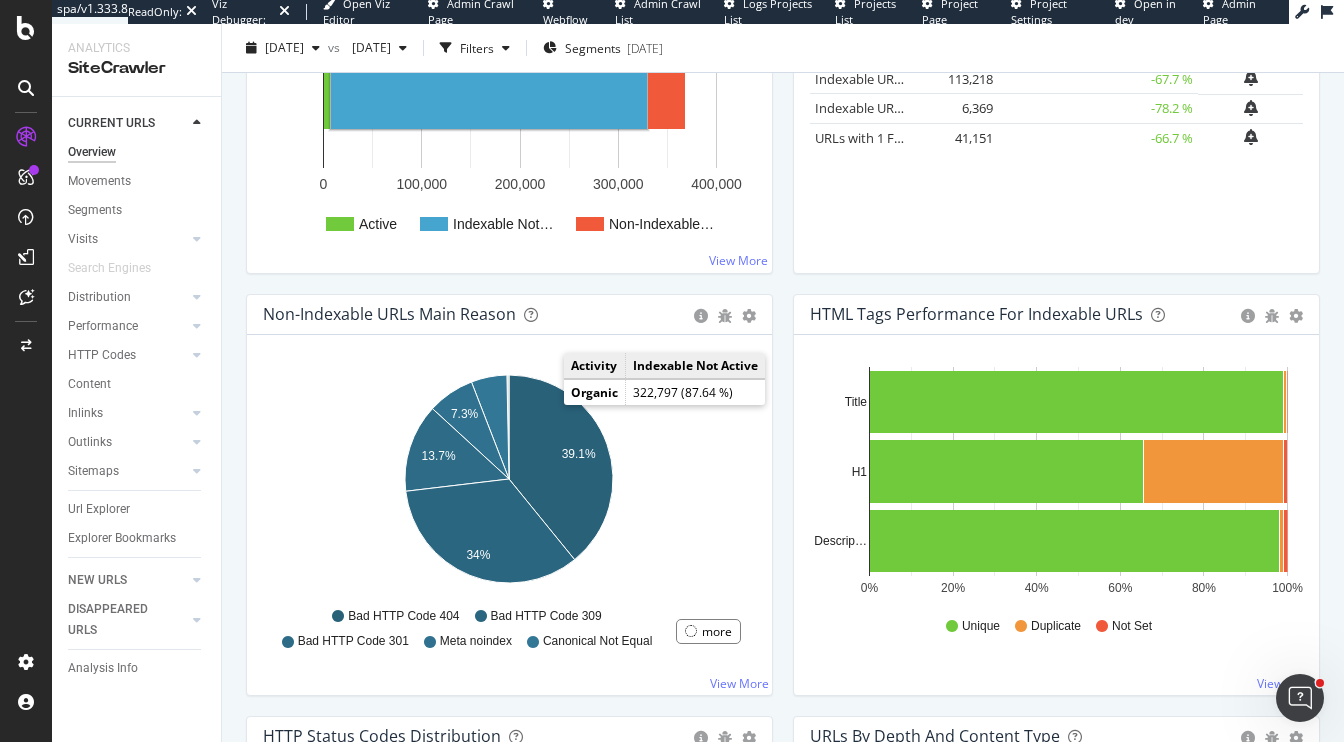 scroll, scrollTop: 468, scrollLeft: 0, axis: vertical 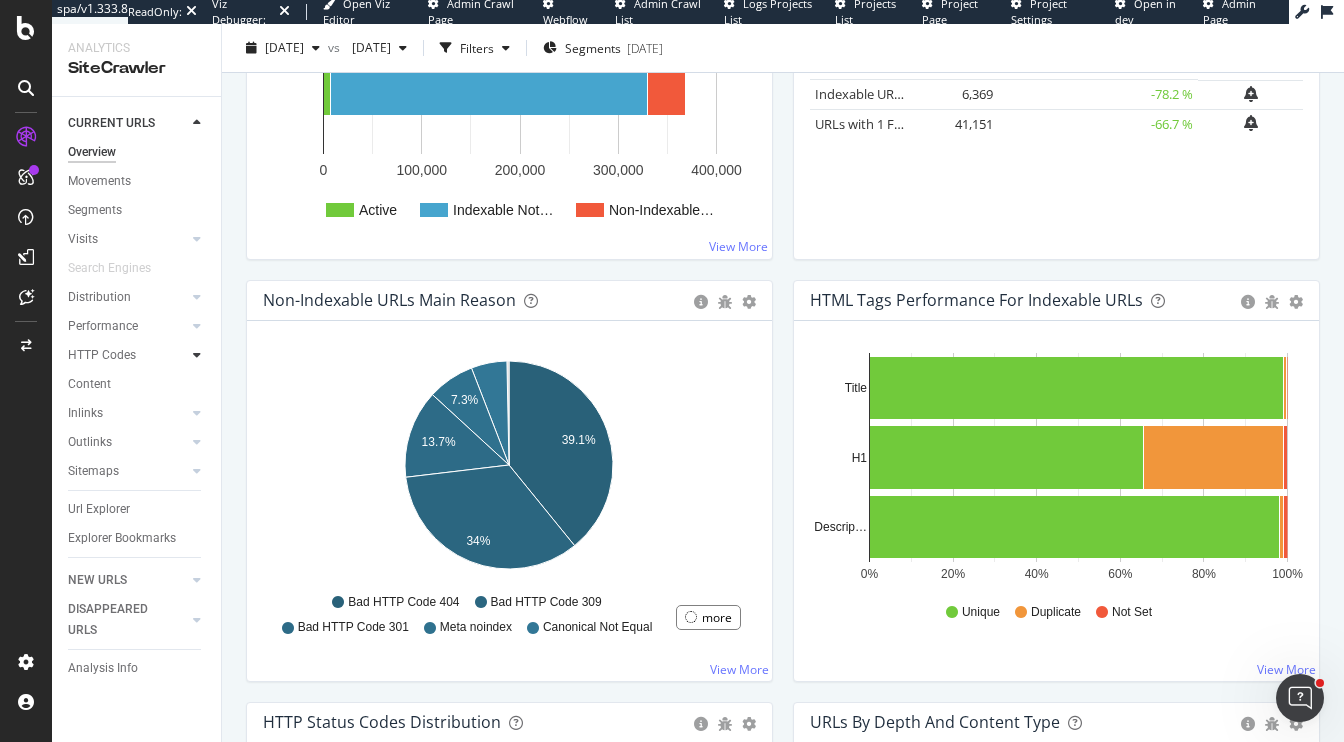 click at bounding box center (197, 355) 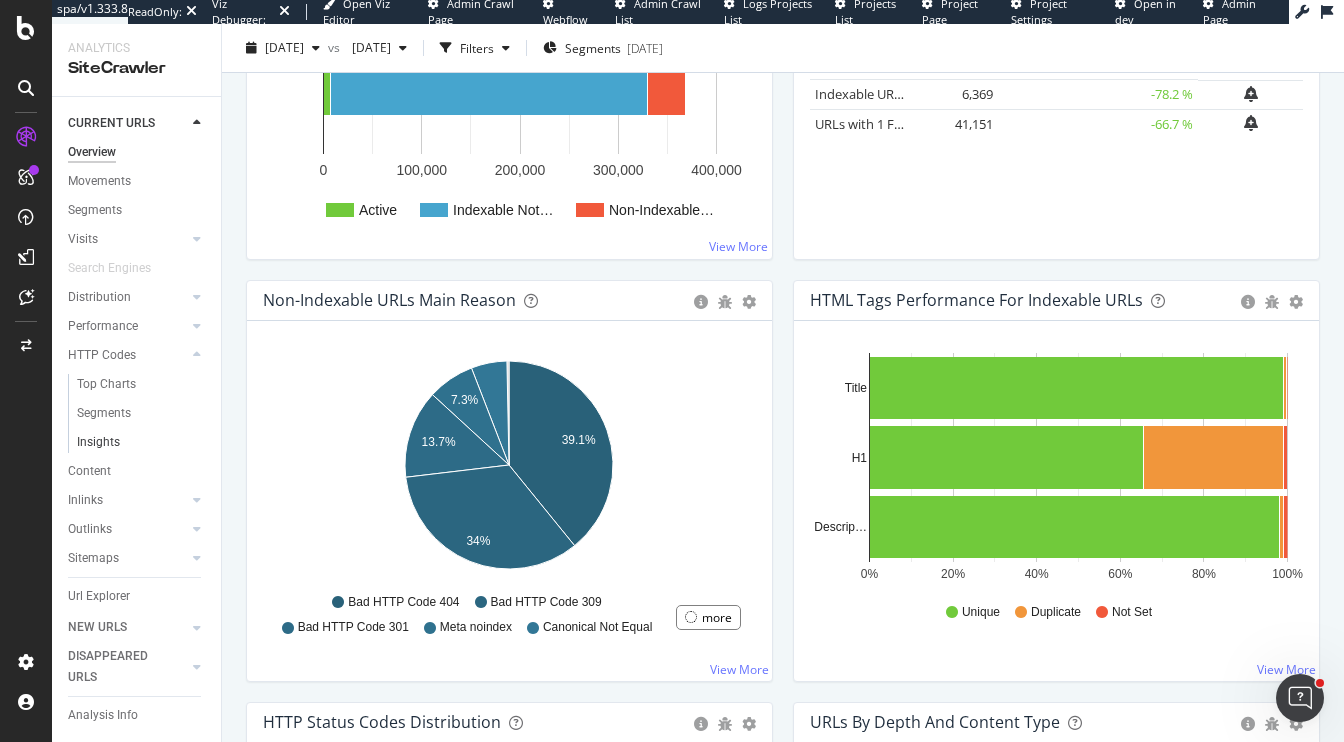 click on "Insights" at bounding box center (142, 442) 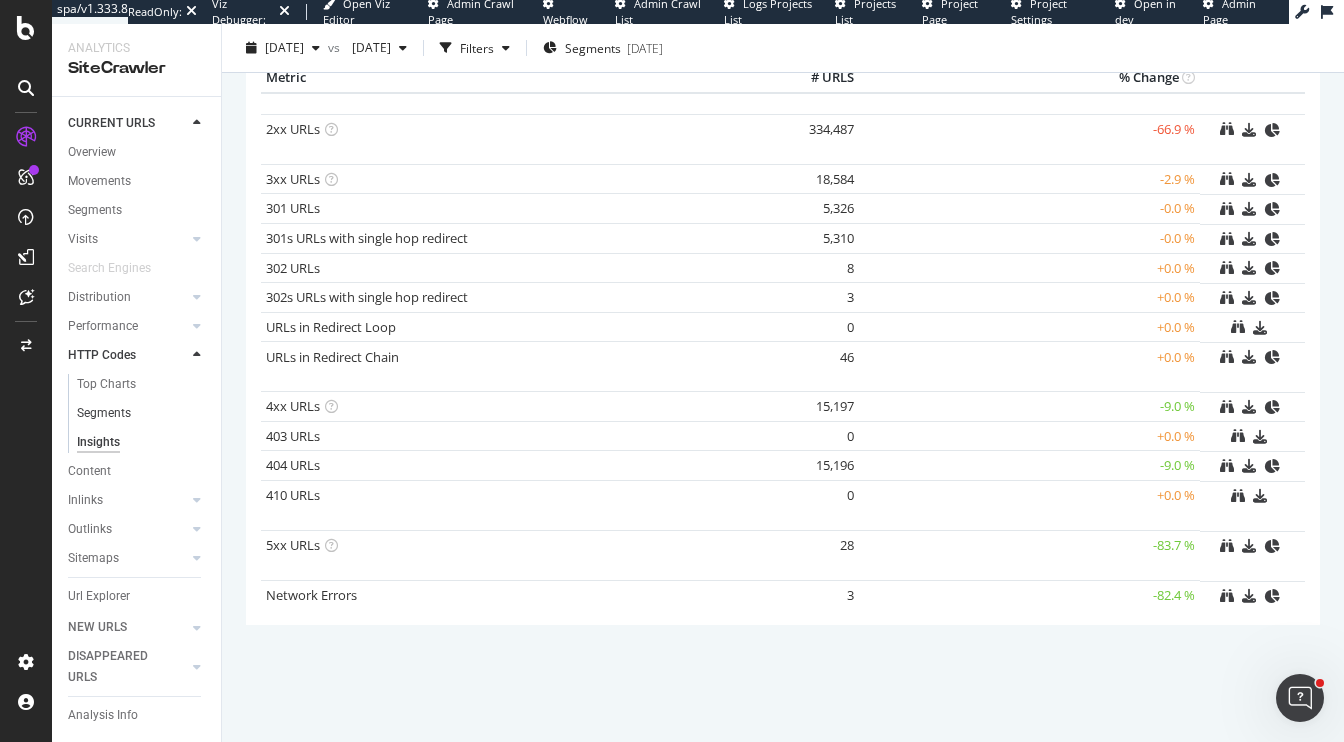 scroll, scrollTop: 141, scrollLeft: 0, axis: vertical 